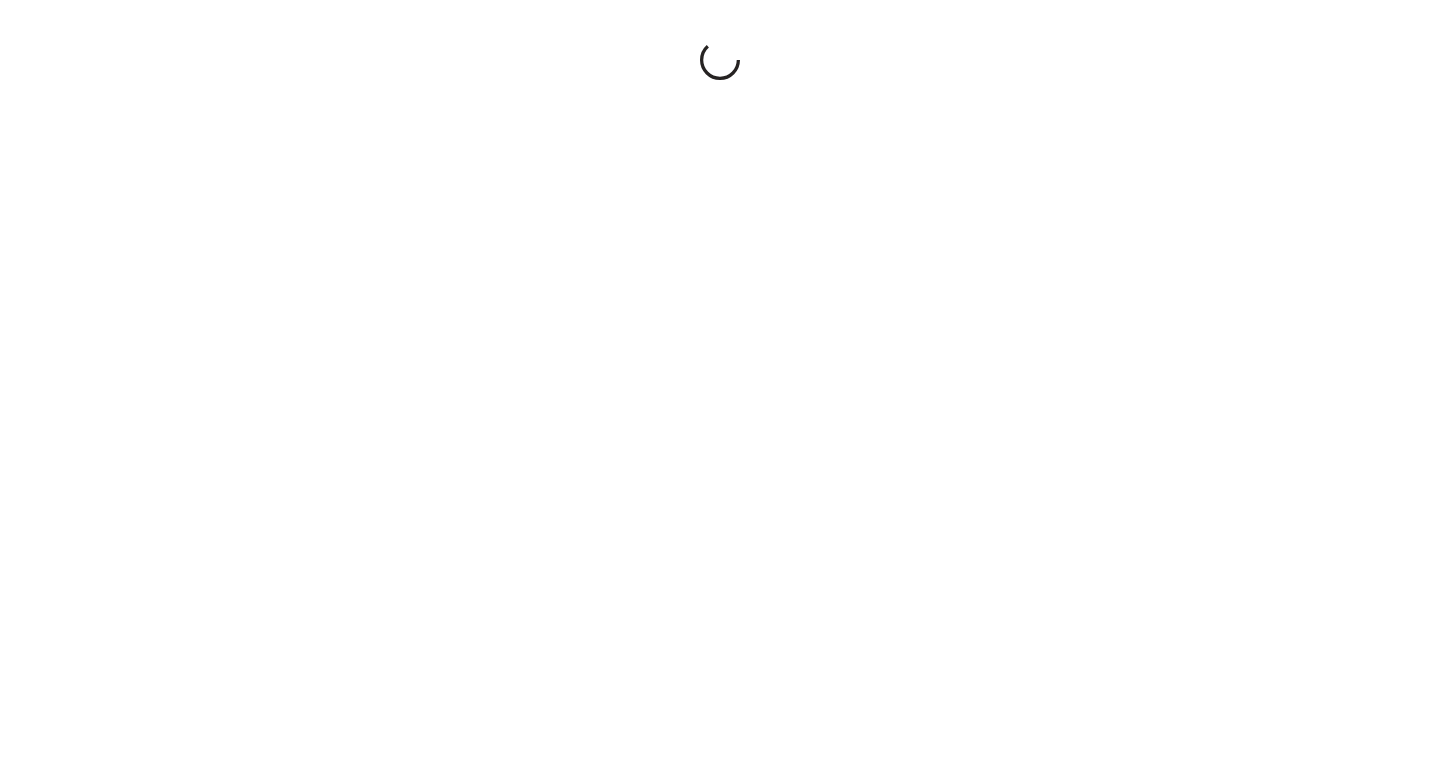 scroll, scrollTop: 0, scrollLeft: 0, axis: both 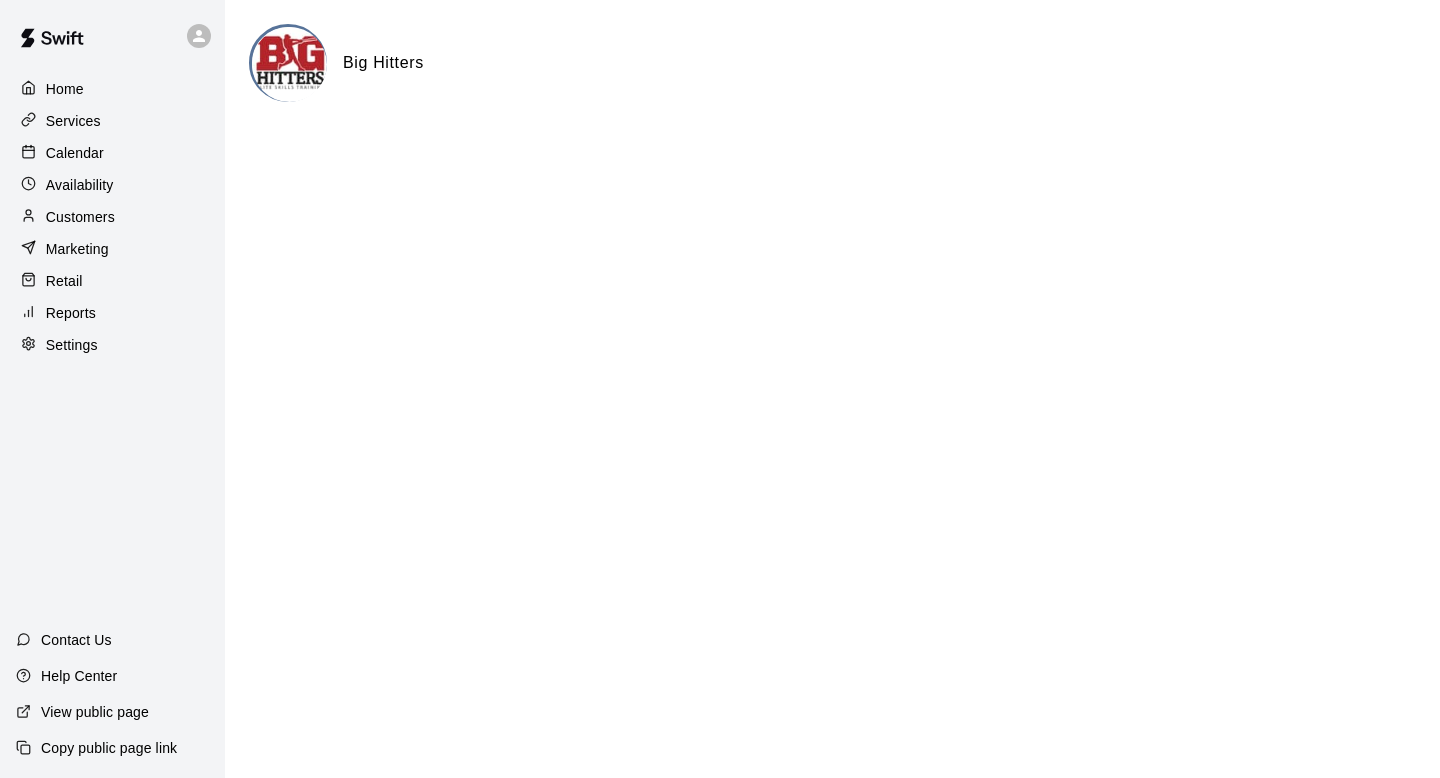 click on "Customers" at bounding box center (80, 217) 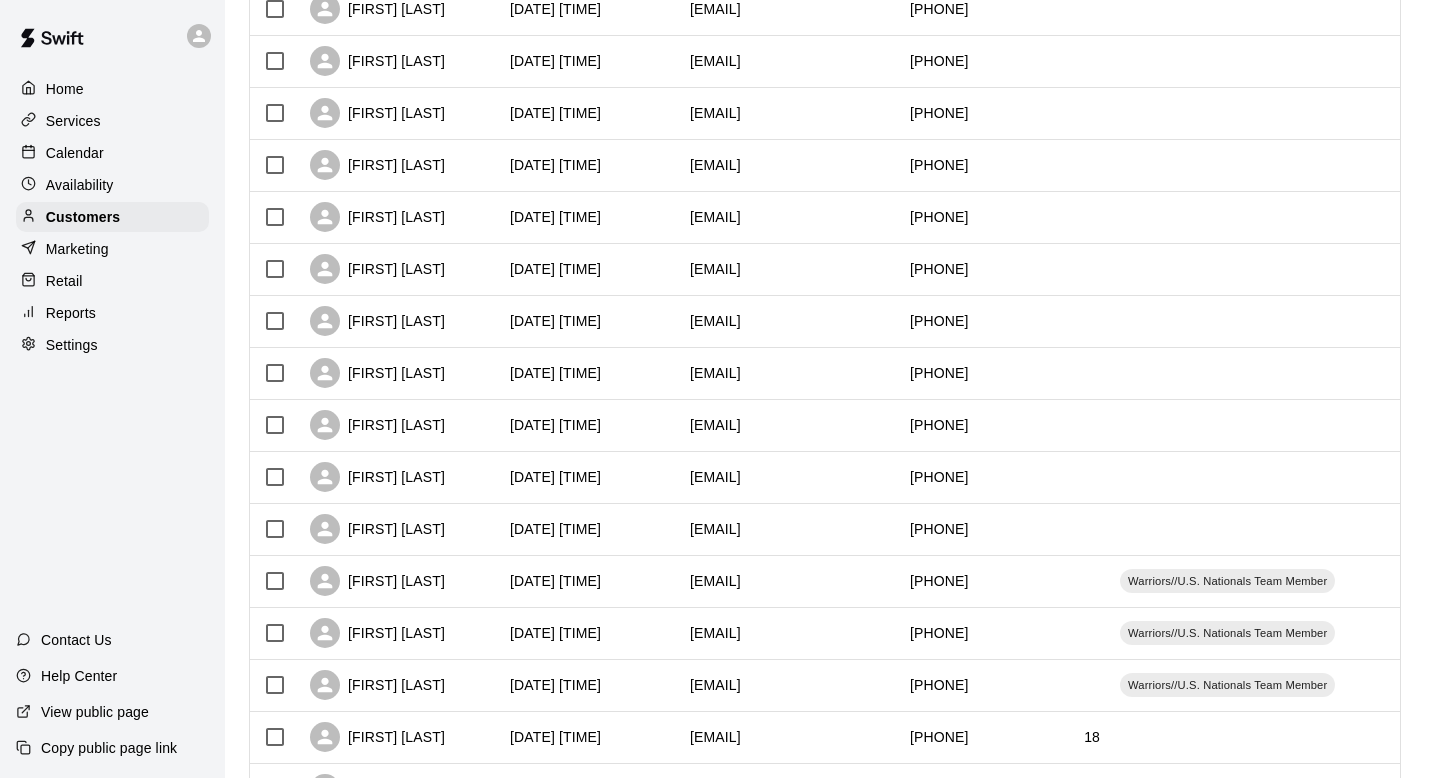 scroll, scrollTop: 350, scrollLeft: 0, axis: vertical 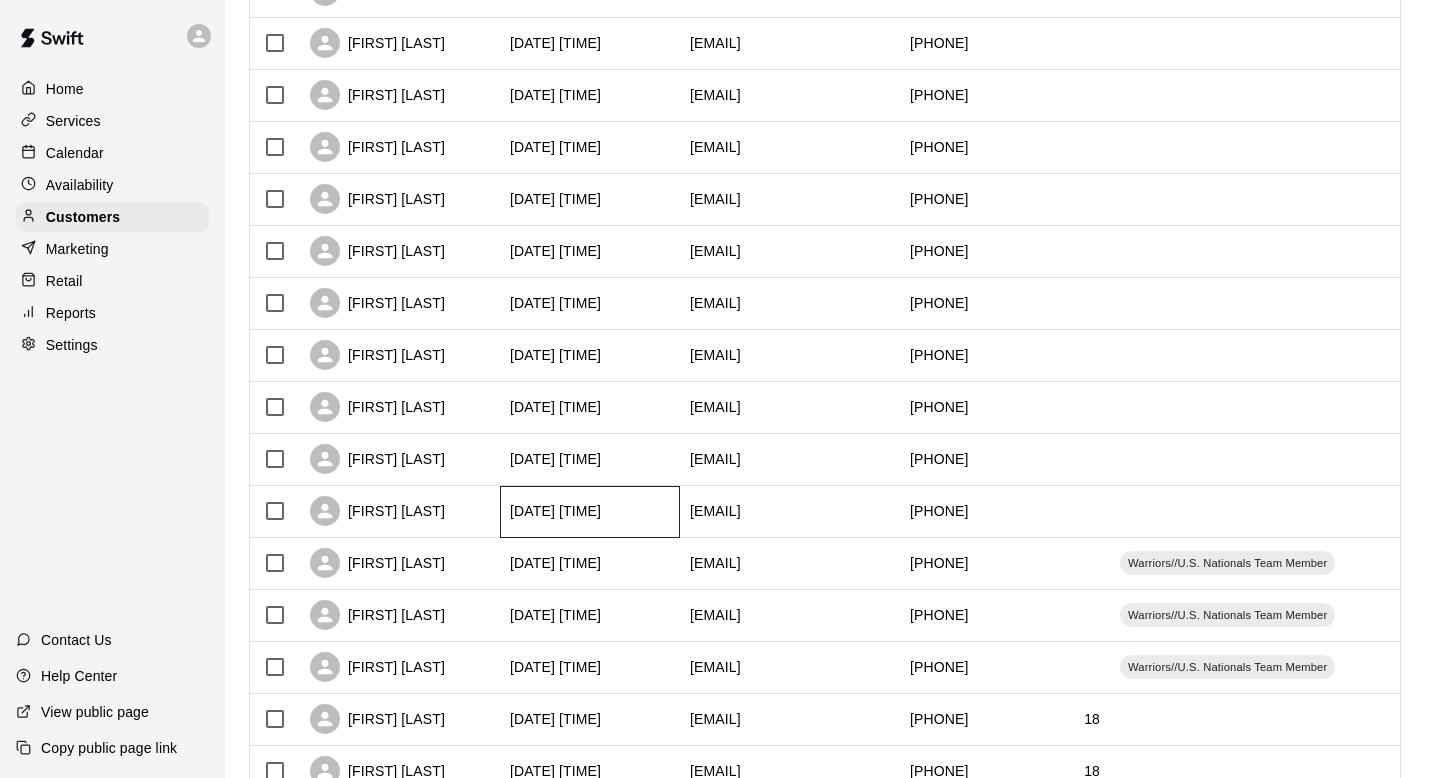 click on "[DATE] [TIME]" at bounding box center [555, 511] 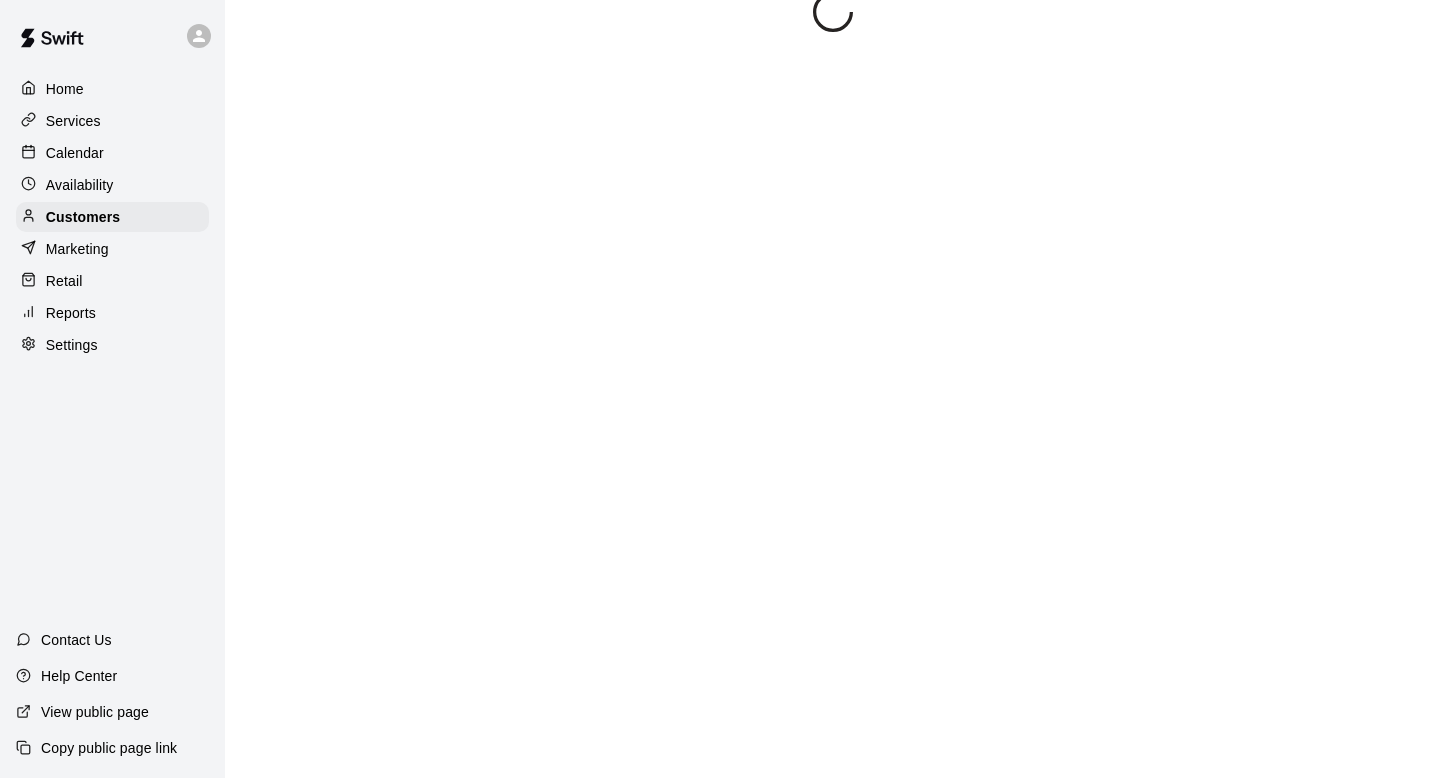 scroll, scrollTop: 0, scrollLeft: 0, axis: both 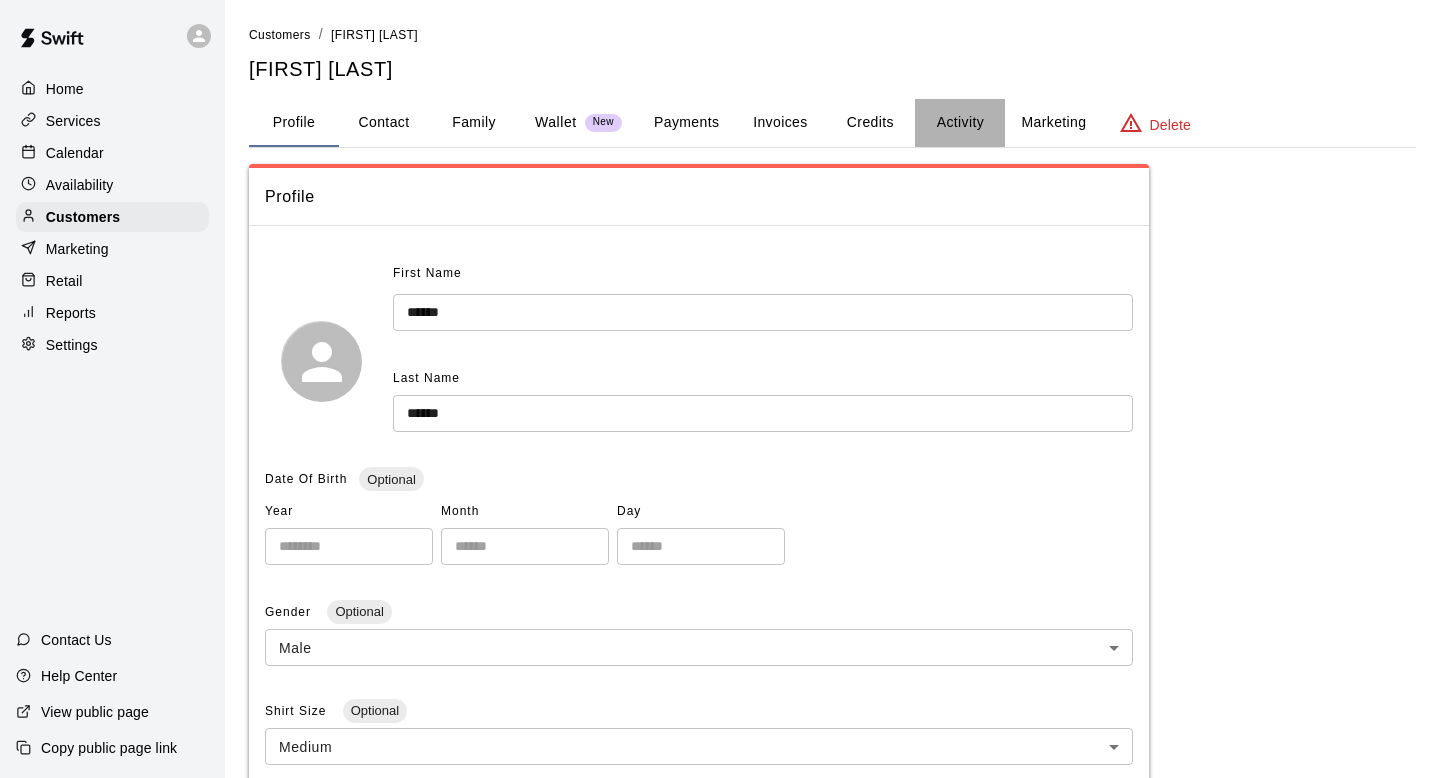 click on "Activity" at bounding box center (960, 123) 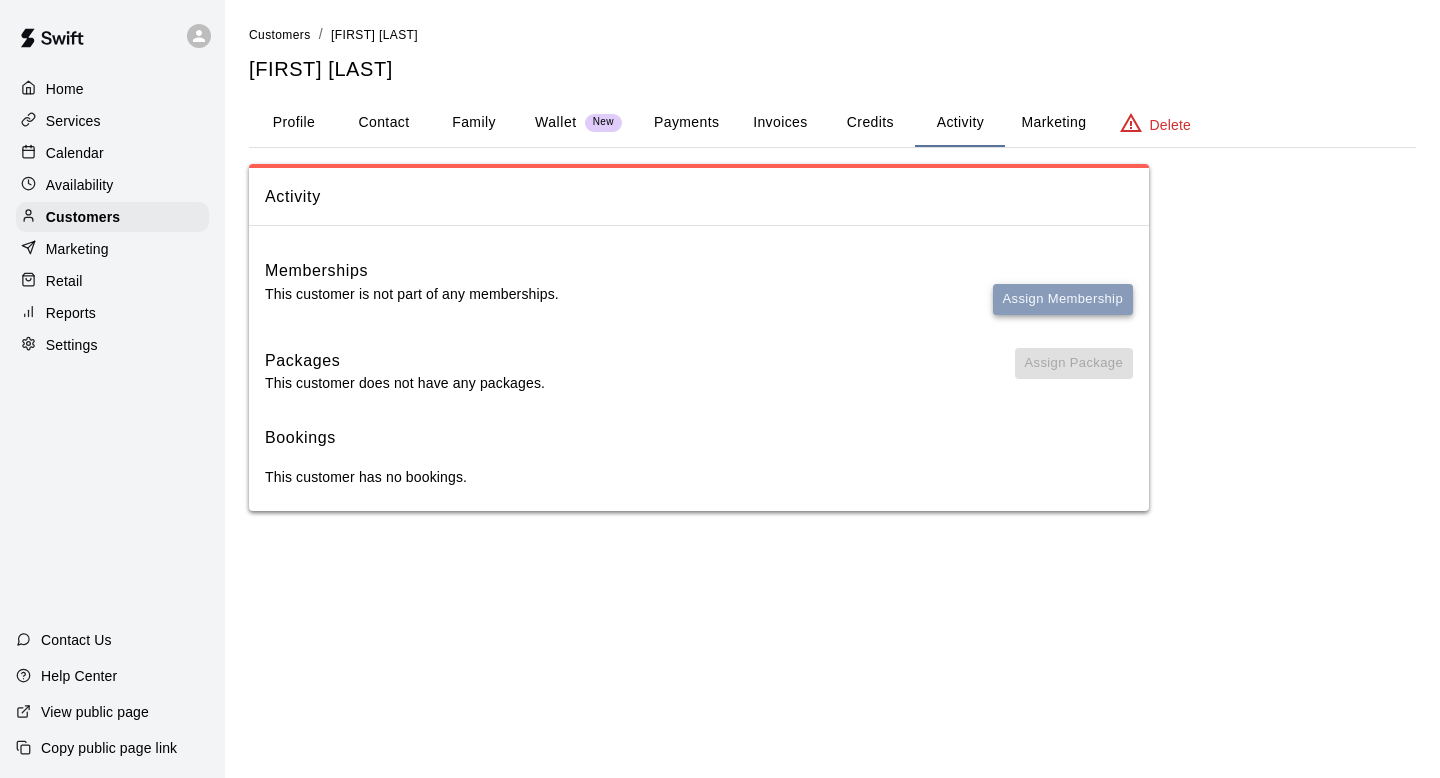 click on "Assign Membership" at bounding box center [1063, 299] 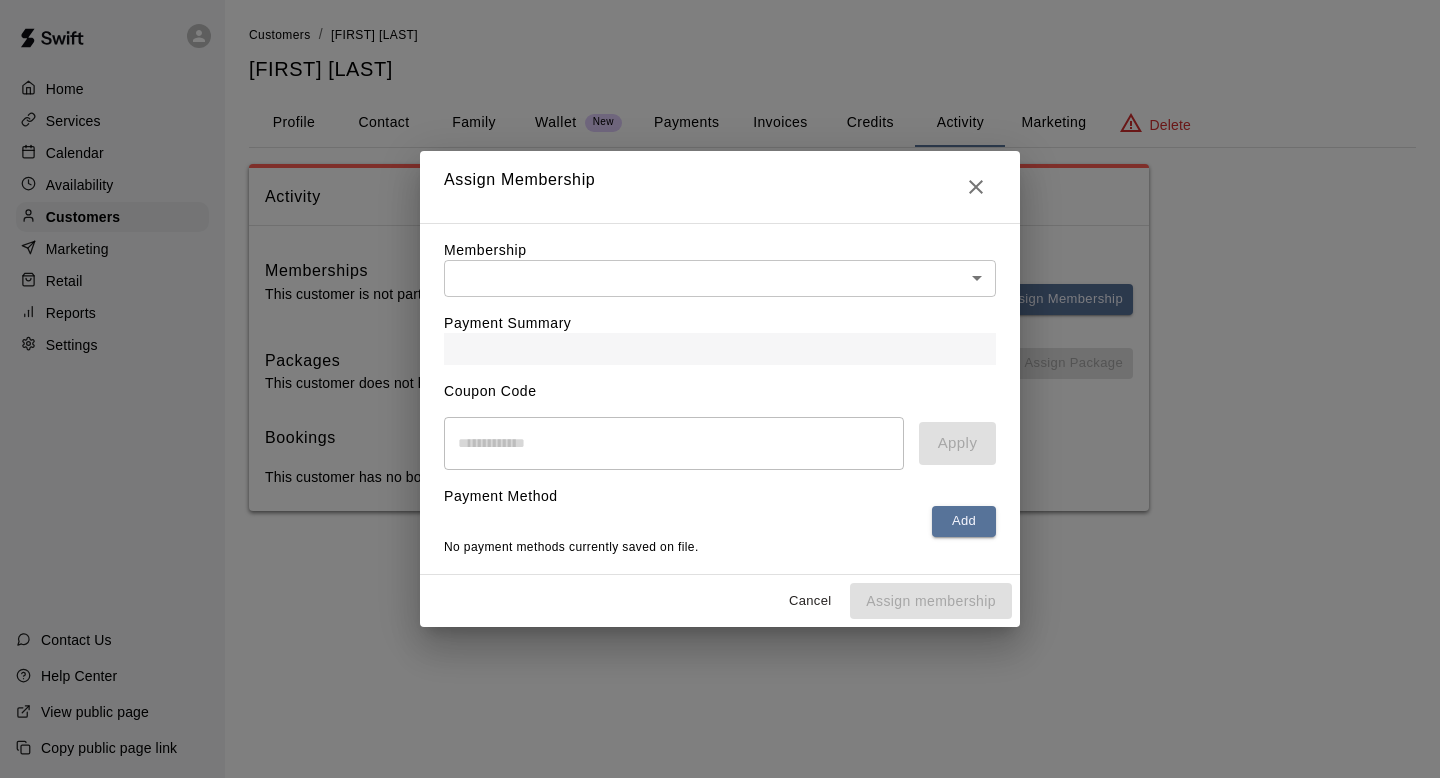 click on "Membership ​ ​" at bounding box center (720, 268) 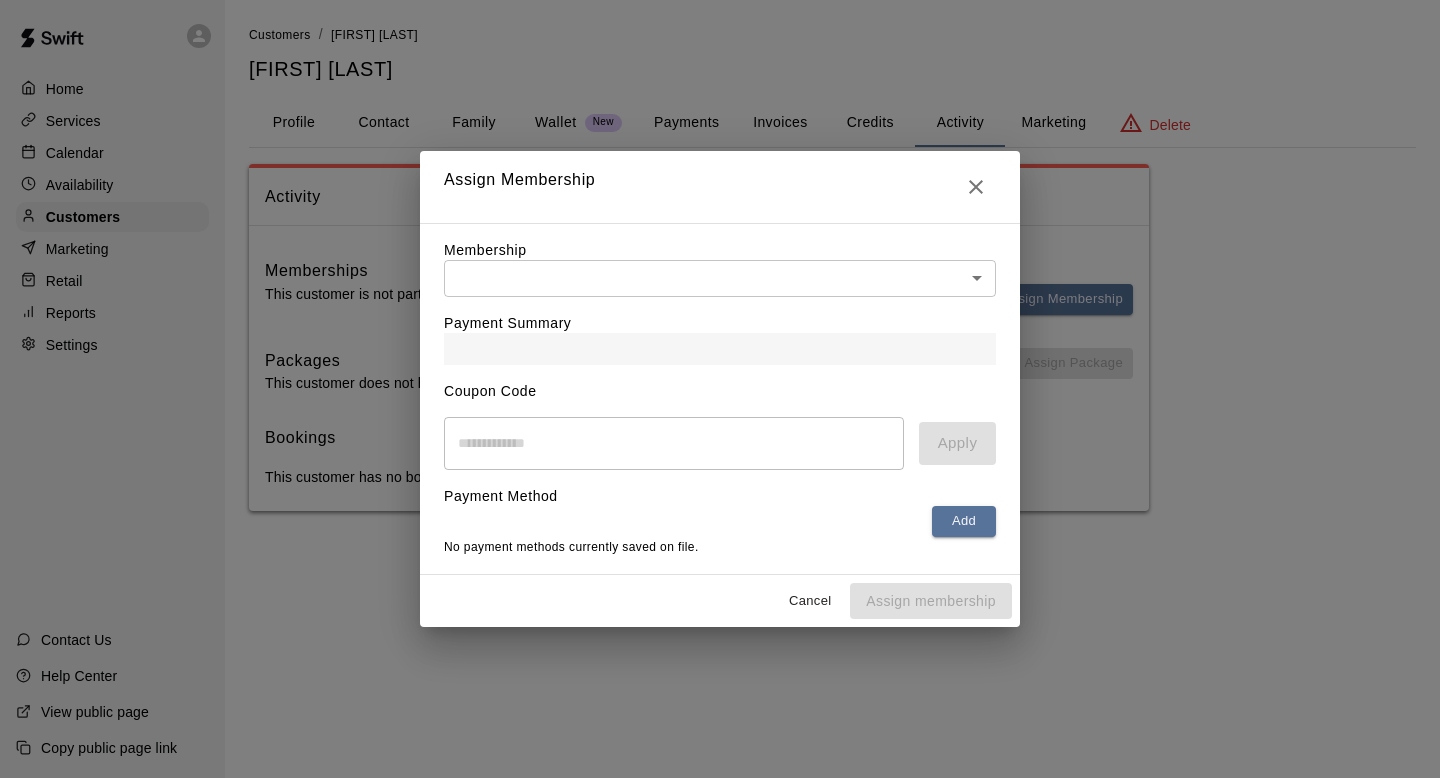 click on "Home Services Calendar Availability Customers Marketing Retail Reports Settings Contact Us Help Center View public page Copy public page link Customers / Parker Sparks Parker Sparks Profile Contact Family Wallet New Payments Invoices Credits Activity Marketing Delete Activity Memberships This customer is not part of any memberships. Assign Membership Packages This customer does not have any packages. Assign Package Bookings This customer has no bookings. Swift - Edit Customer Close cross-small Assign Membership Membership ​ ​ Payment Summary Coupon Code ​ Apply Payment Method   Add No payment methods currently saved on file. Cancel Assign membership" at bounding box center (720, 275) 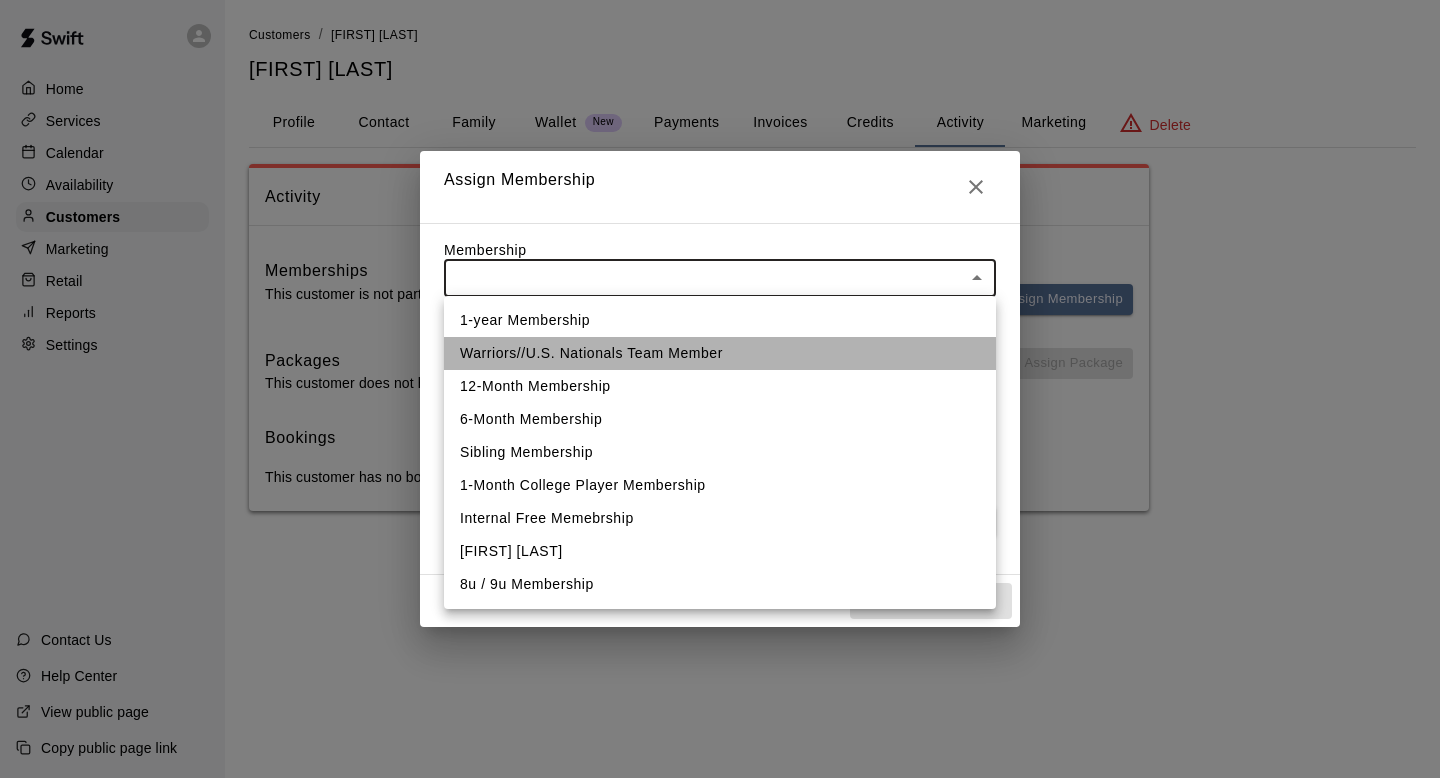 click on "Warriors//U.S. Nationals Team Member" at bounding box center [720, 353] 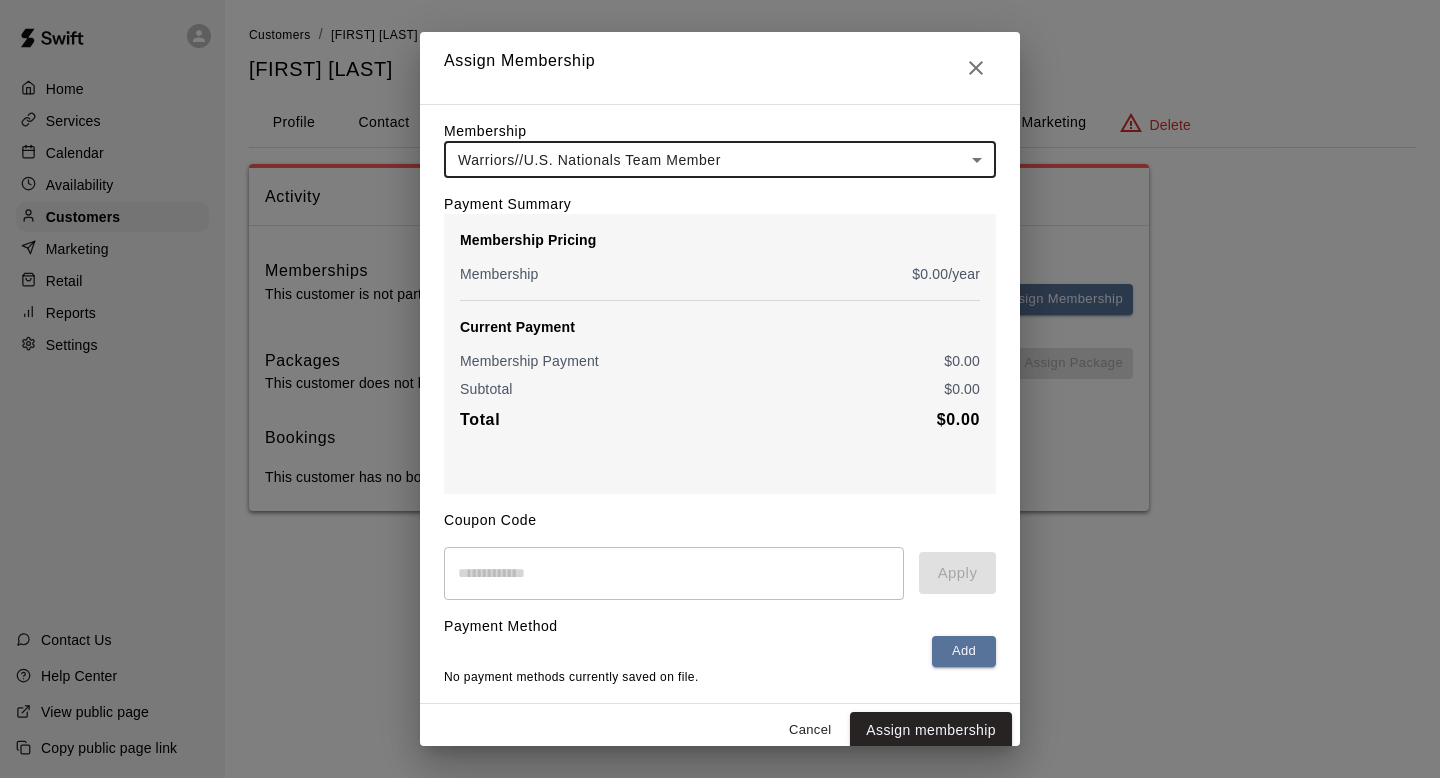 click on "Assign membership" at bounding box center (931, 730) 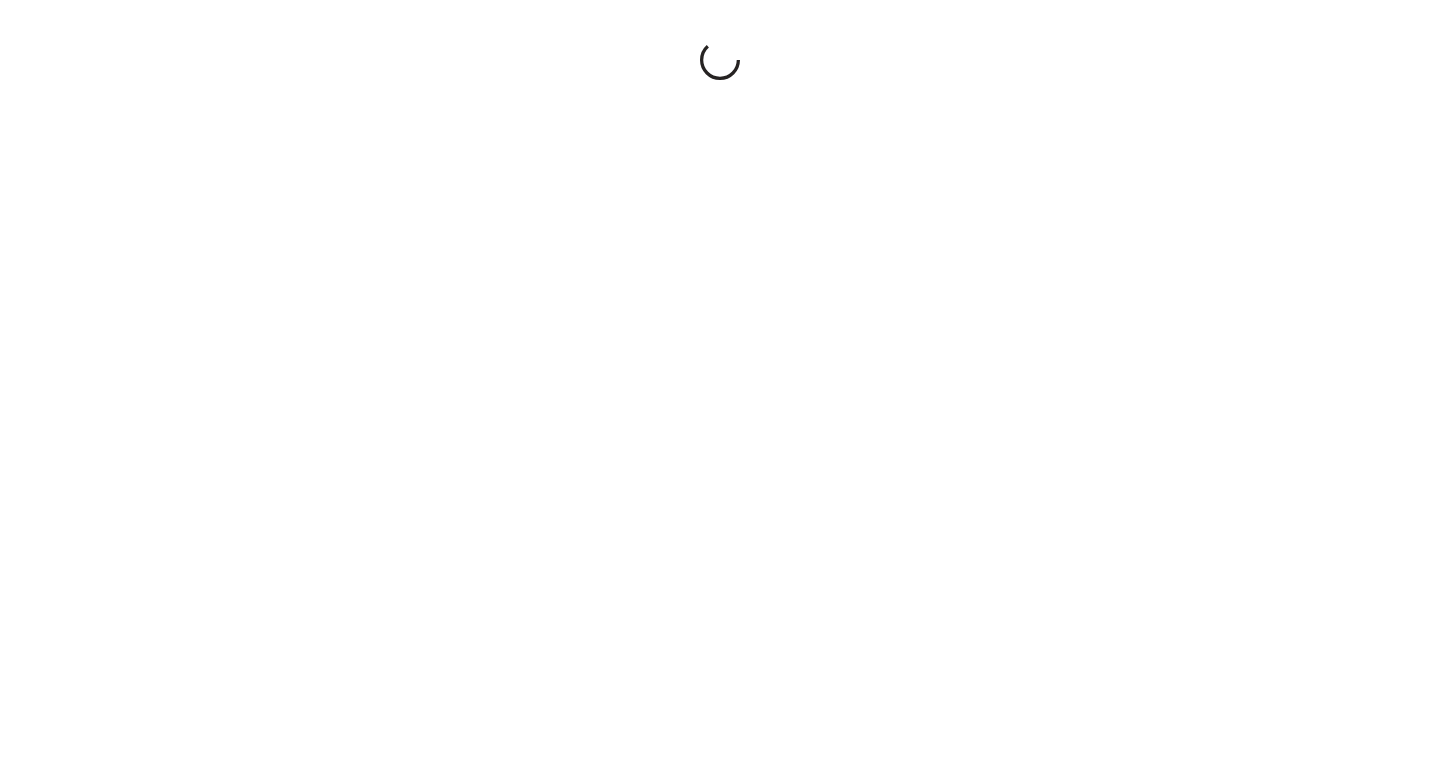 scroll, scrollTop: 0, scrollLeft: 0, axis: both 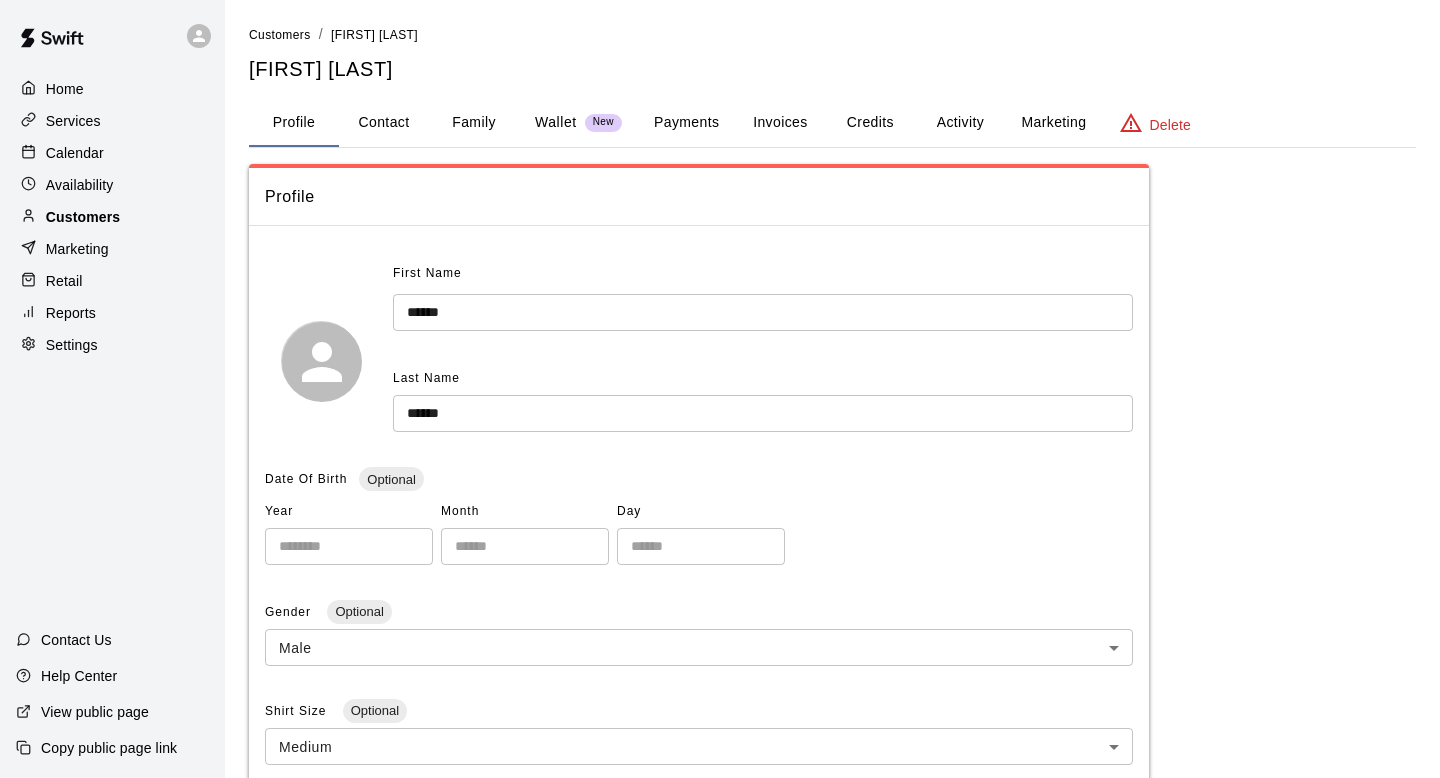 click on "Customers" at bounding box center (83, 217) 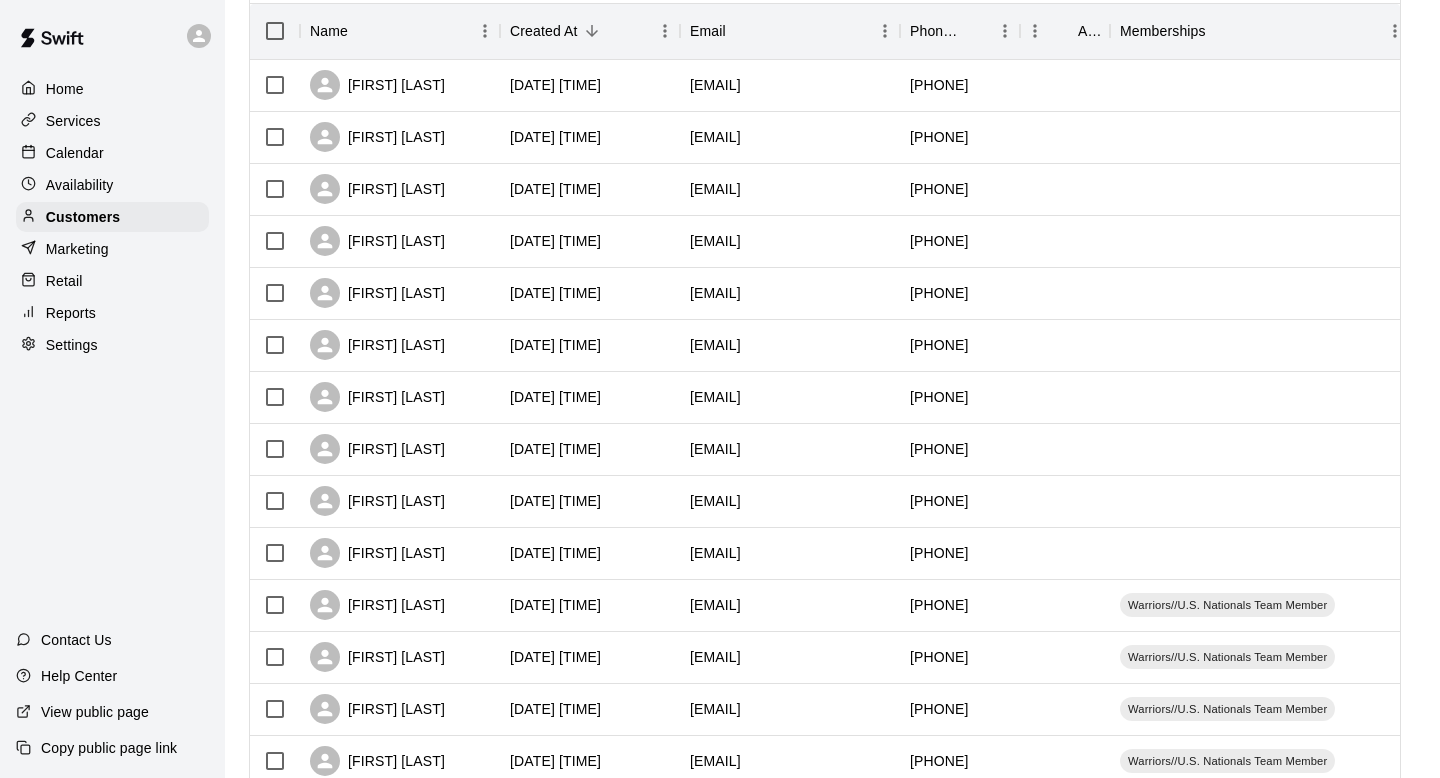 scroll, scrollTop: 323, scrollLeft: 0, axis: vertical 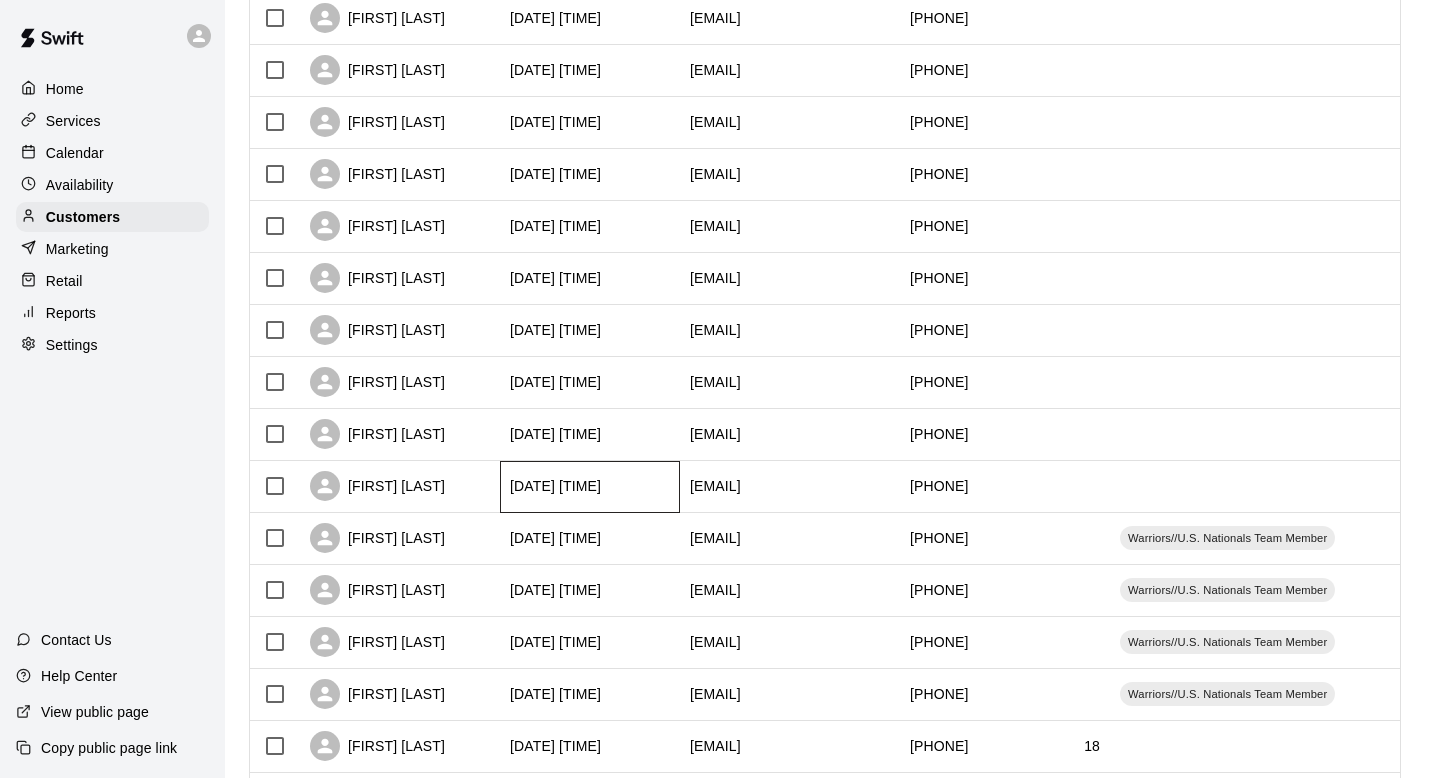 click on "[DATE] [TIME]" at bounding box center (555, 486) 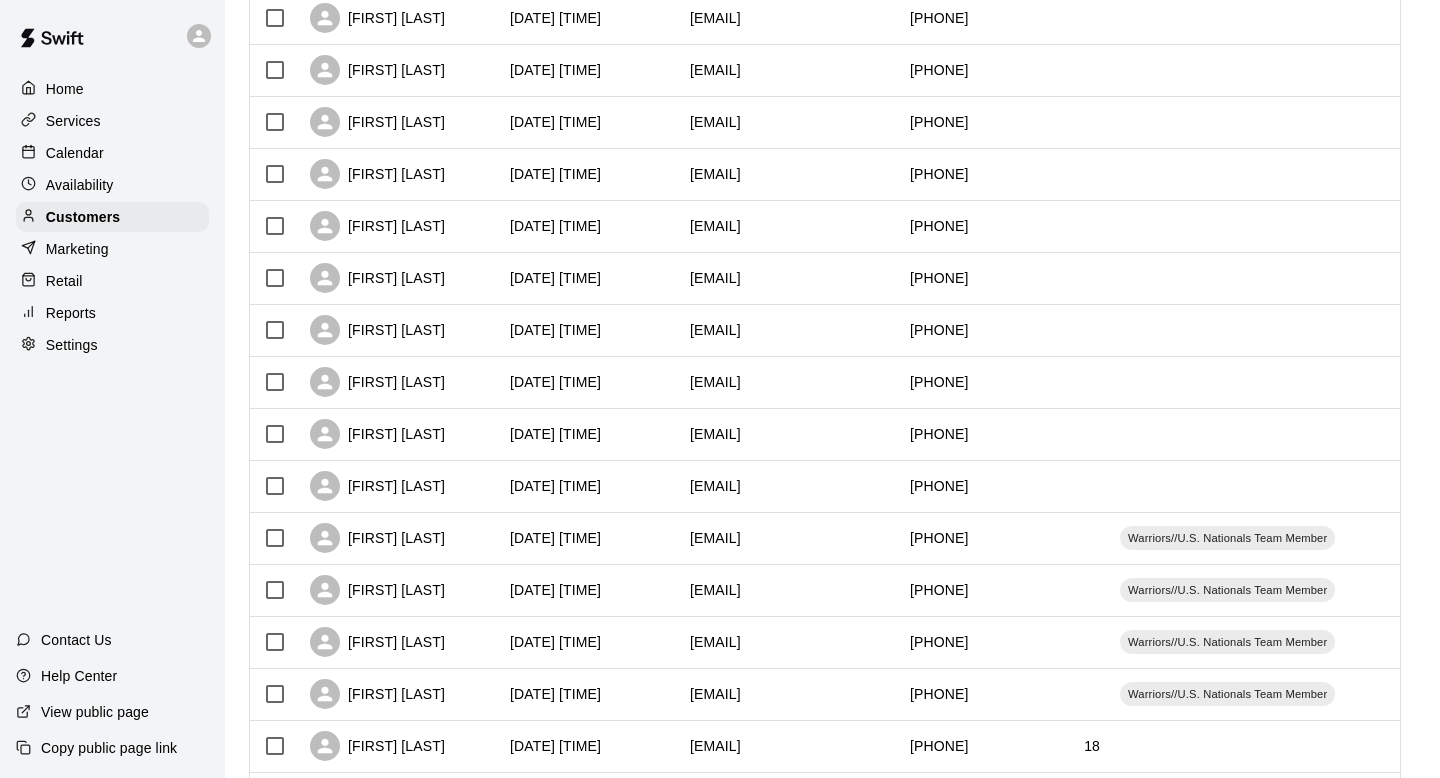 scroll, scrollTop: 0, scrollLeft: 0, axis: both 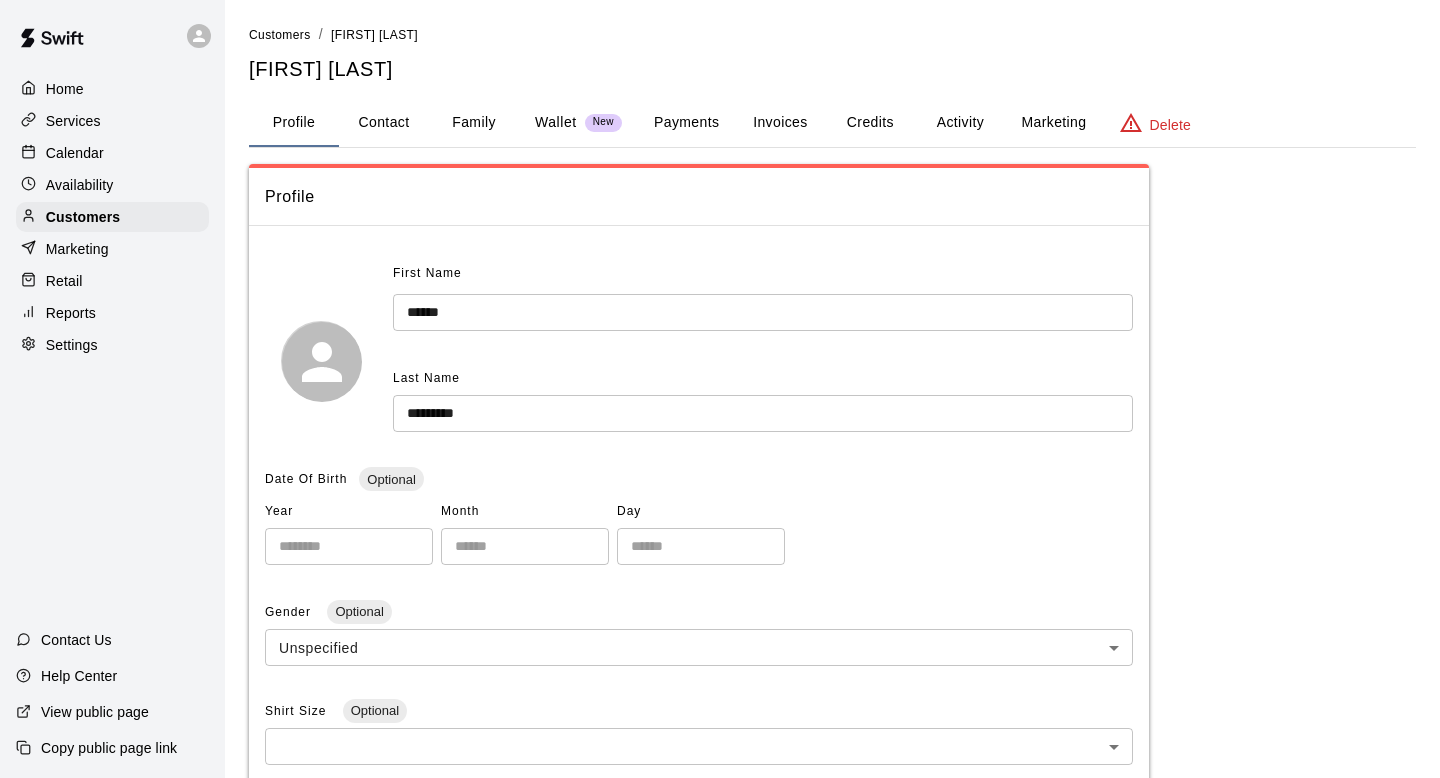 click on "Family" at bounding box center [474, 123] 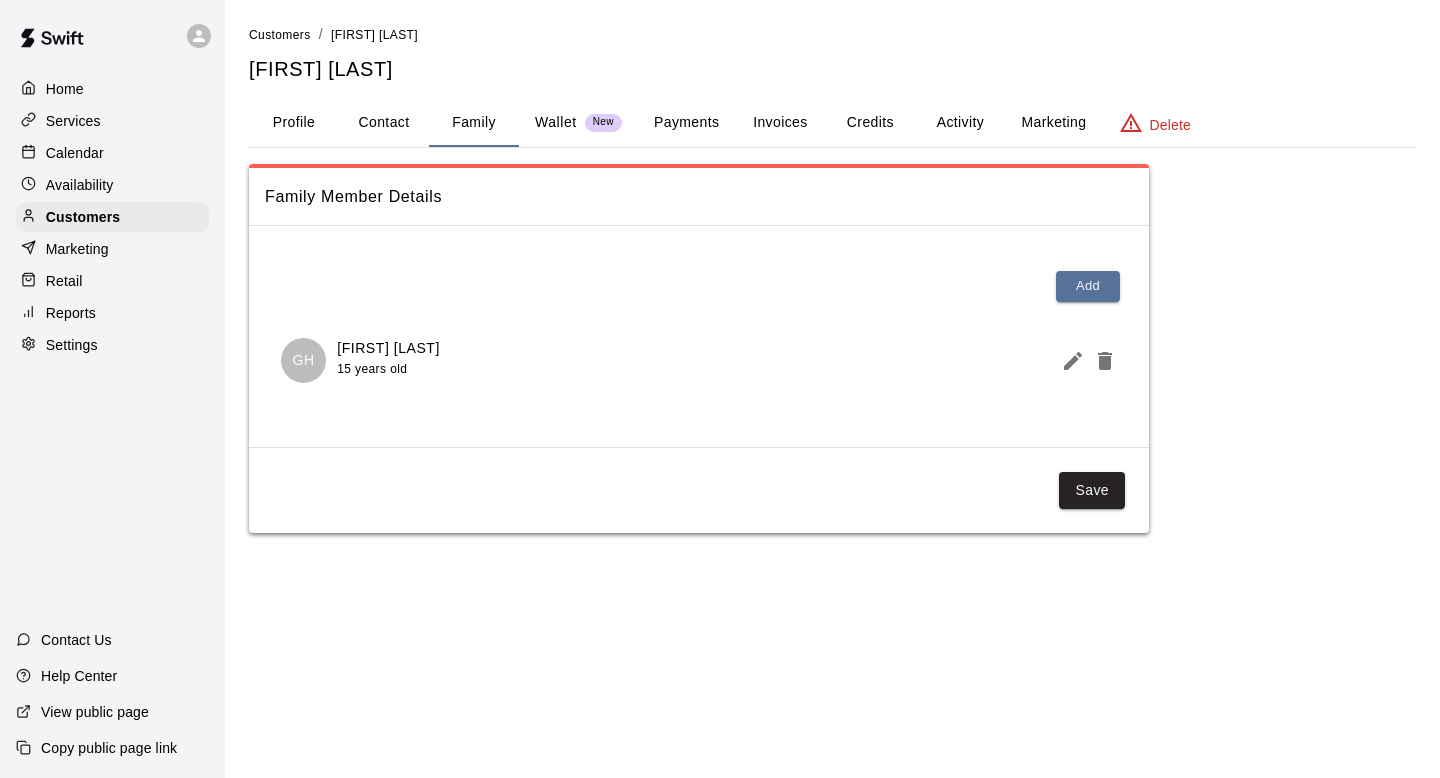 click on "Profile" at bounding box center [294, 123] 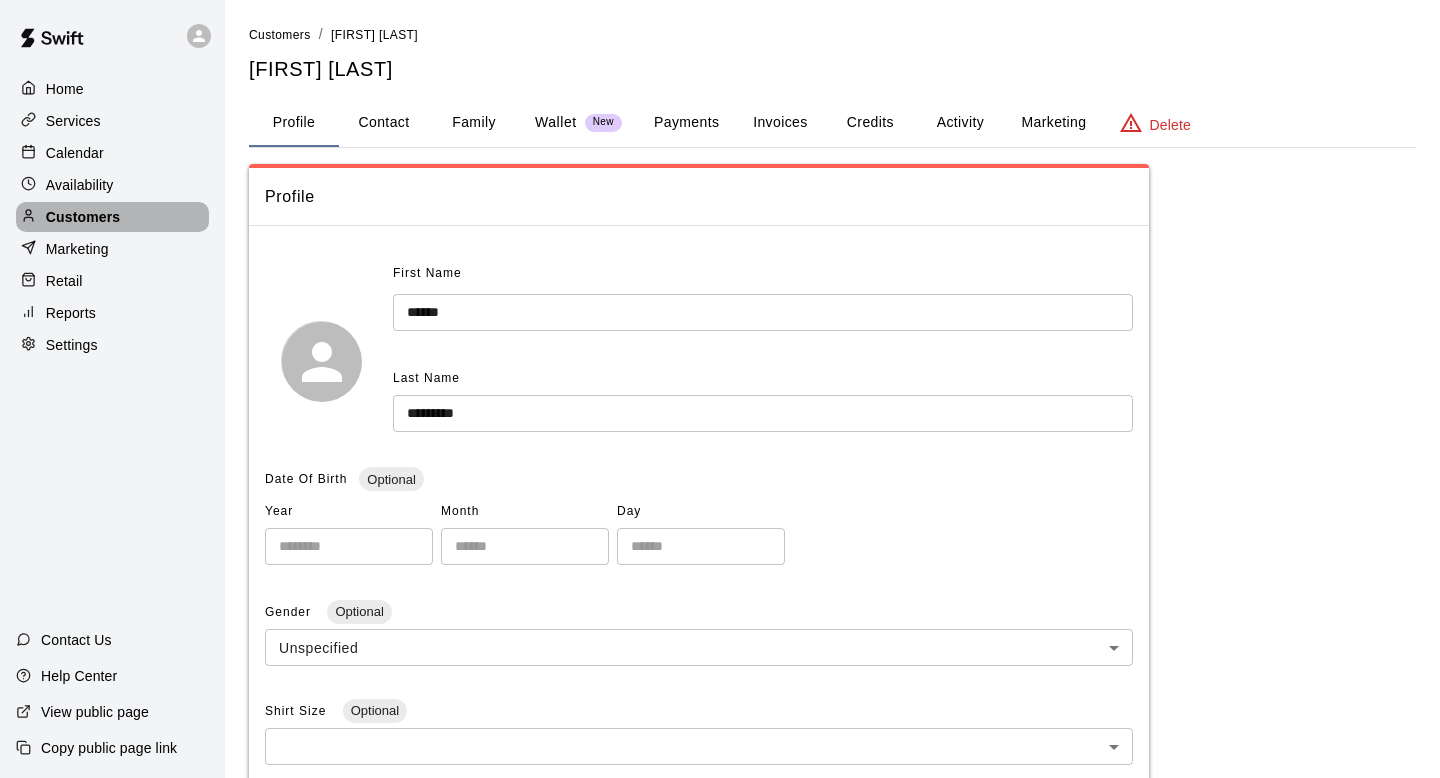 click on "Customers" at bounding box center (112, 217) 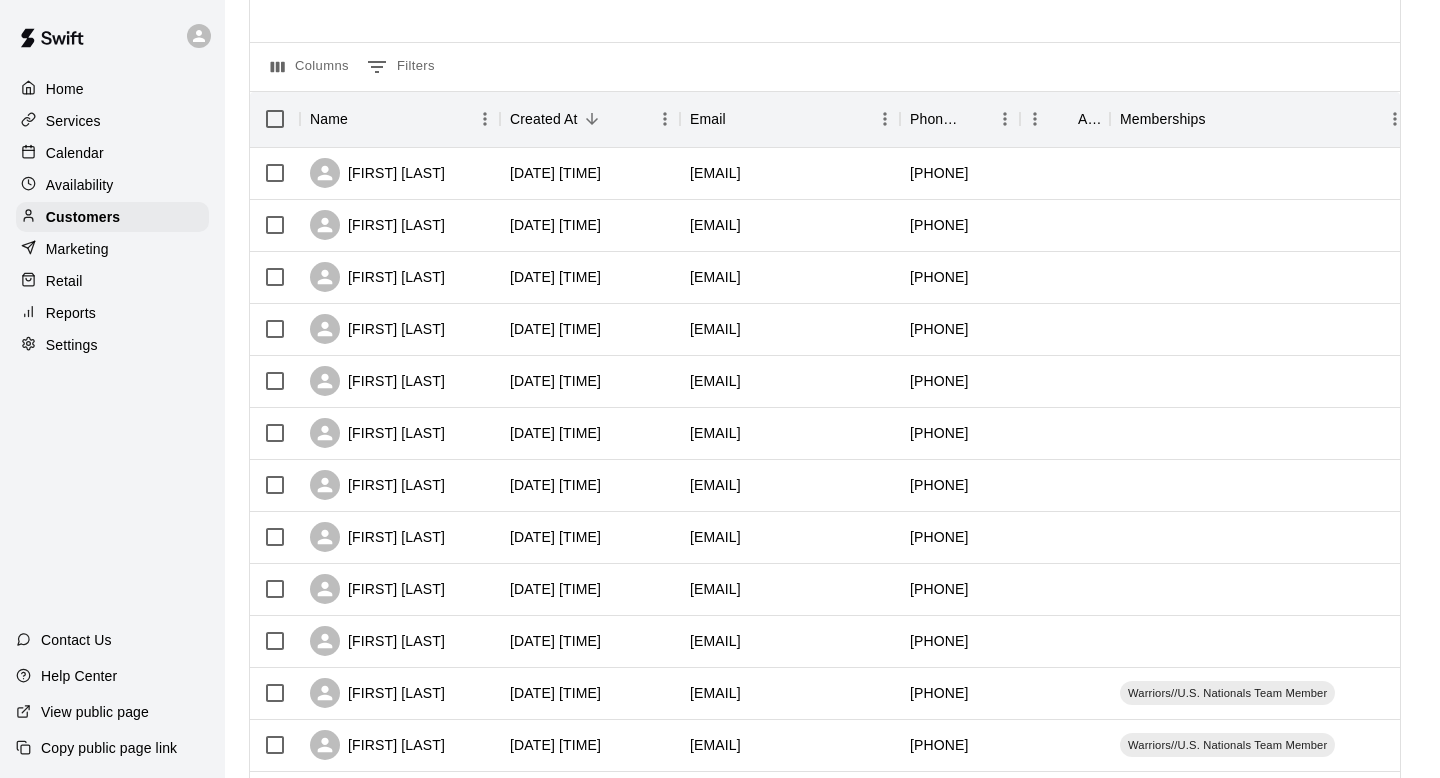 scroll, scrollTop: 170, scrollLeft: 0, axis: vertical 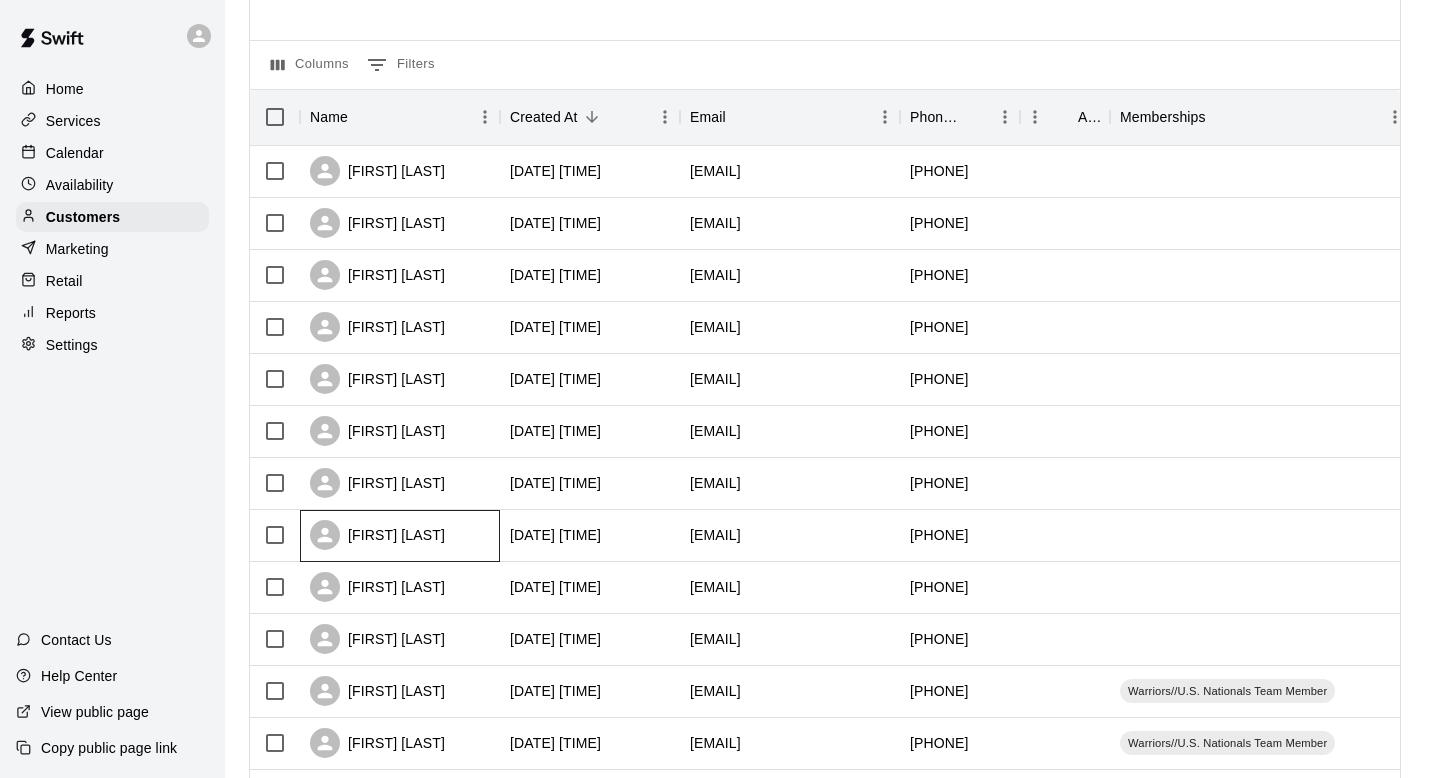 click on "[FIRST] [LAST]" at bounding box center [377, 535] 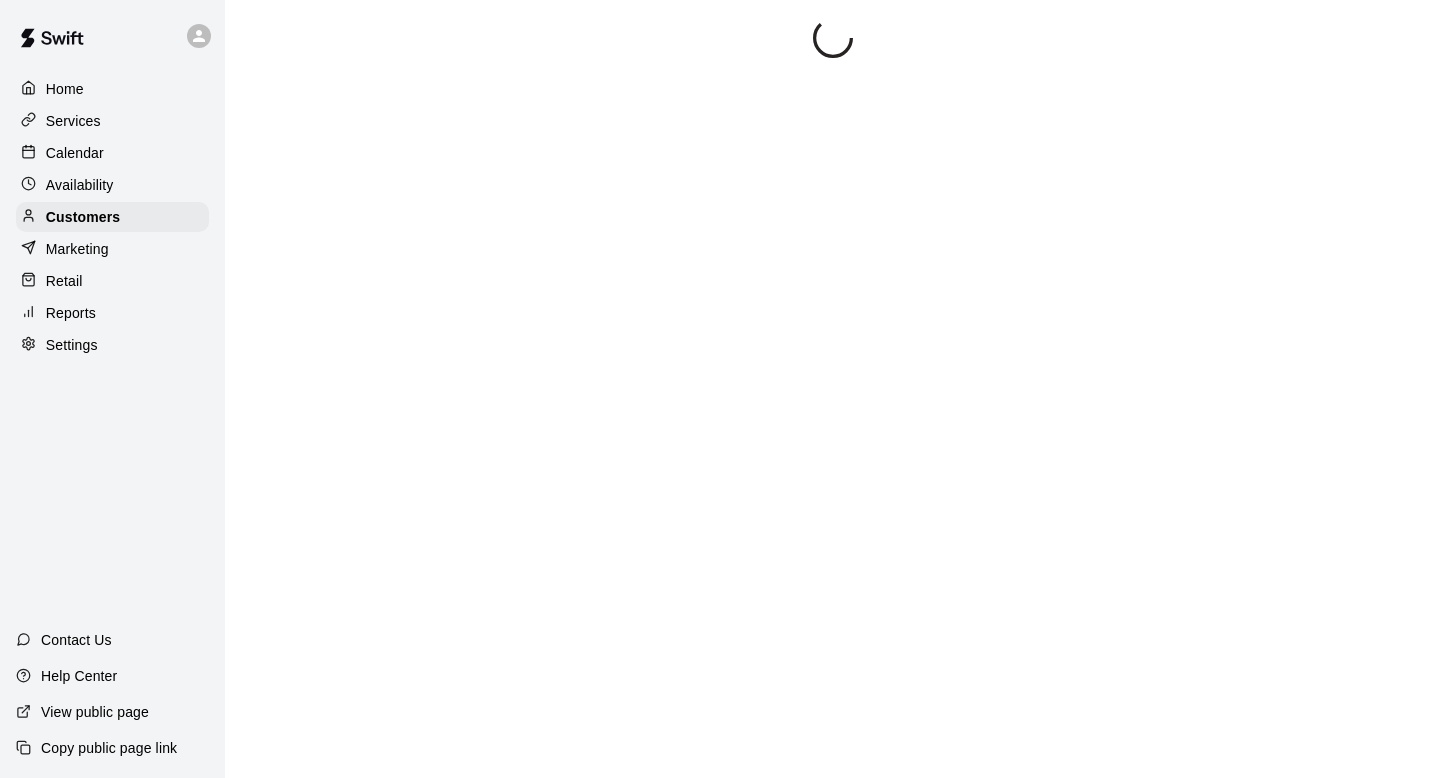 scroll, scrollTop: 0, scrollLeft: 0, axis: both 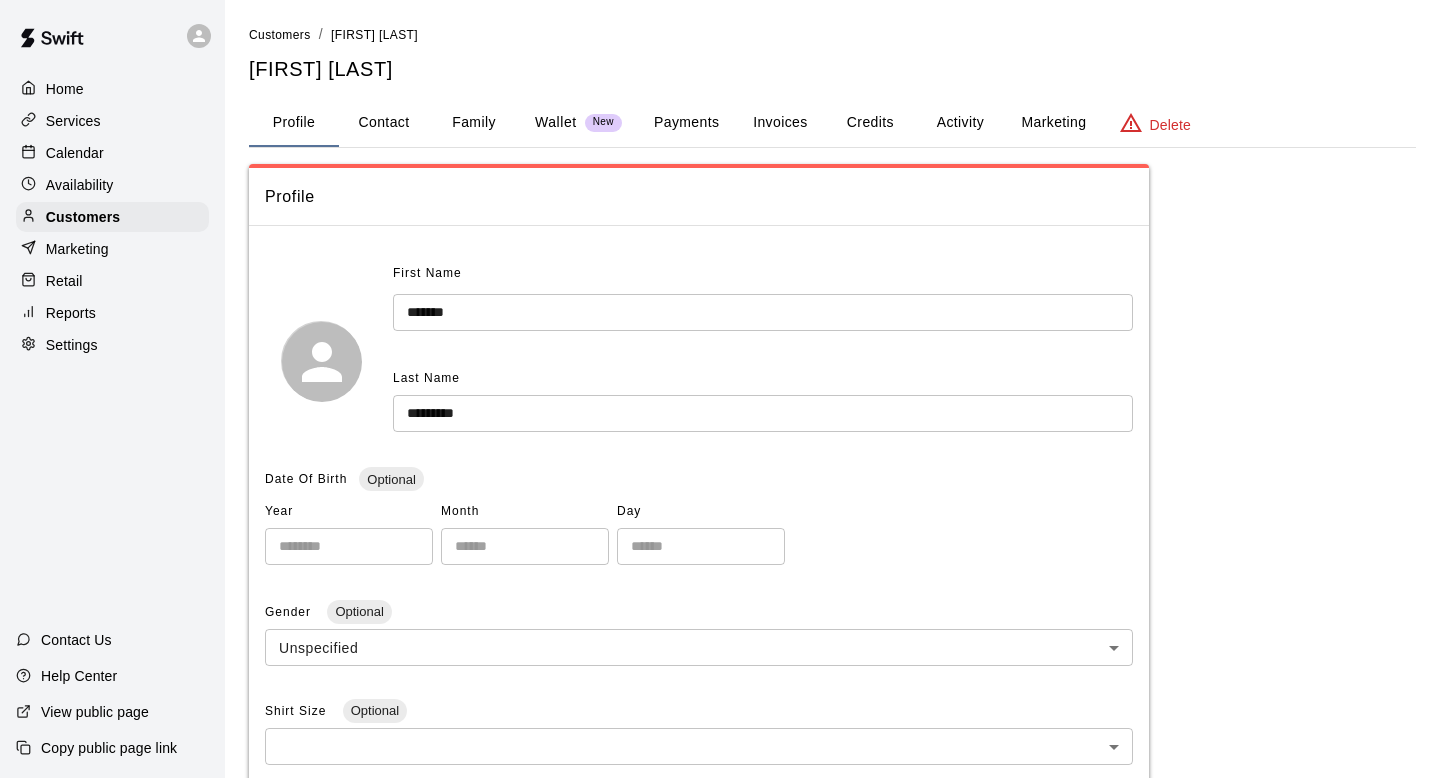 click on "Activity" at bounding box center (960, 123) 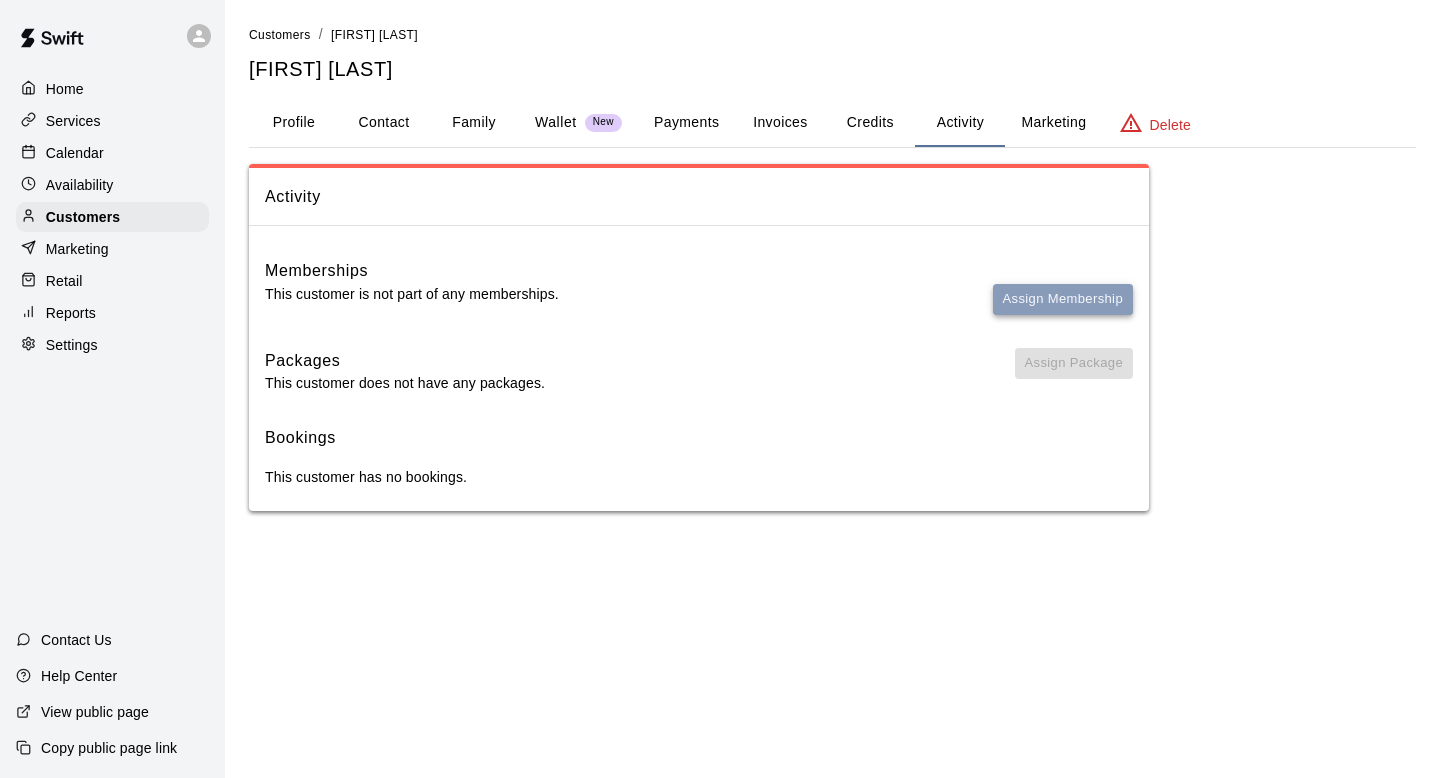 click on "Assign Membership" at bounding box center [1063, 299] 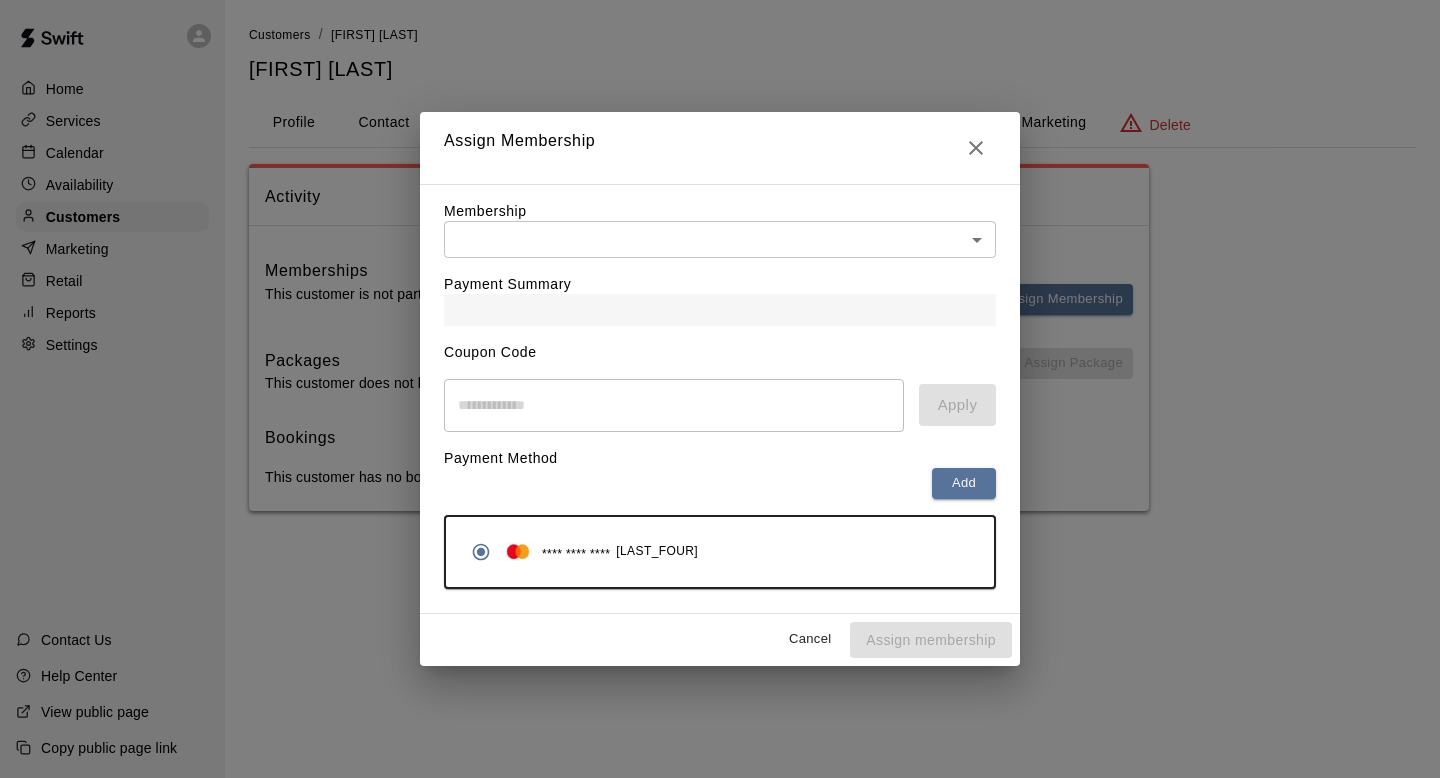 click on "Home Services Calendar Availability Customers Marketing Retail Reports Settings Contact Us Help Center View public page Copy public page link Customers / Ashley  Johnston  Ashley  Johnston  Profile Contact Family Wallet New Payments Invoices Credits Activity Marketing Delete Activity Memberships This customer is not part of any memberships. Assign Membership Packages This customer does not have any packages. Assign Package Bookings This customer has no bookings. Swift - Edit Customer Close cross-small Assign Membership Membership ​ ​ Payment Summary Coupon Code ​ Apply Payment Method   Add **** **** **** 2122 Cancel Assign membership" at bounding box center [720, 275] 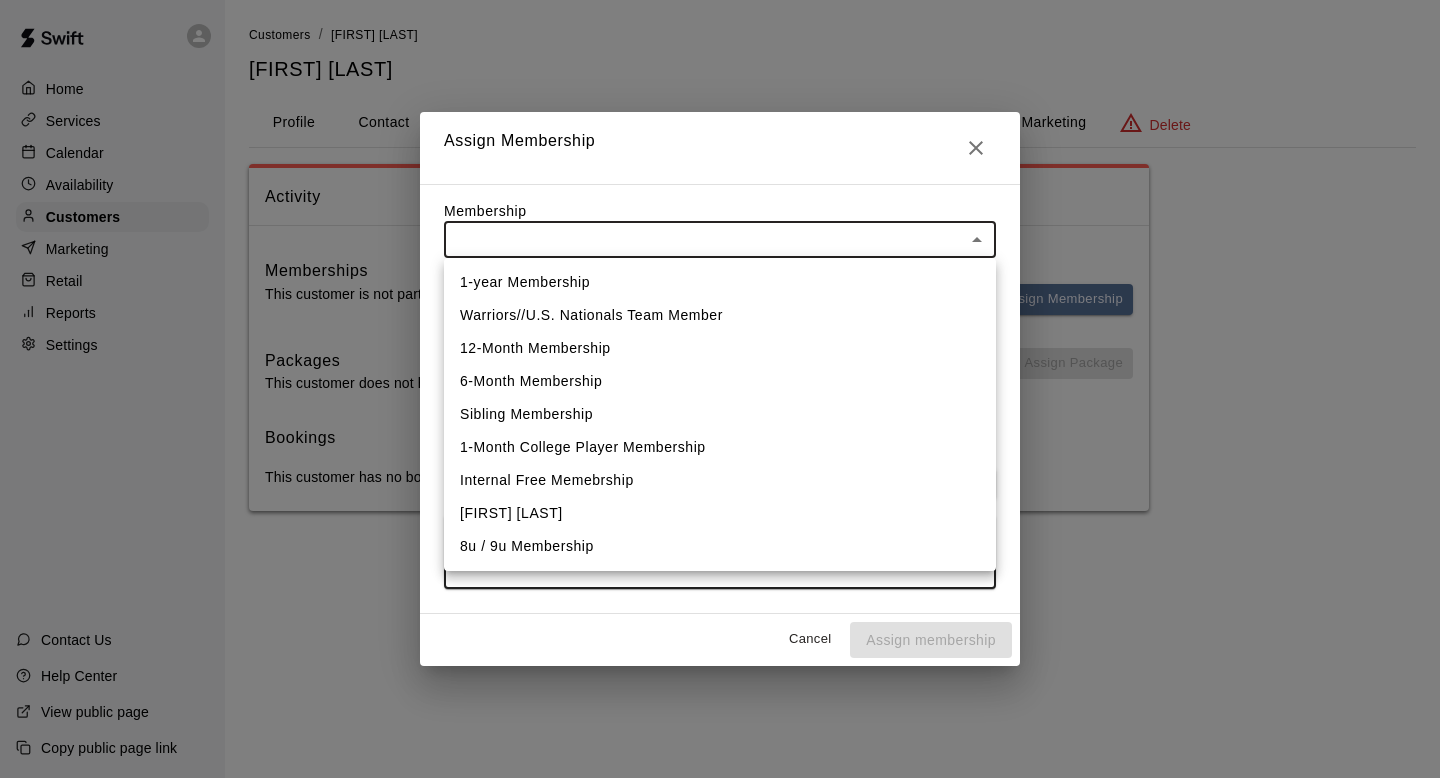 drag, startPoint x: 747, startPoint y: 341, endPoint x: 743, endPoint y: 303, distance: 38.209946 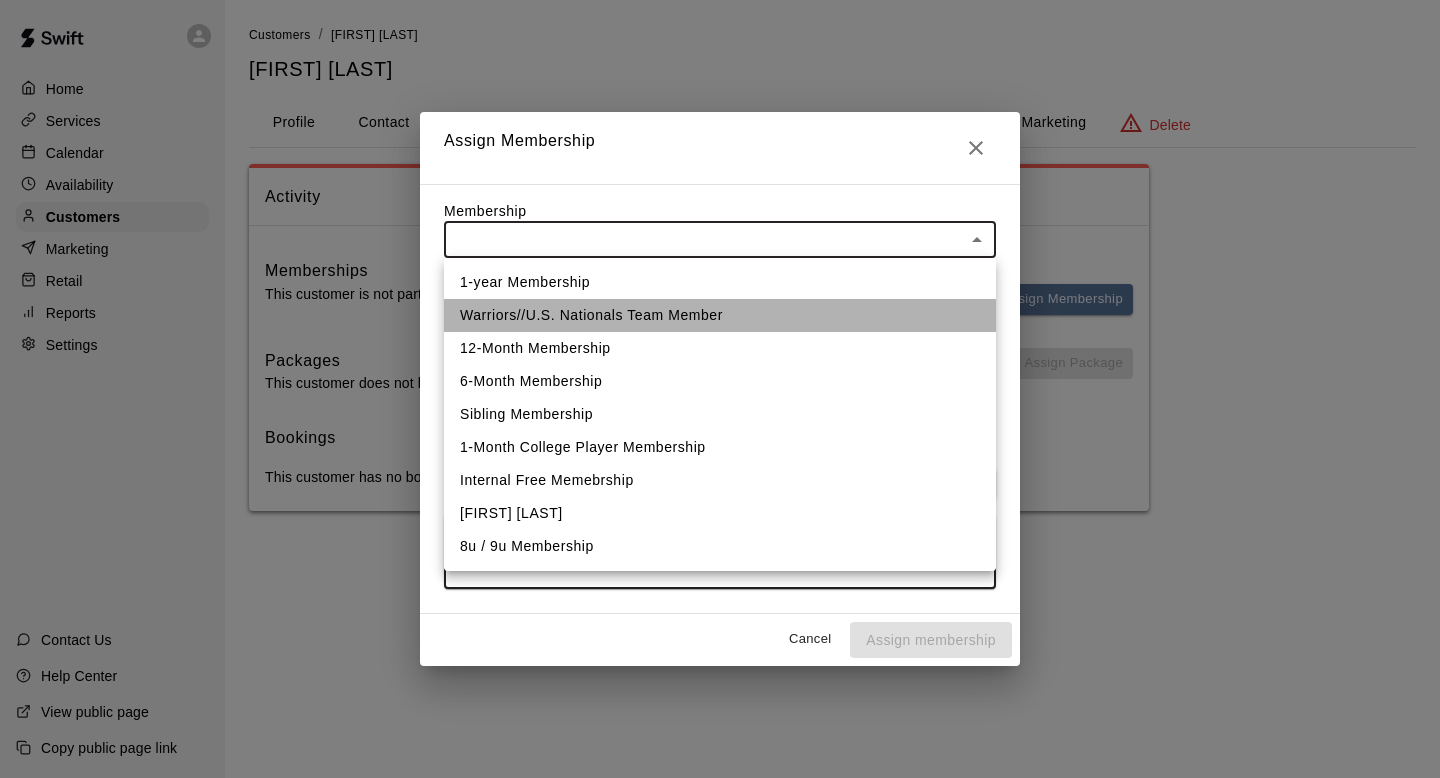 click on "Warriors//U.S. Nationals Team Member" at bounding box center [720, 315] 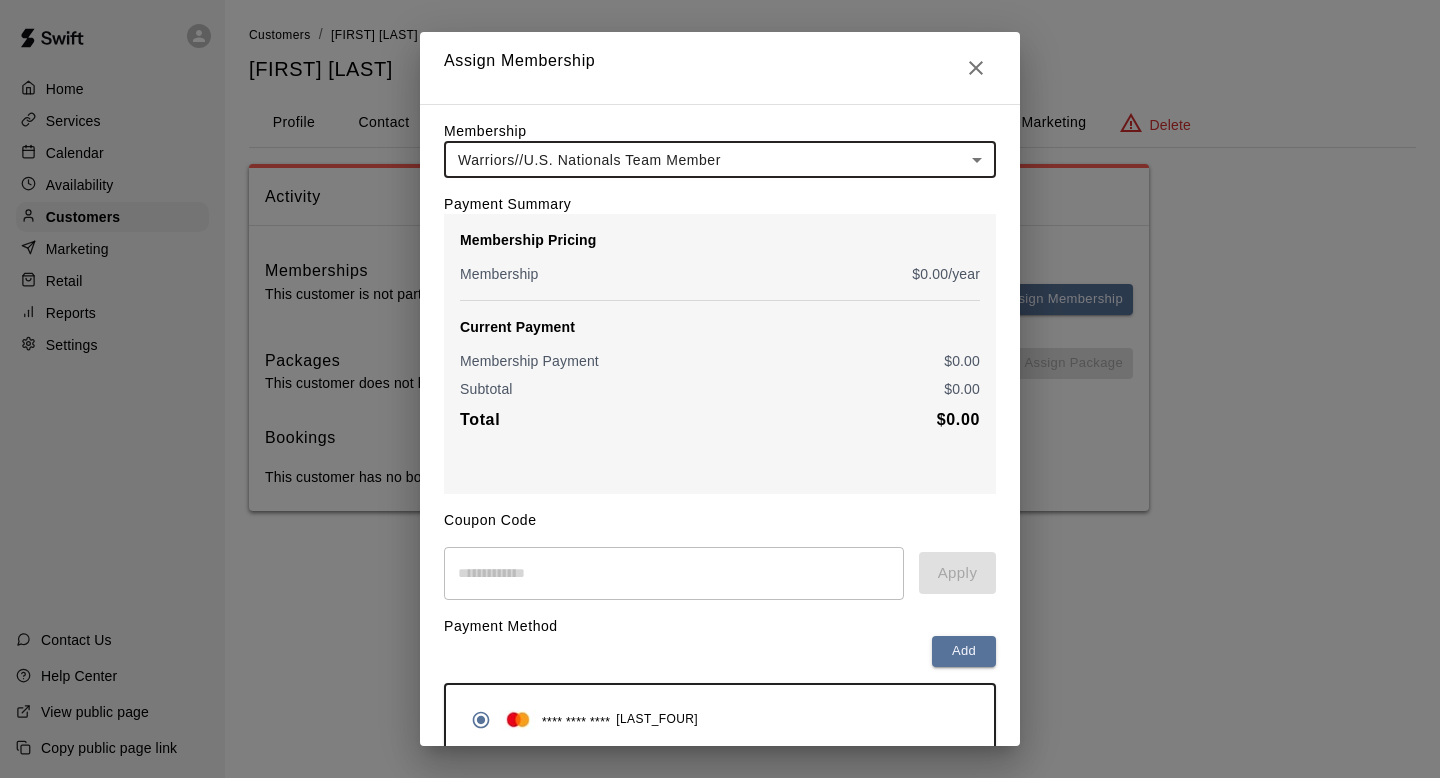 scroll, scrollTop: 90, scrollLeft: 0, axis: vertical 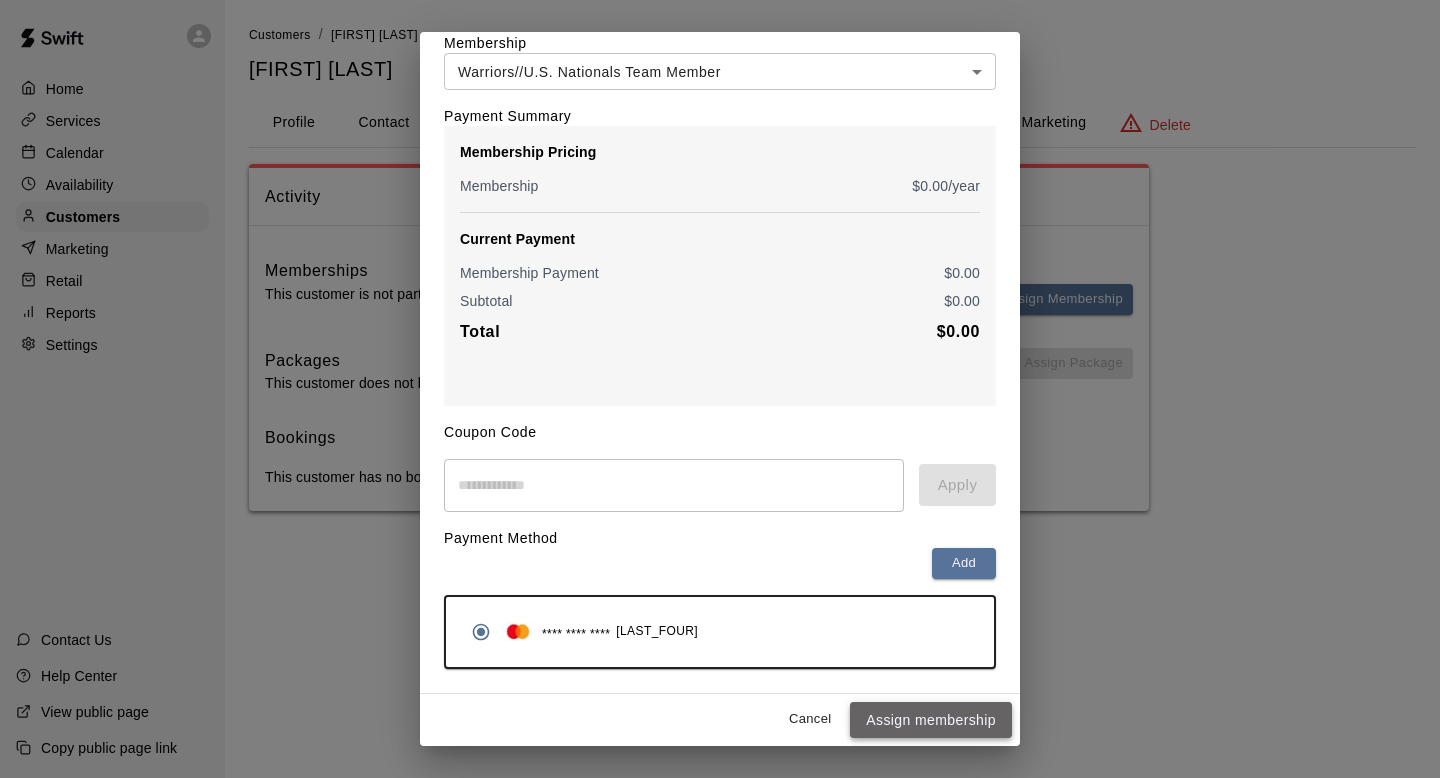 click on "Assign membership" at bounding box center (931, 720) 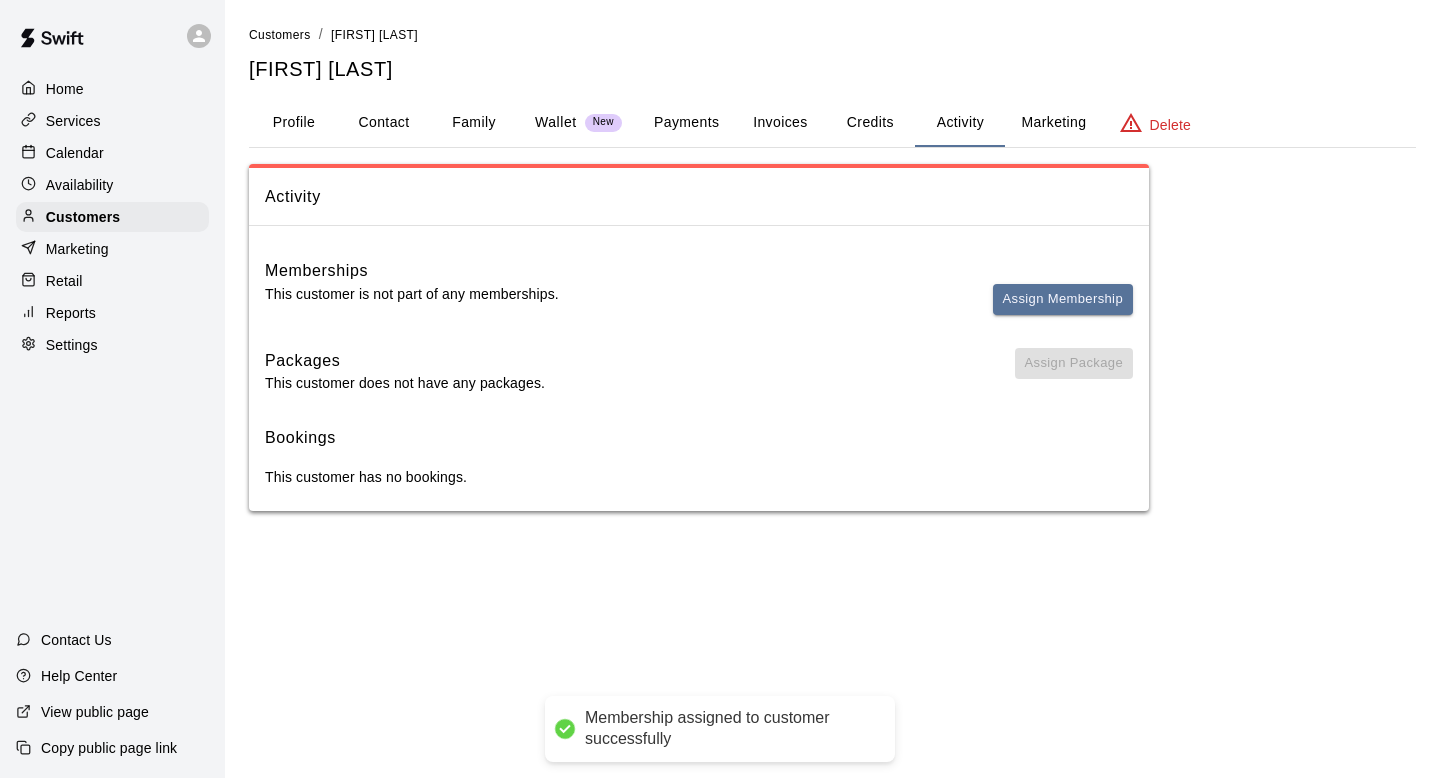 scroll, scrollTop: 0, scrollLeft: 0, axis: both 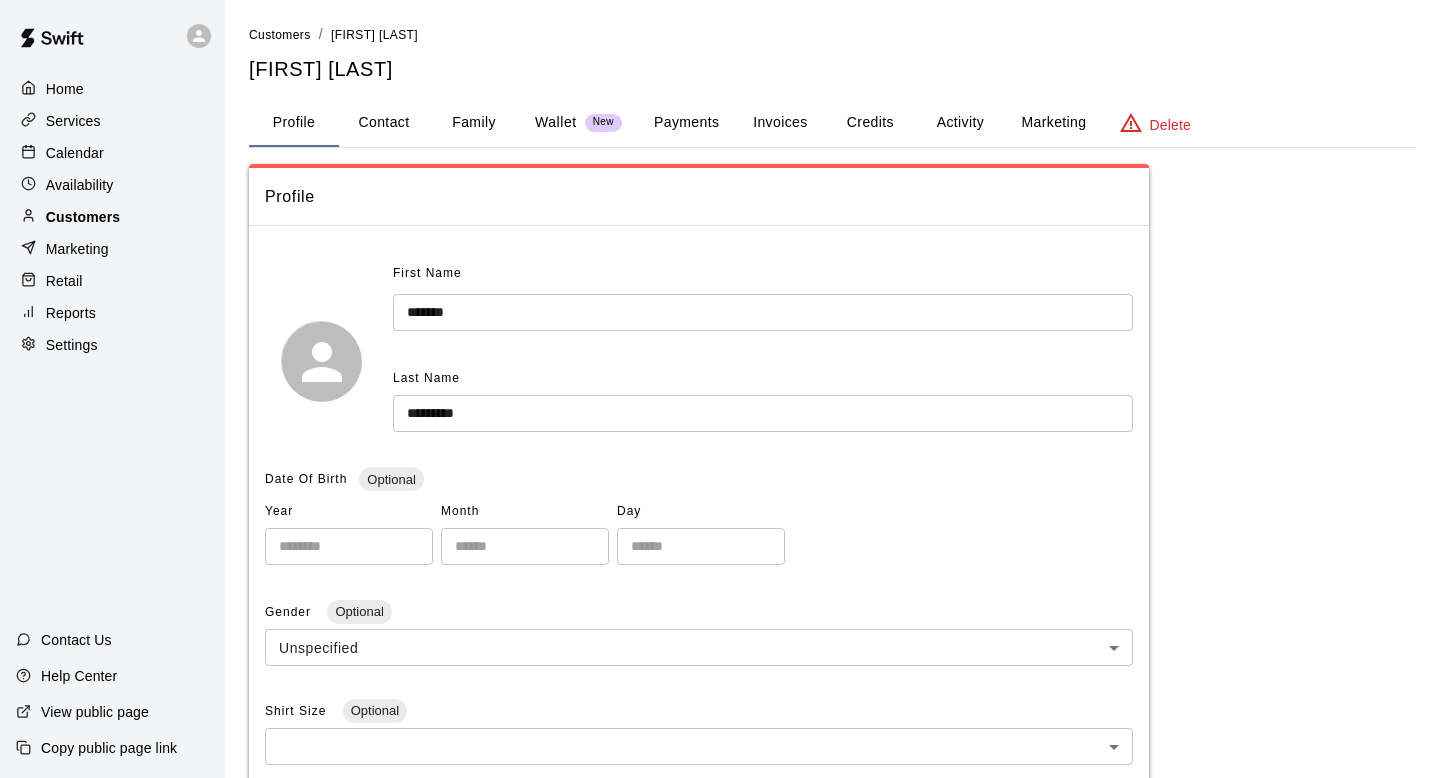 click on "Customers" at bounding box center (83, 217) 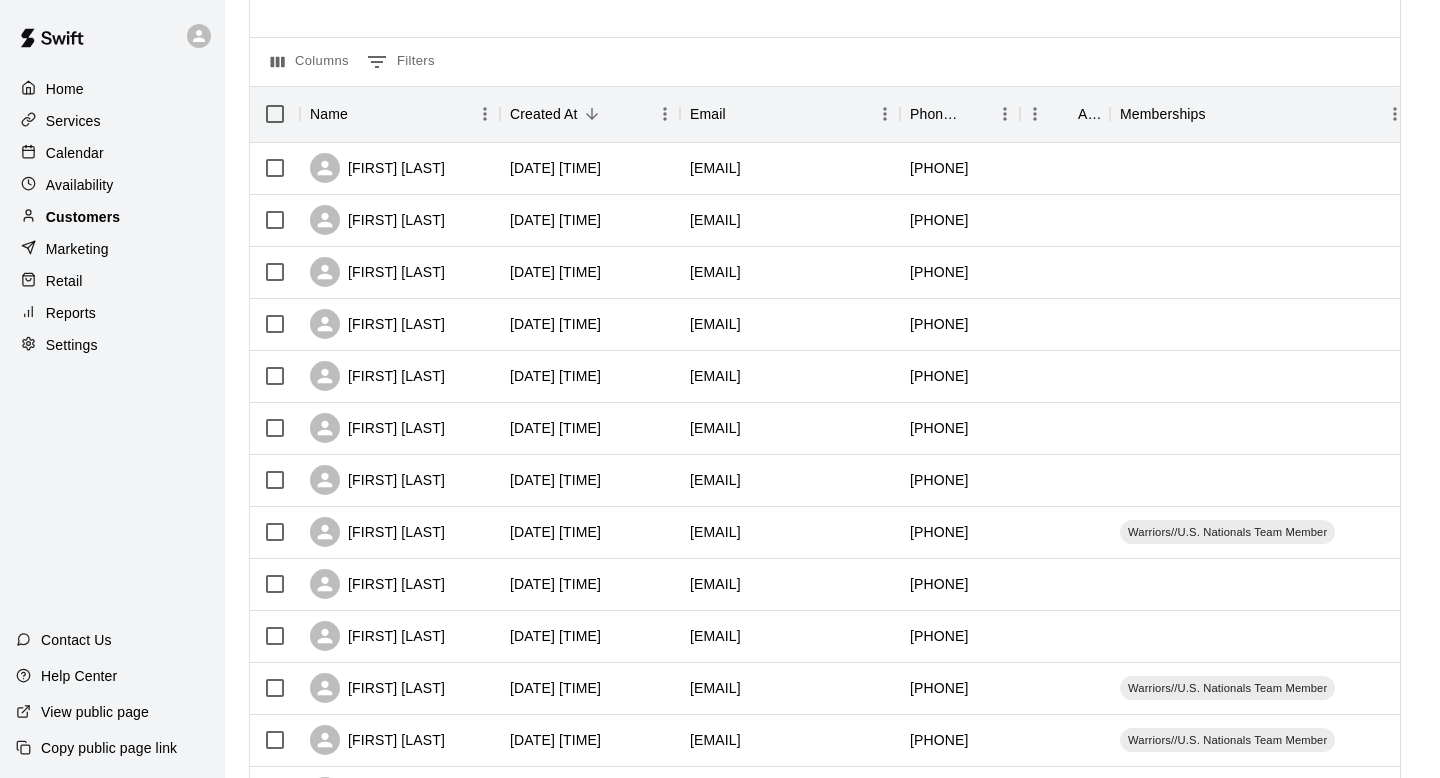 scroll, scrollTop: 179, scrollLeft: 0, axis: vertical 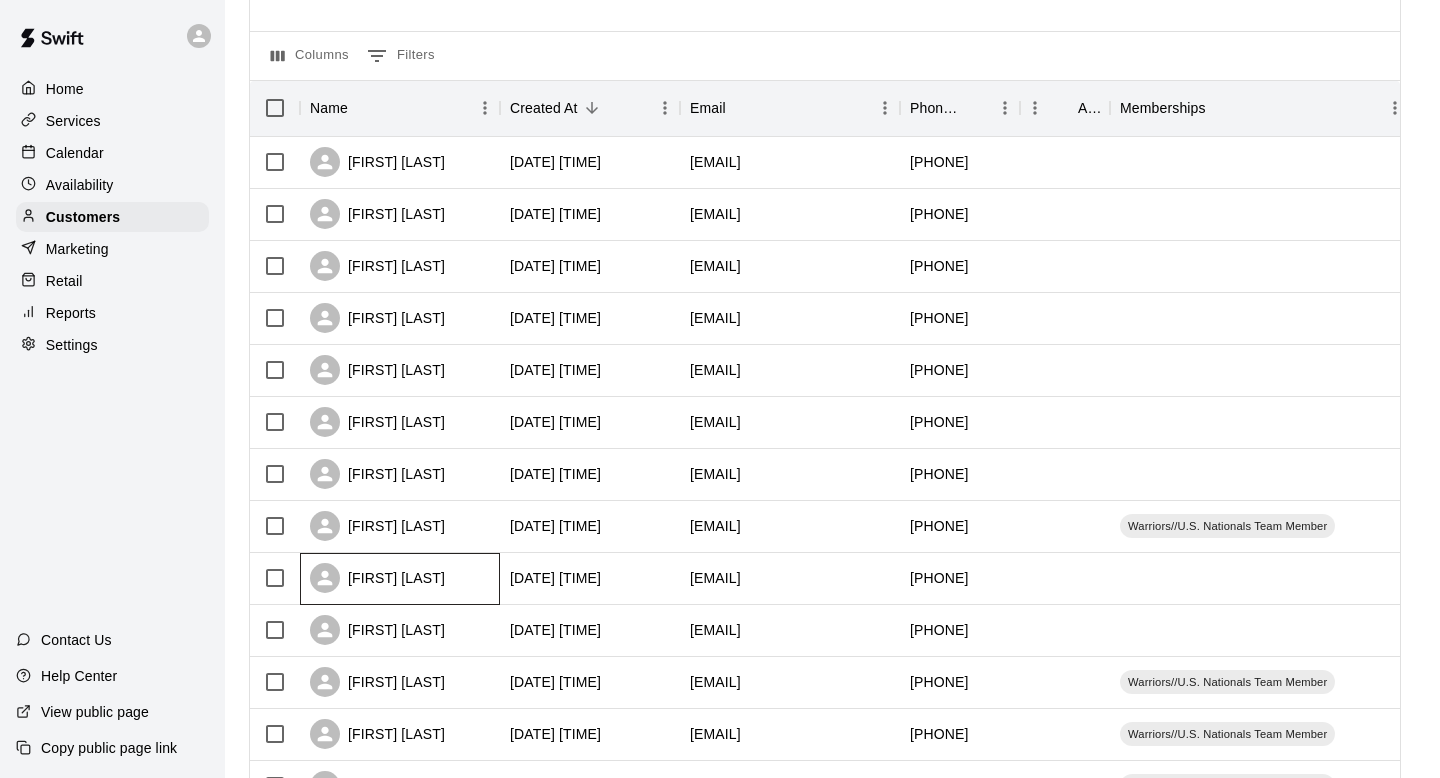 click on "[FIRST] [LAST]" at bounding box center [377, 578] 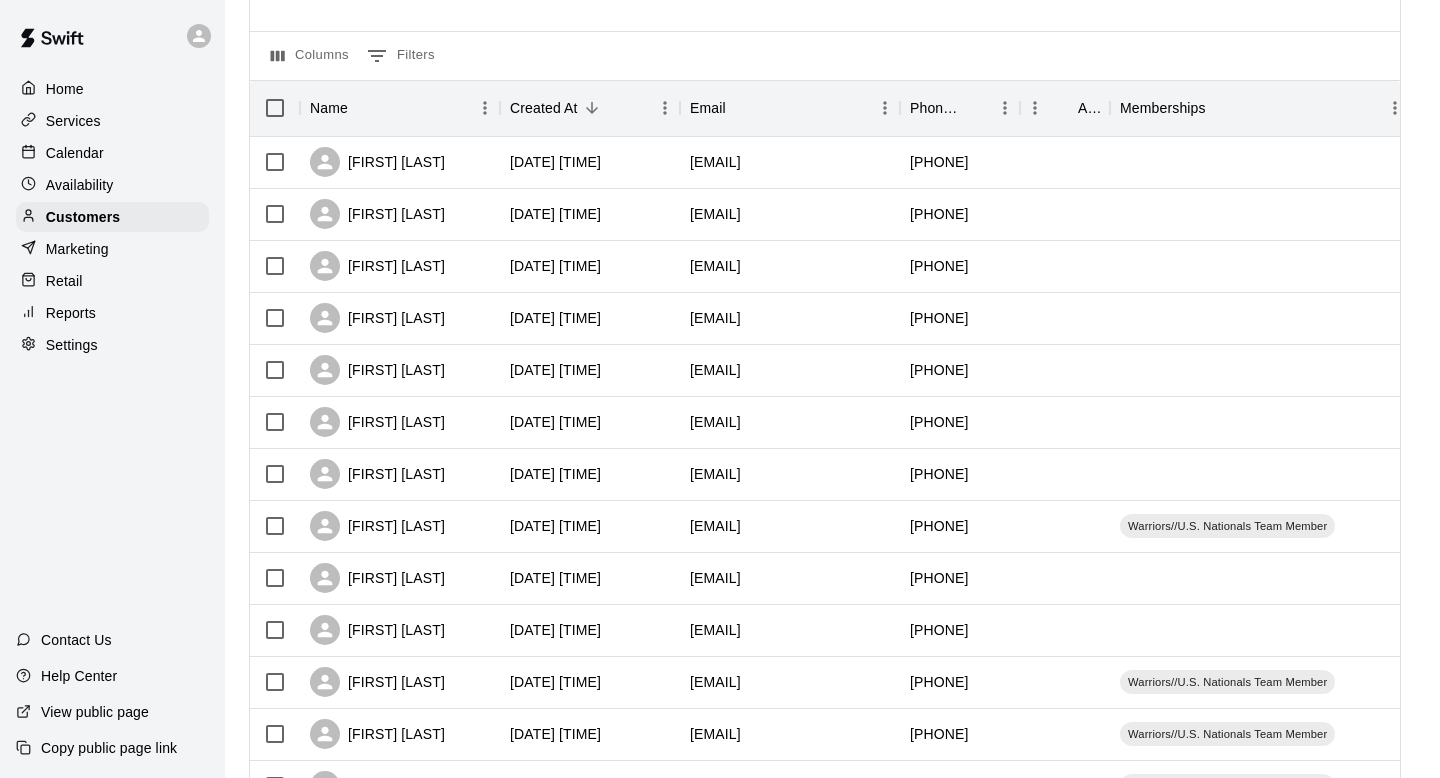 scroll, scrollTop: 0, scrollLeft: 0, axis: both 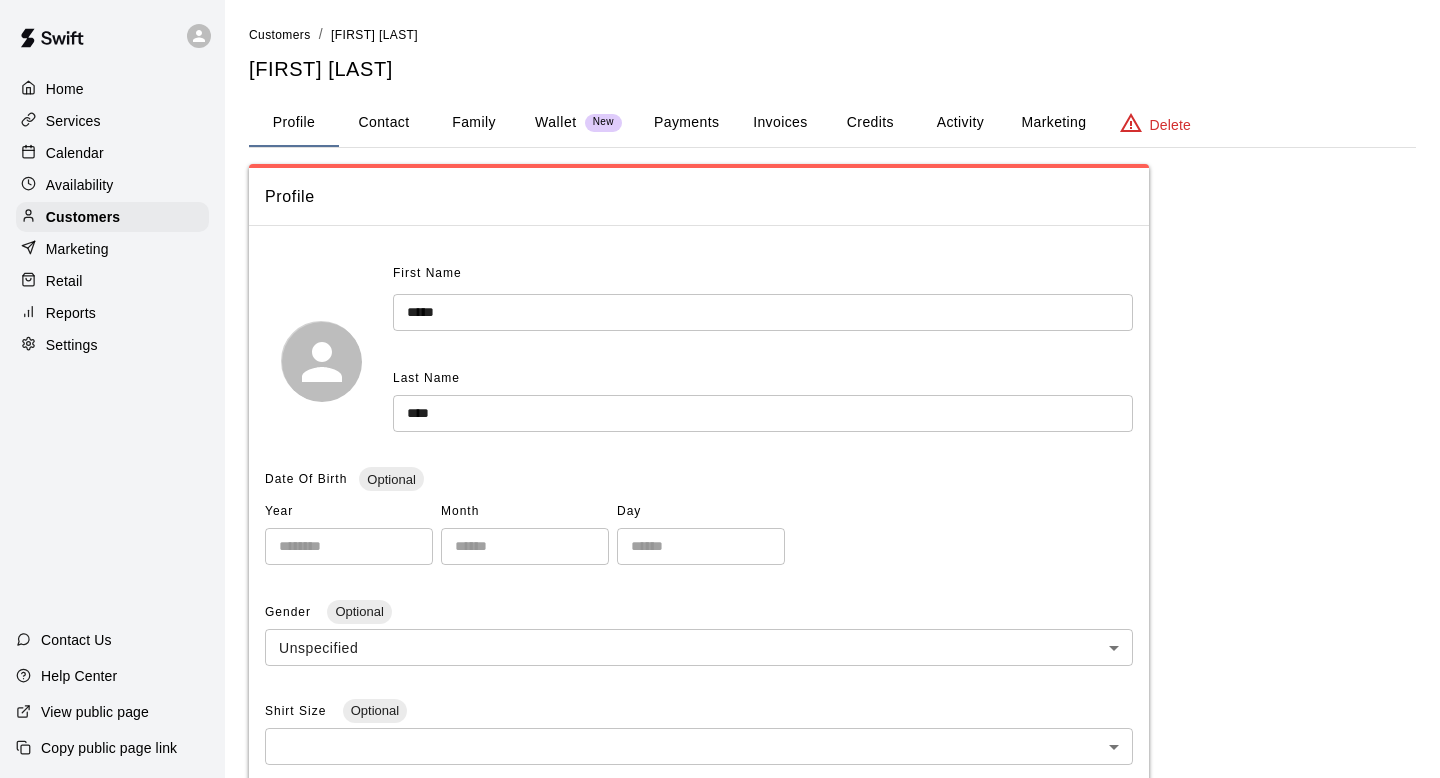 click on "Activity" at bounding box center [960, 123] 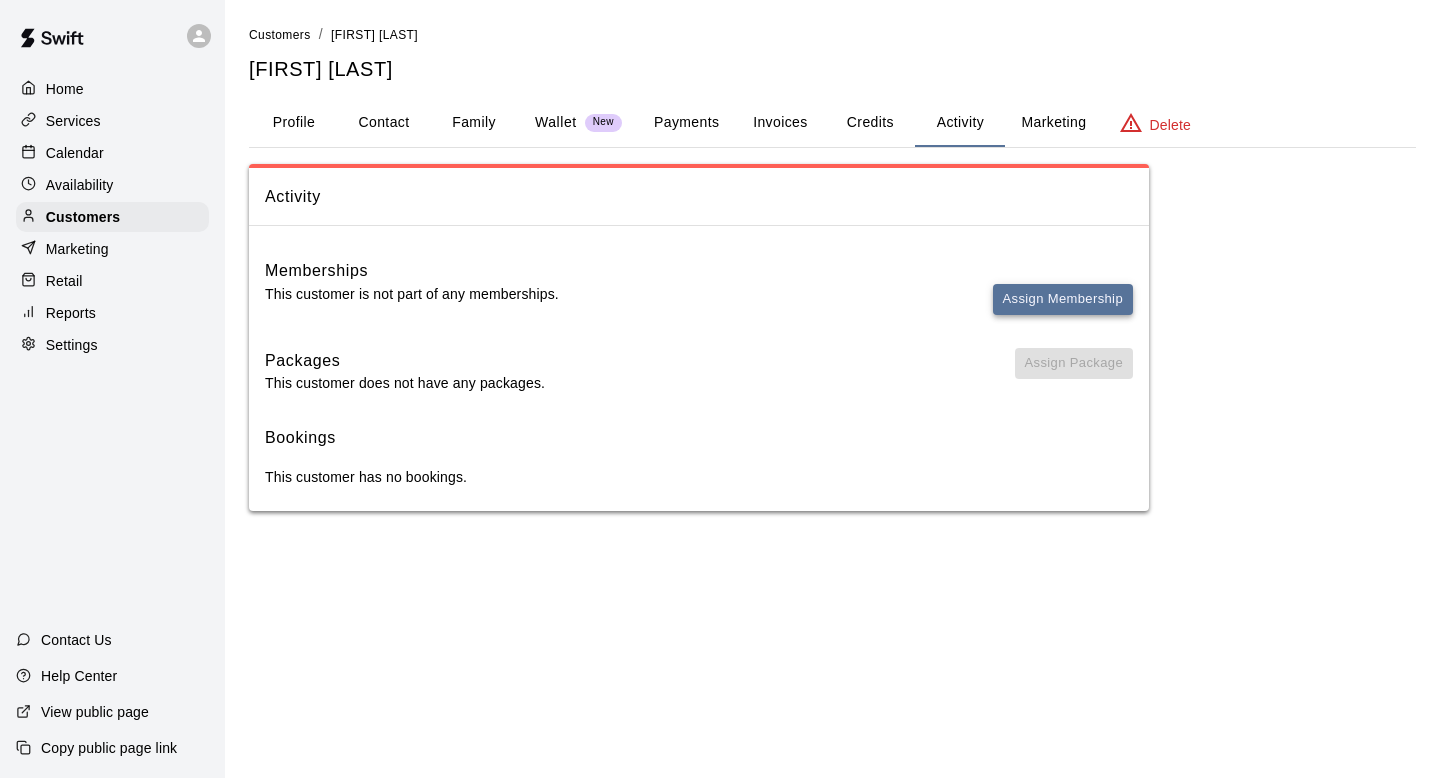 click on "Assign Membership" at bounding box center [1063, 299] 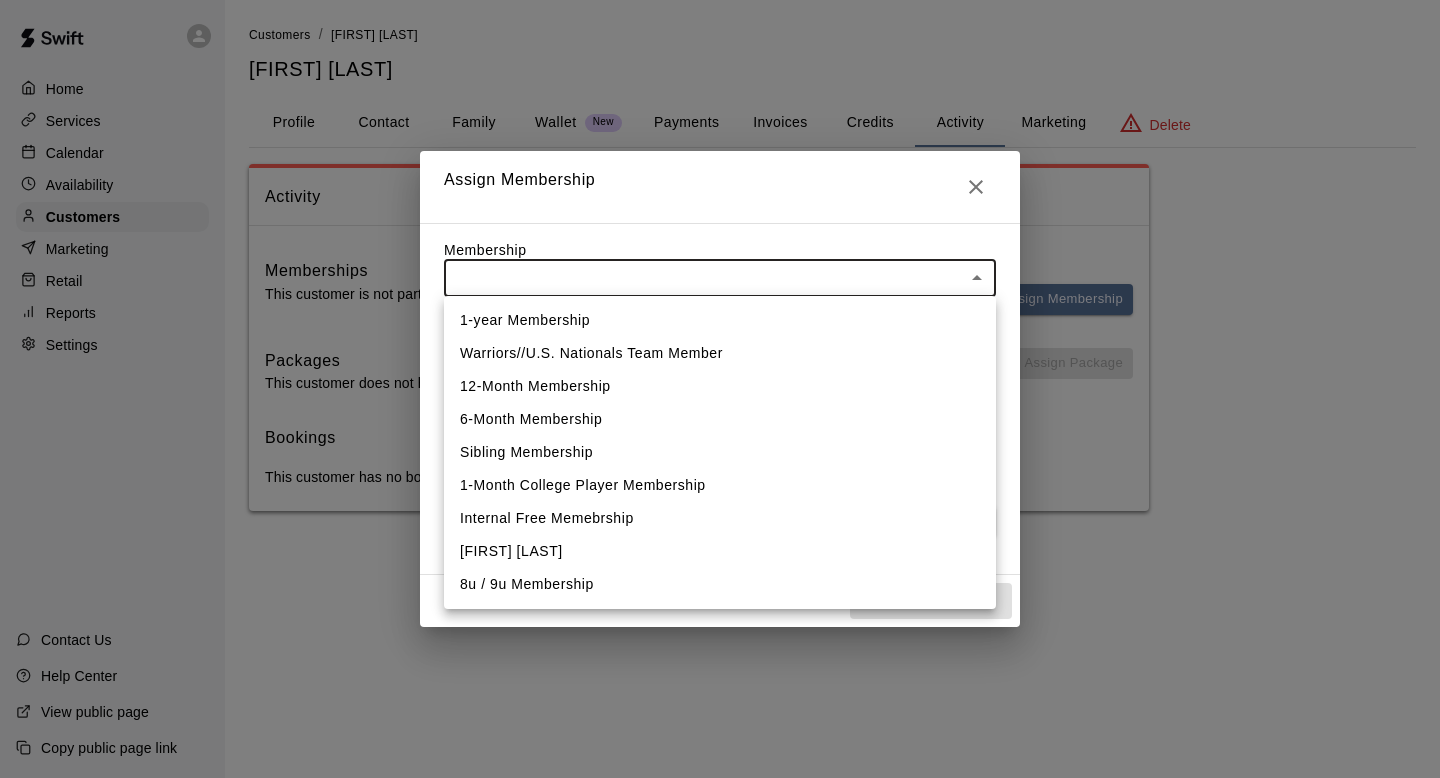 click on "Home Services Calendar Availability Customers Marketing Retail Reports Settings Contact Us Help Center View public page Copy public page link Customers / Helen Jaco Helen Jaco Profile Contact Family Wallet New Payments Invoices Credits Activity Marketing Delete Activity Memberships This customer is not part of any memberships. Assign Membership Packages This customer does not have any packages. Assign Package Bookings This customer has no bookings. Swift - Edit Customer Close cross-small Assign Membership Membership ​ ​ Payment Summary Coupon Code ​ Apply Payment Method   Add No payment methods currently saved on file. Cancel Assign membership 1-year Membership Warriors//U.S. Nationals Team Member 12-Month Membership 6-Month Membership Sibling Membership 1-Month College Player Membership Internal Free Memebrship Lauren Christ eSoft filler 8u / 9u Membership" at bounding box center [720, 275] 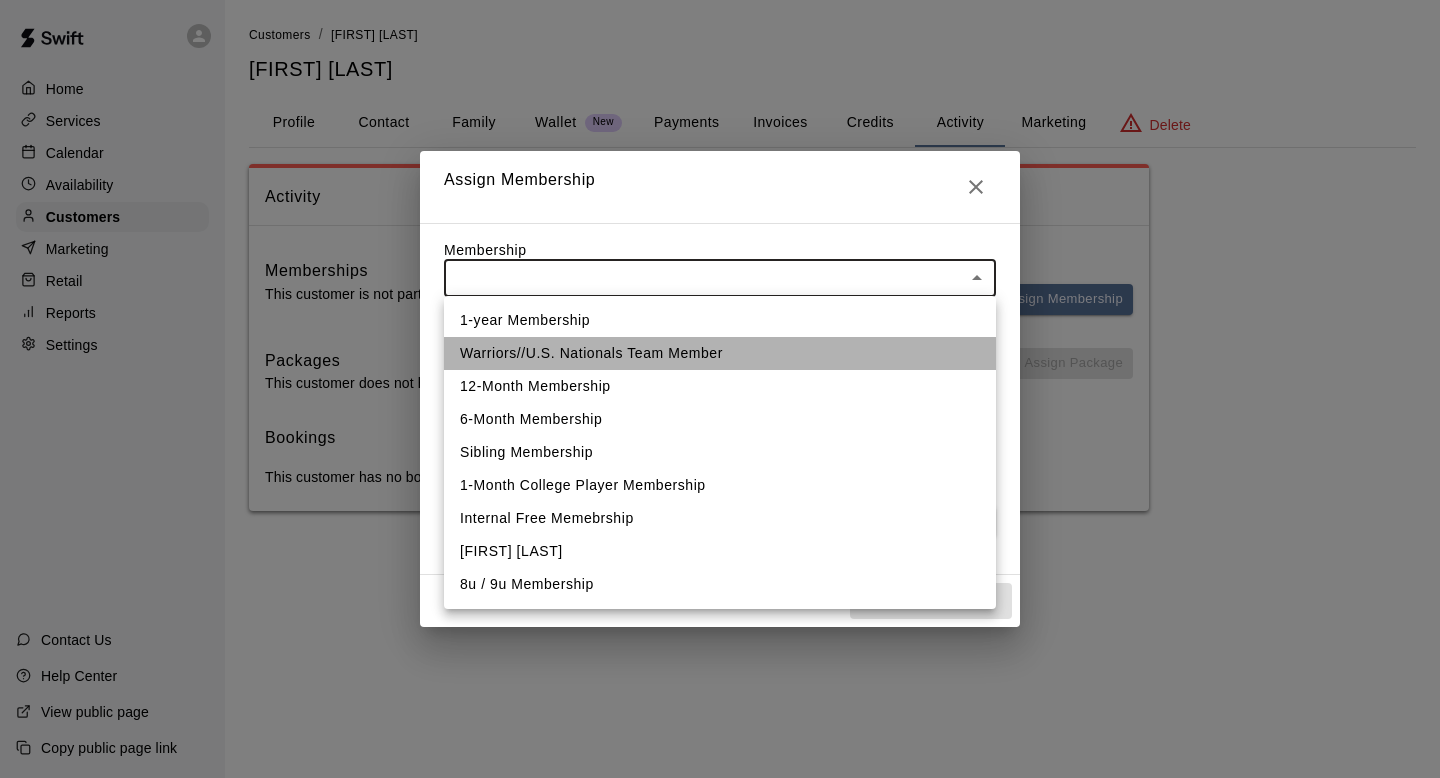 click on "Warriors//U.S. Nationals Team Member" at bounding box center [720, 353] 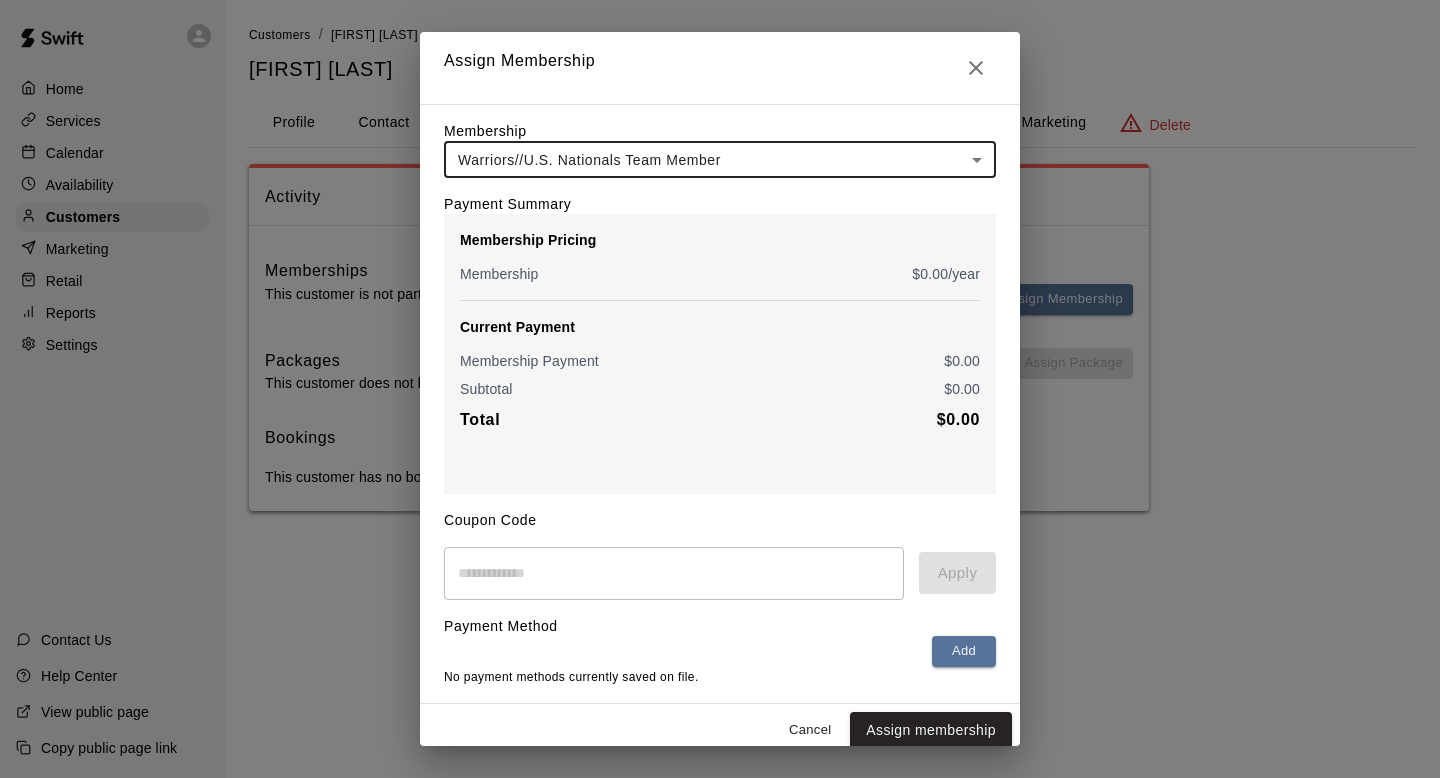 click 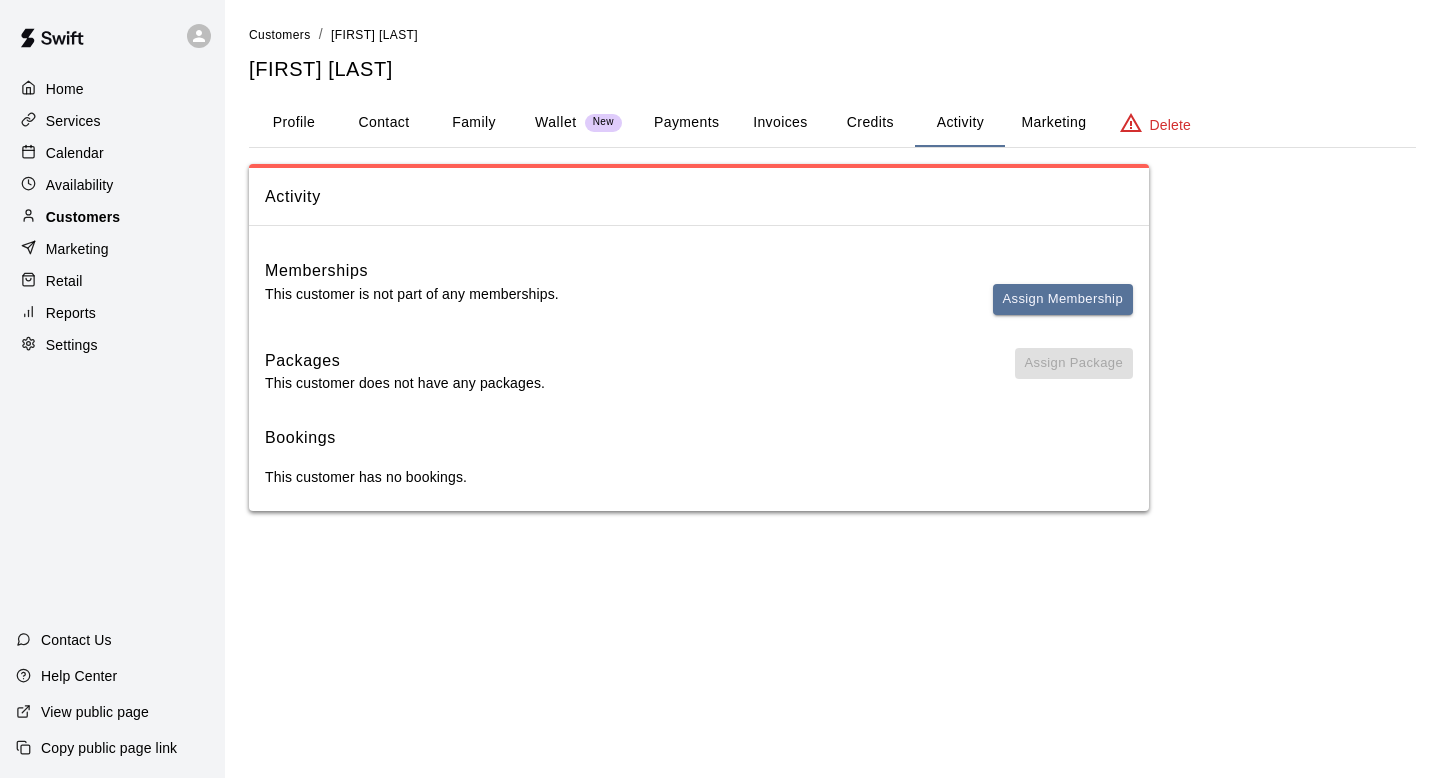 click on "Customers" at bounding box center [83, 217] 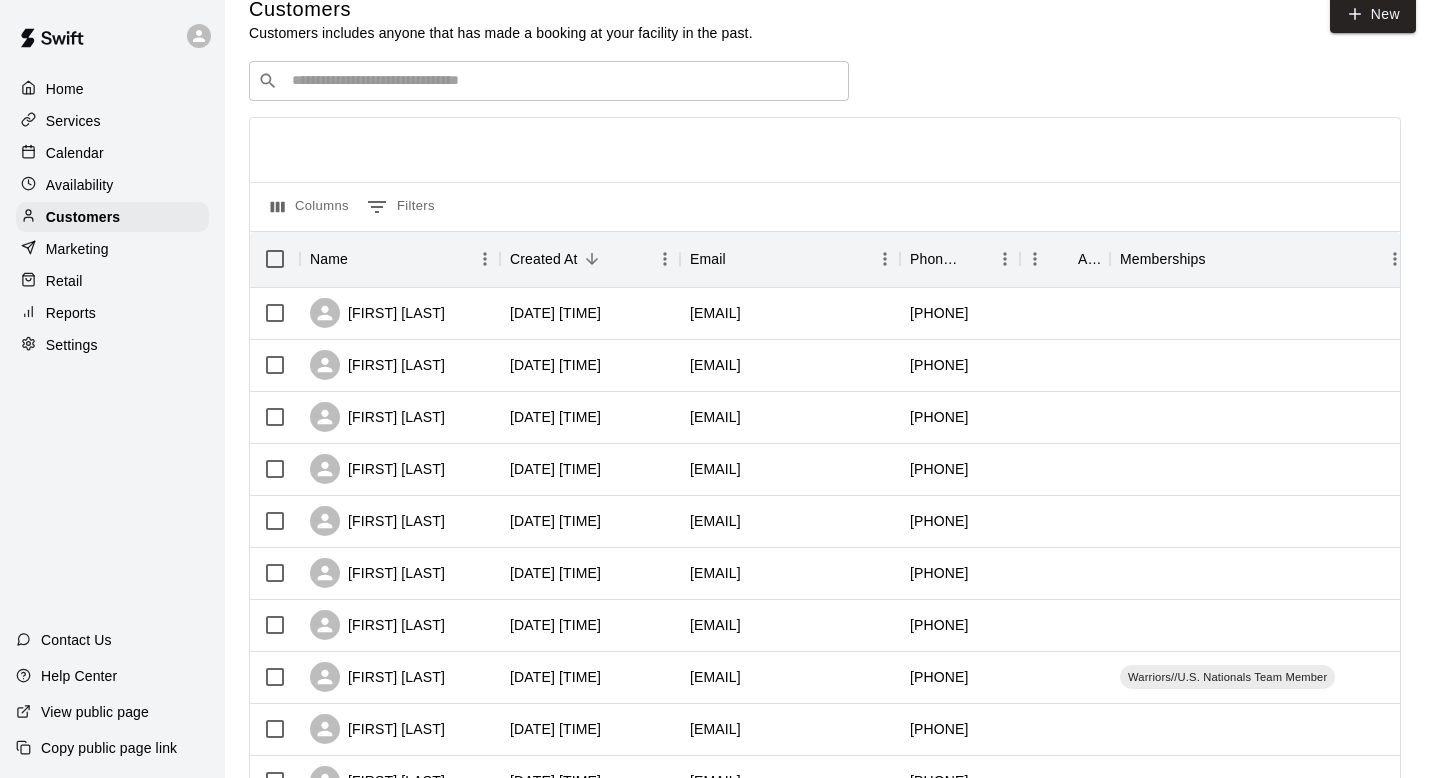 scroll, scrollTop: 33, scrollLeft: 0, axis: vertical 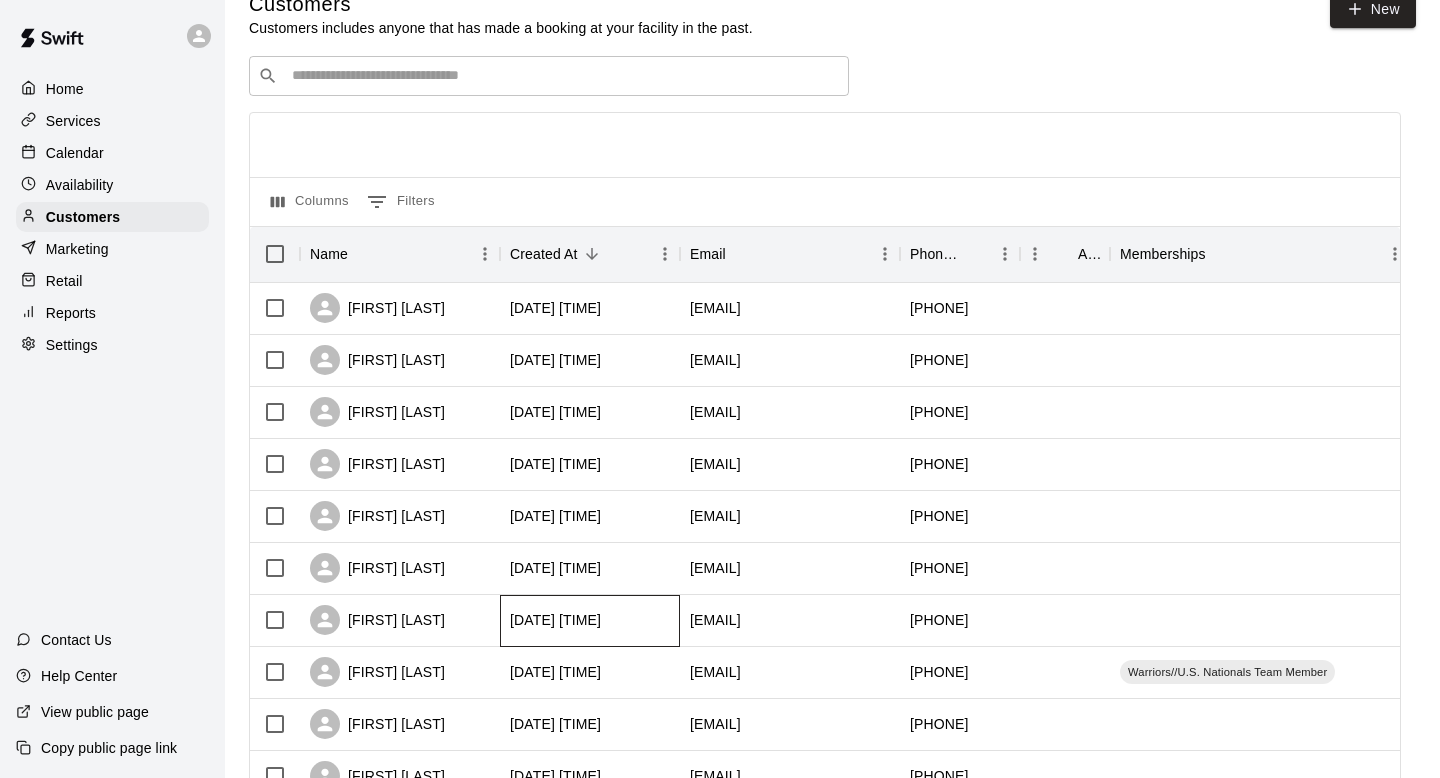 click on "[DATE] [TIME]" at bounding box center (555, 620) 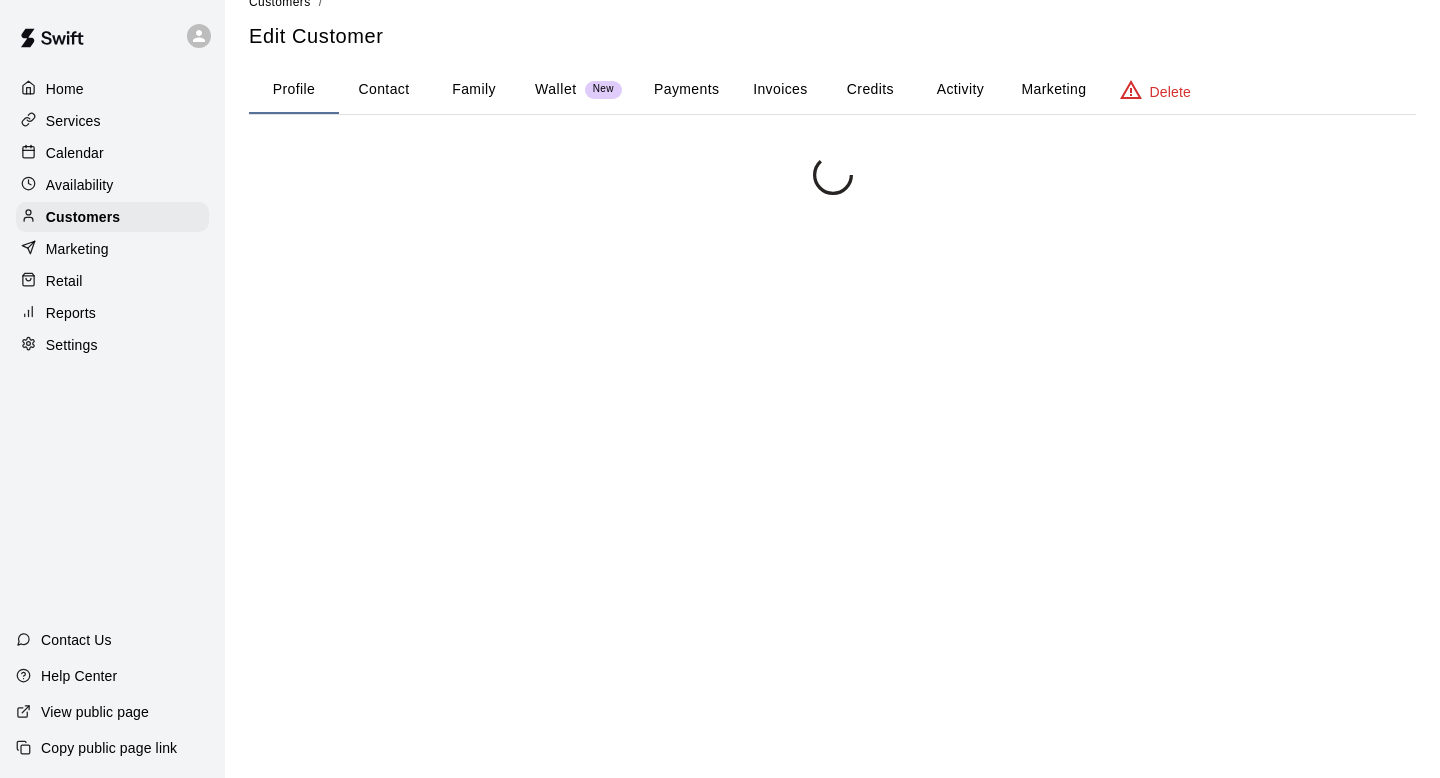scroll, scrollTop: 0, scrollLeft: 0, axis: both 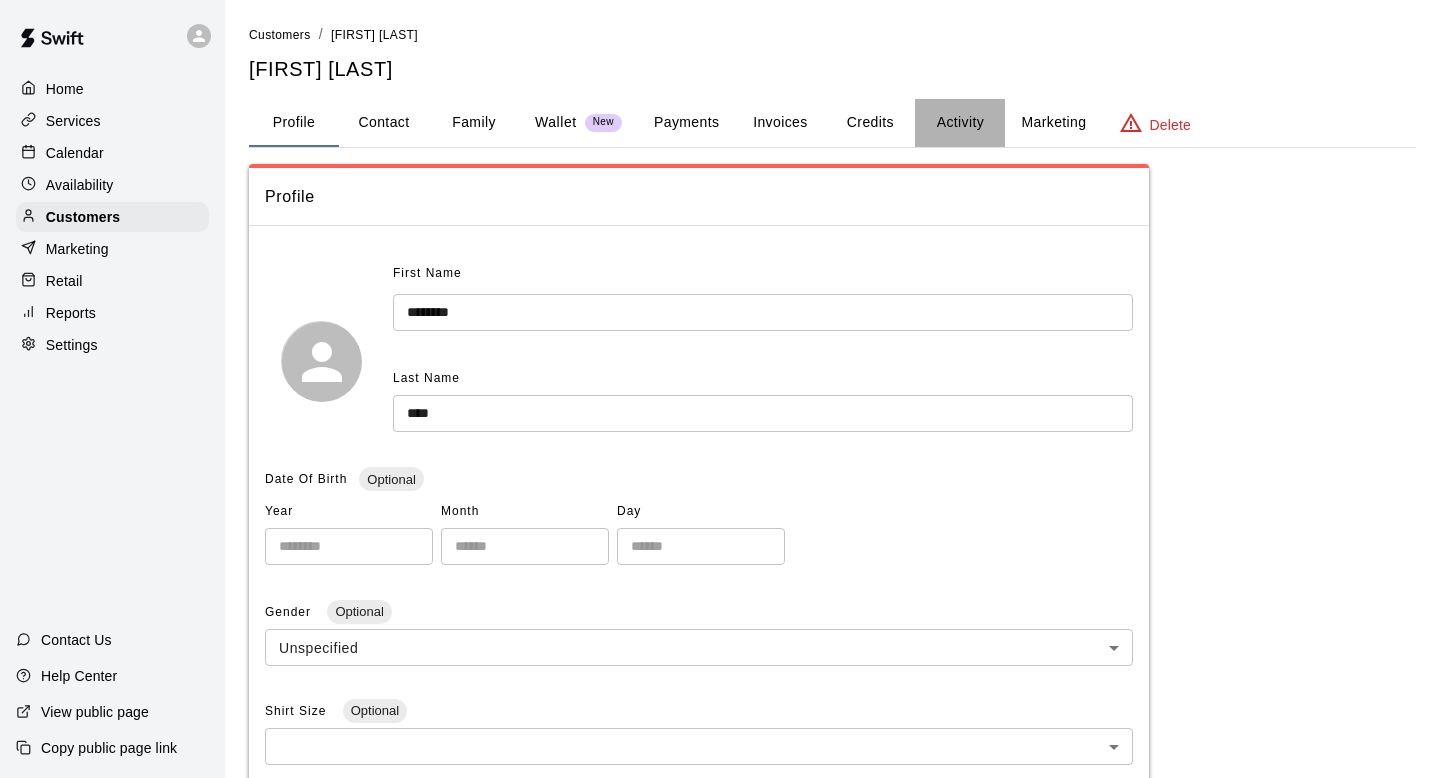 click on "Activity" at bounding box center [960, 123] 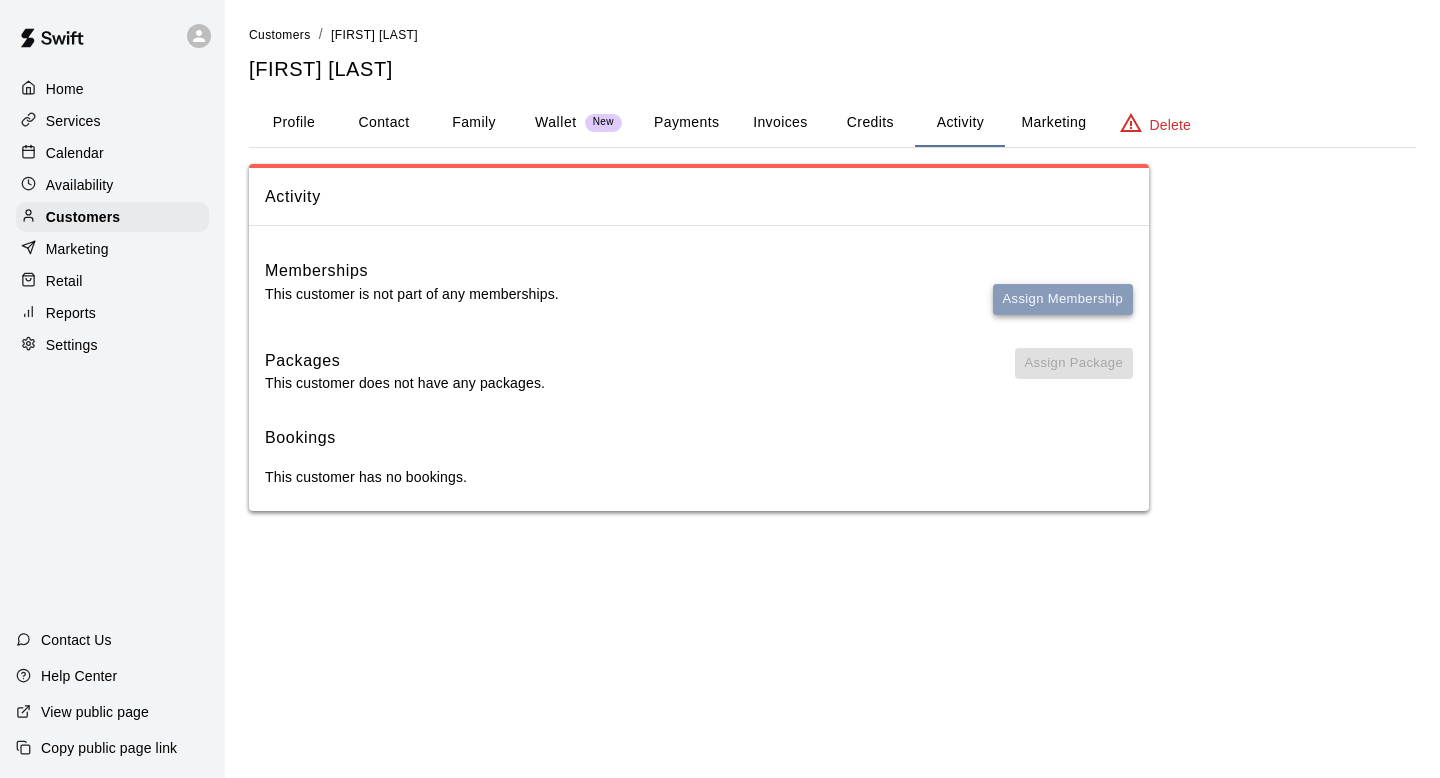click on "Assign Membership" at bounding box center [1063, 299] 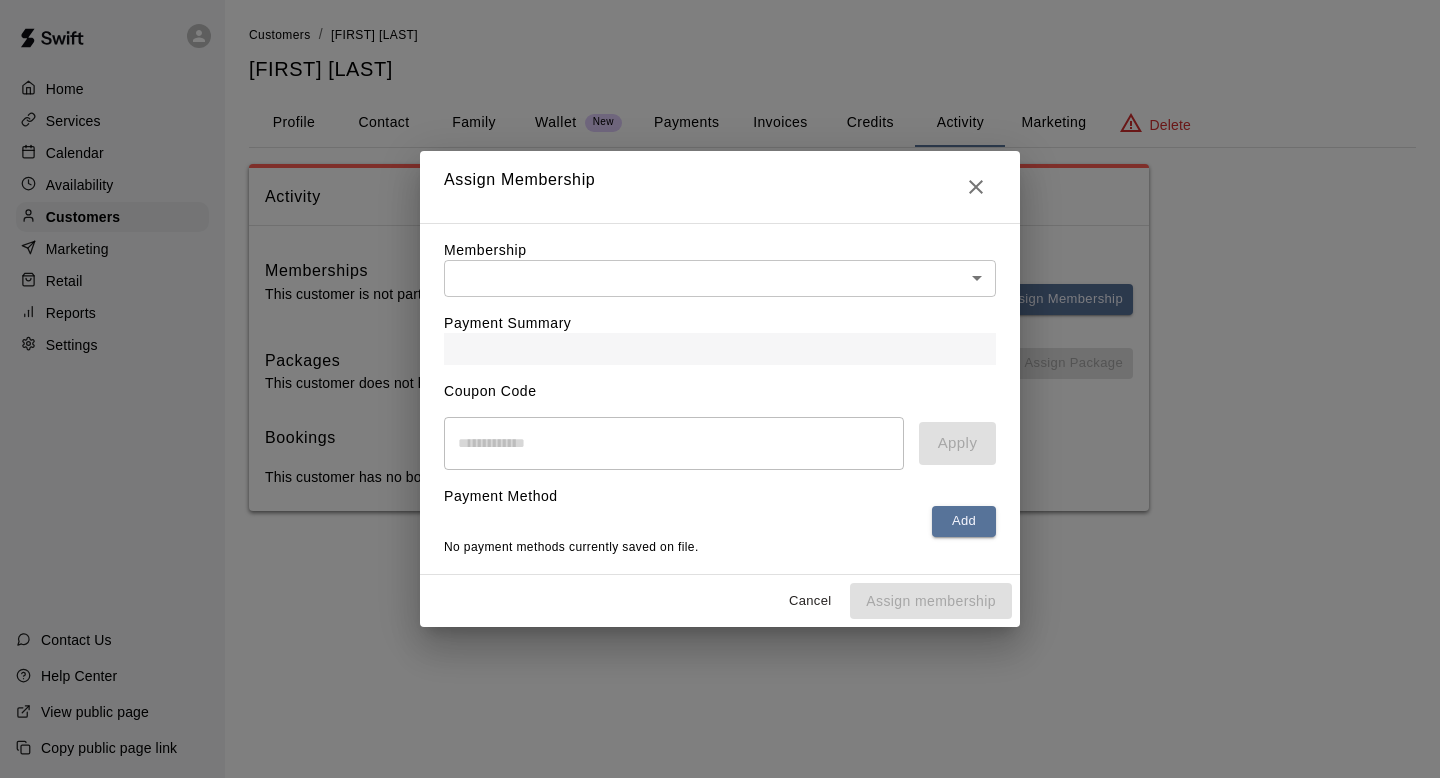click on "Membership ​ ​" at bounding box center [720, 268] 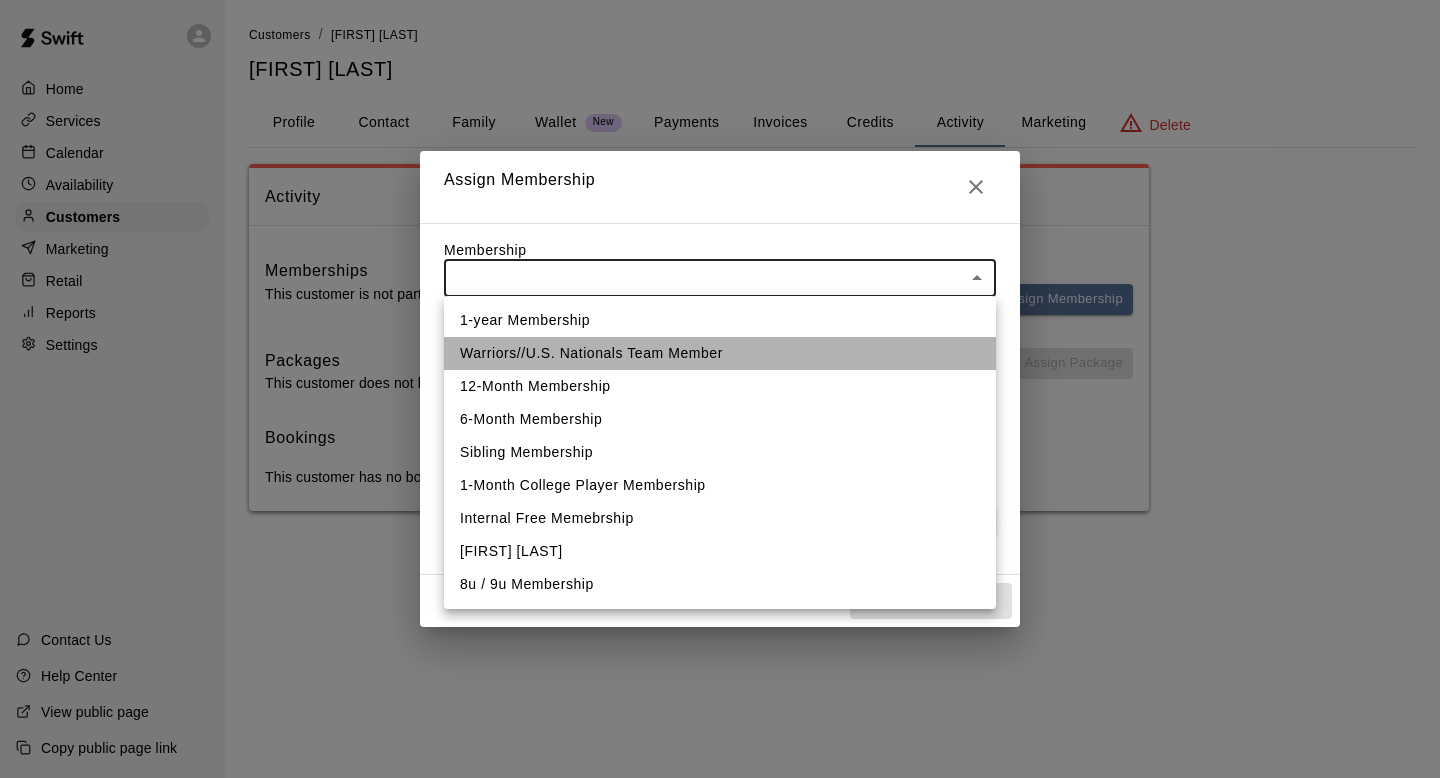click on "Warriors//U.S. Nationals Team Member" at bounding box center [720, 353] 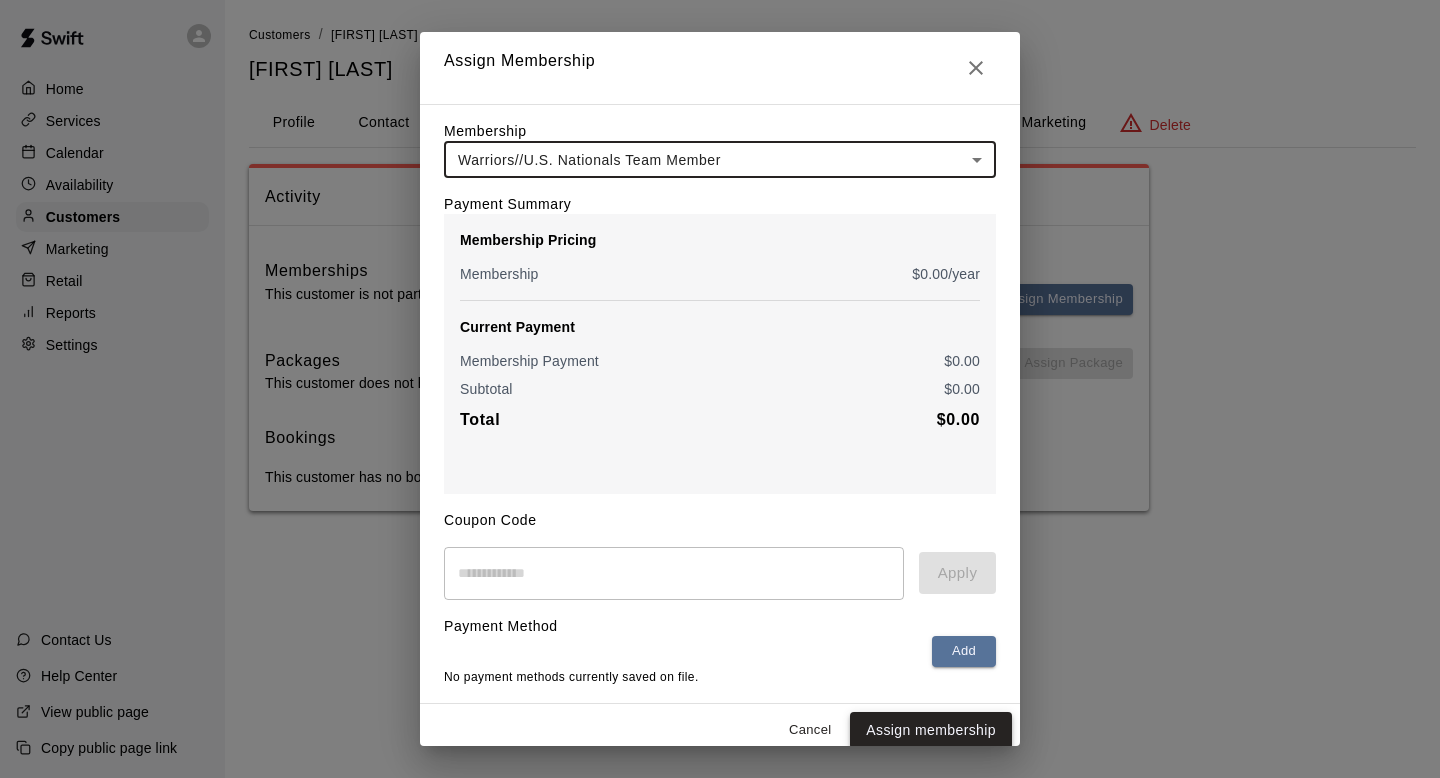 click on "Assign membership" at bounding box center [931, 730] 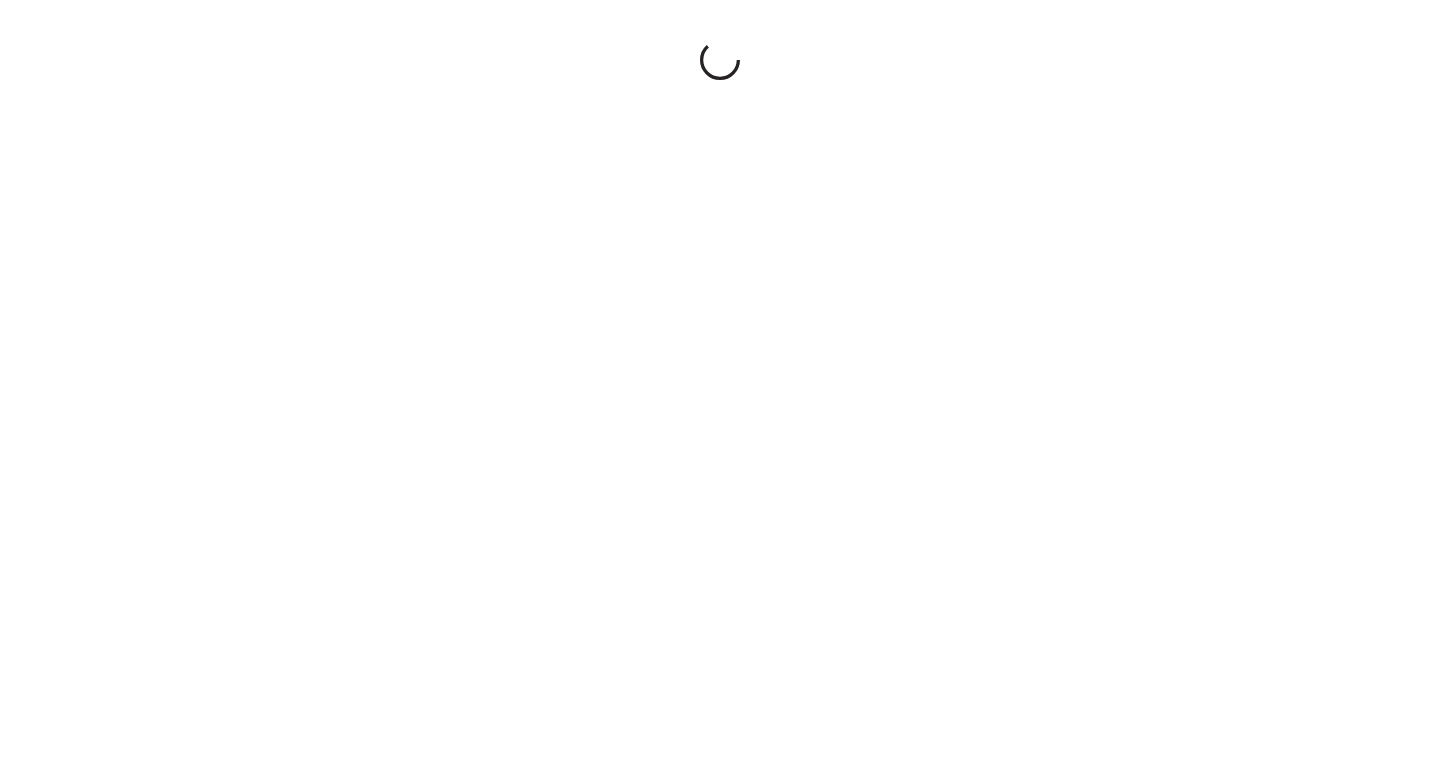 scroll, scrollTop: 0, scrollLeft: 0, axis: both 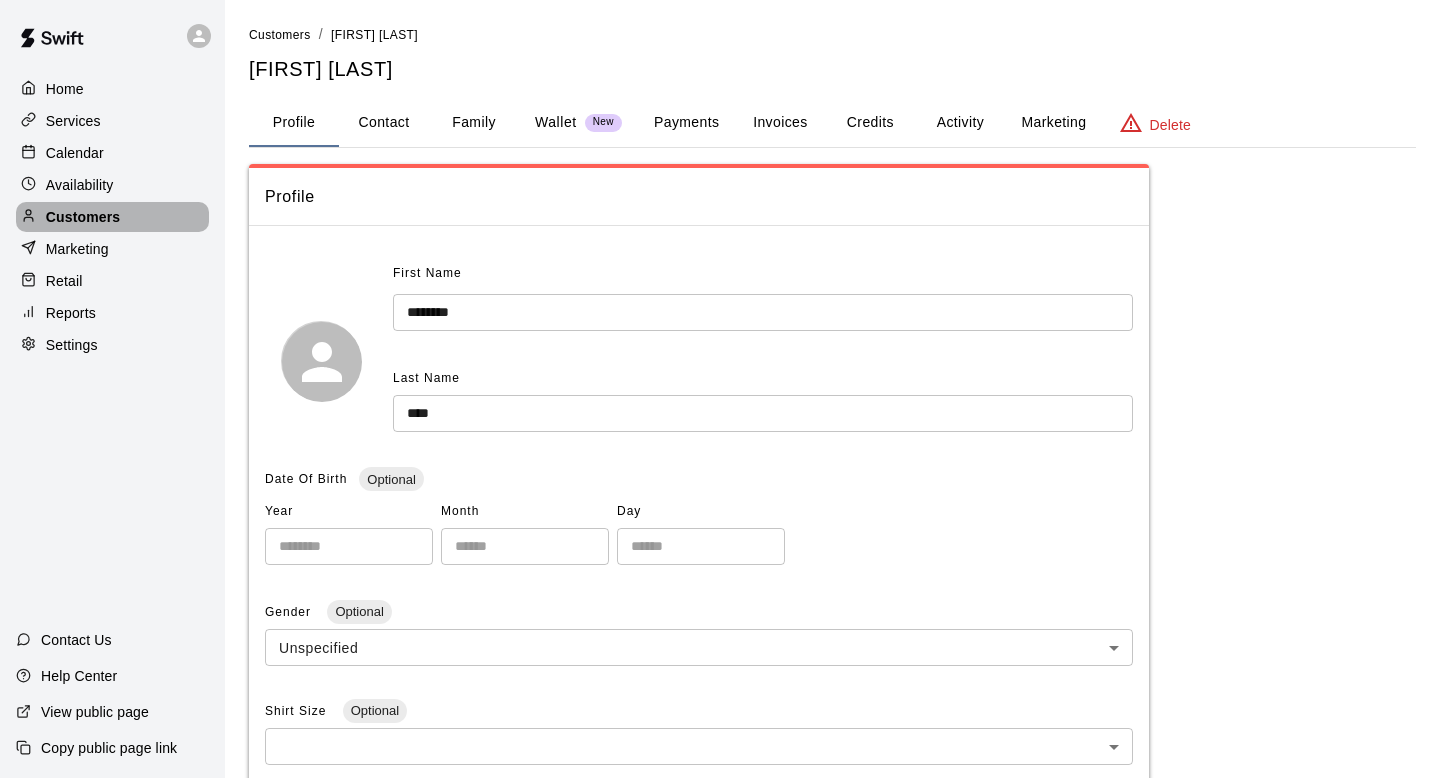 click on "Customers" at bounding box center [83, 217] 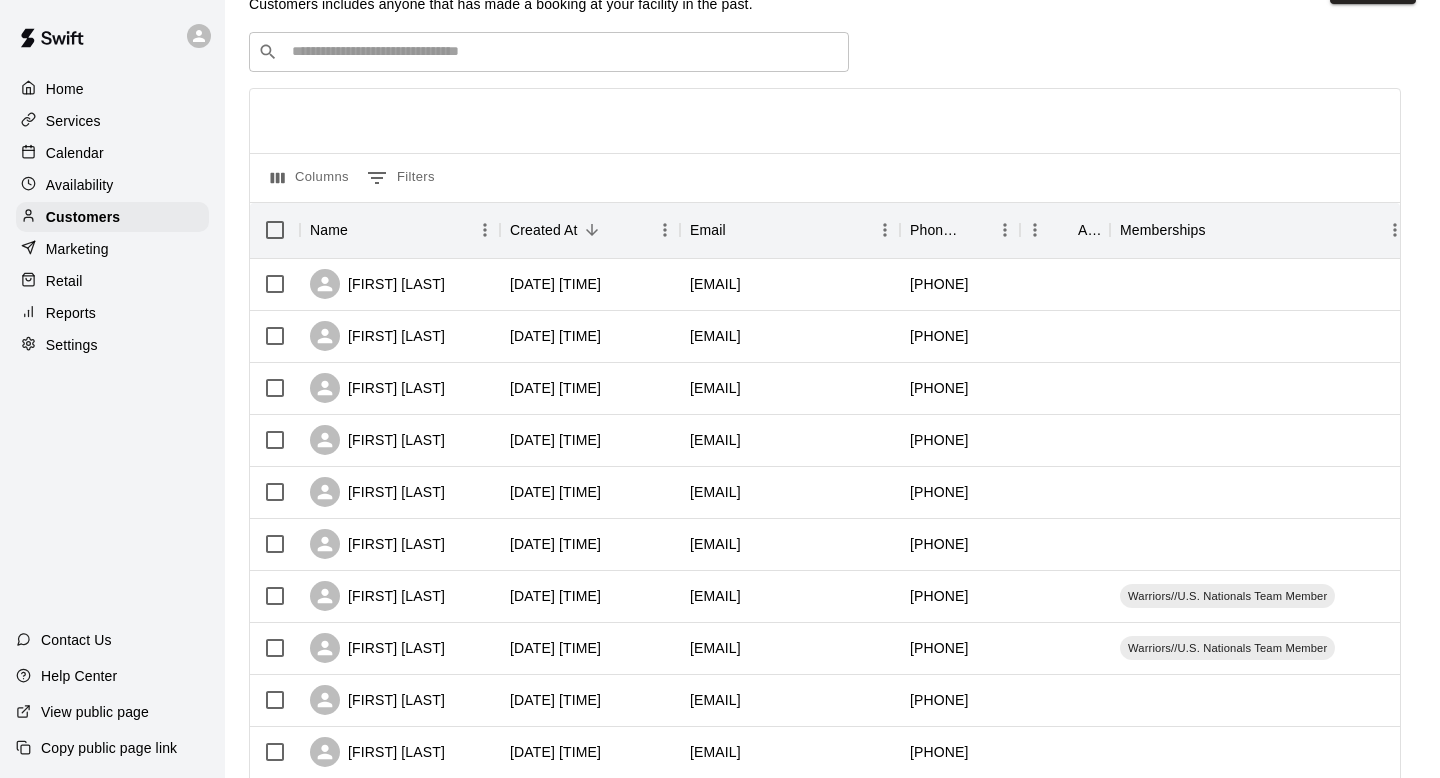 scroll, scrollTop: 72, scrollLeft: 0, axis: vertical 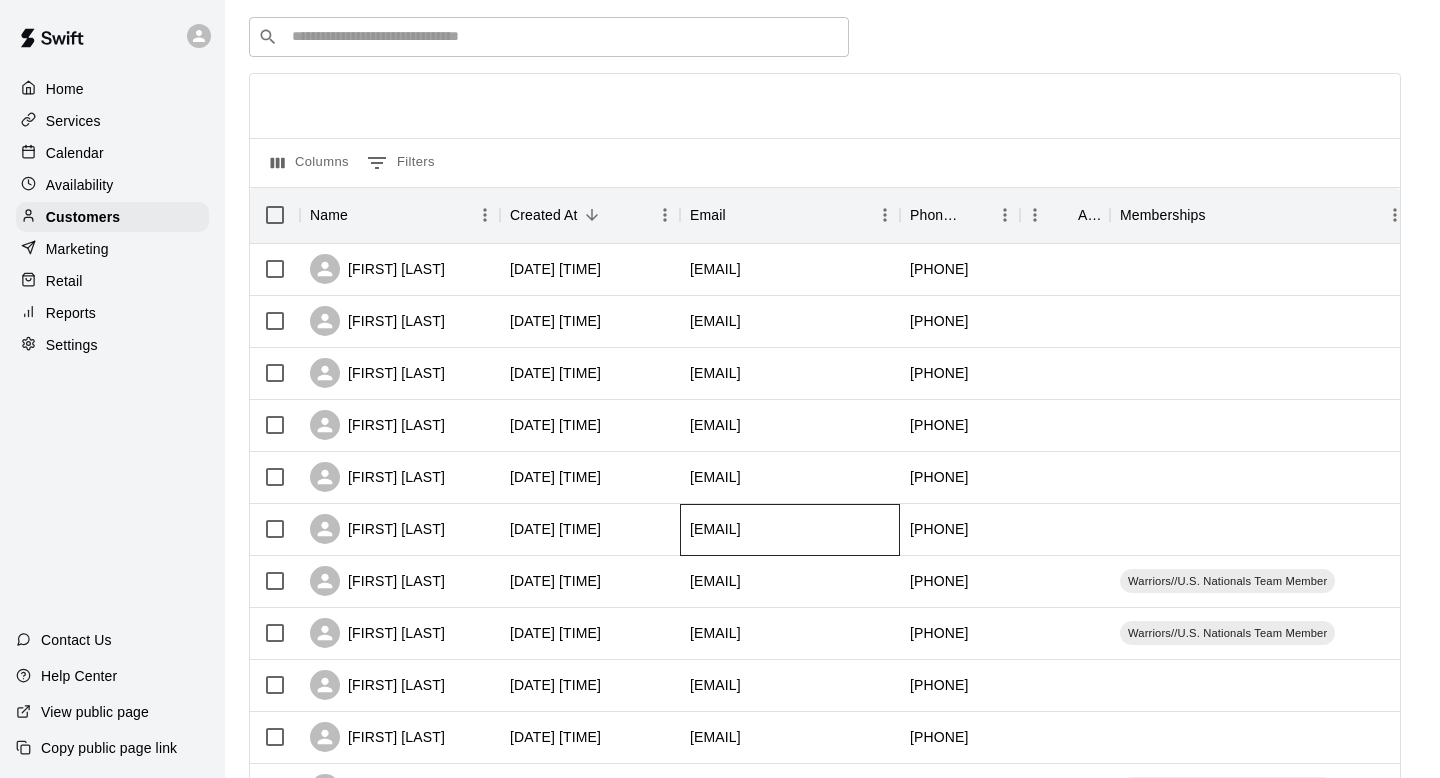 click on "[EMAIL]" at bounding box center (790, 530) 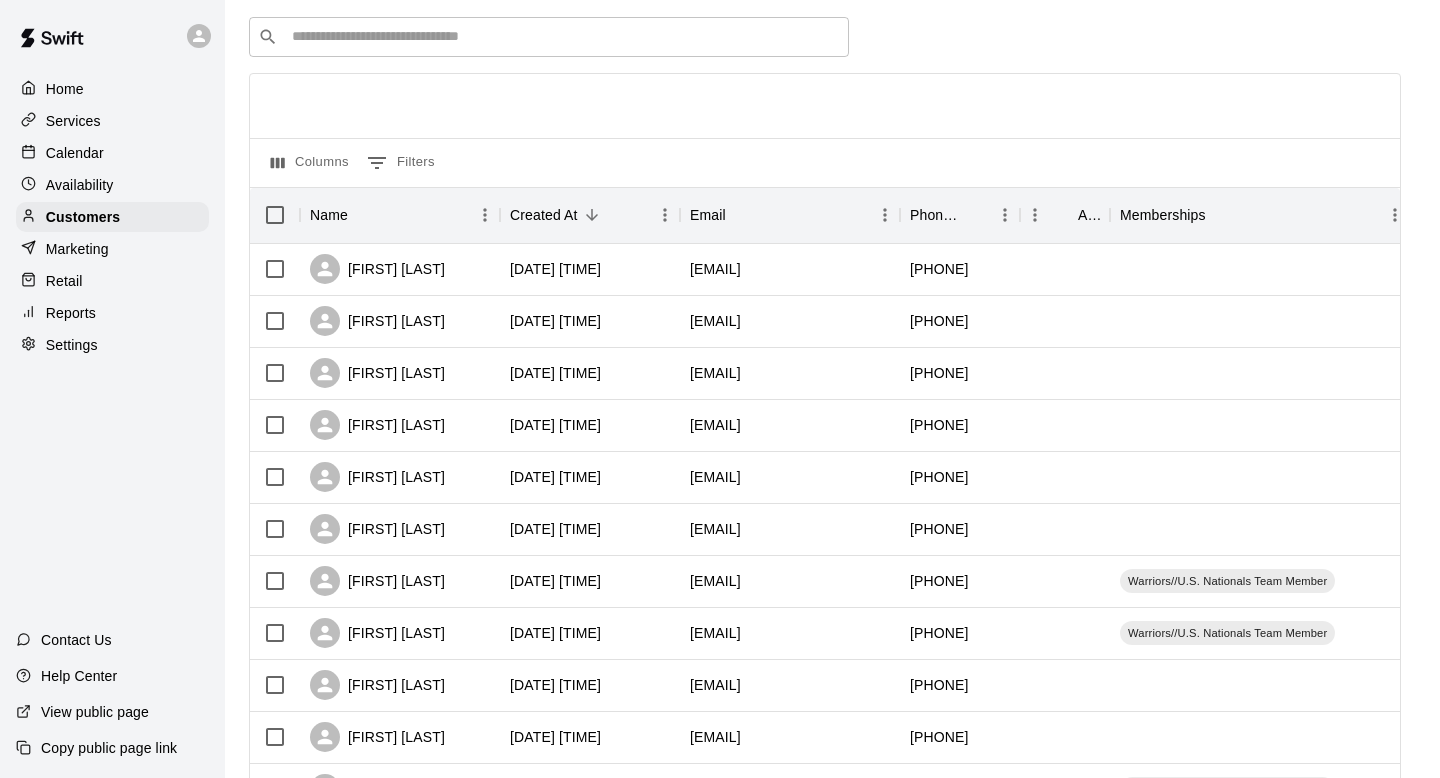 scroll, scrollTop: 0, scrollLeft: 0, axis: both 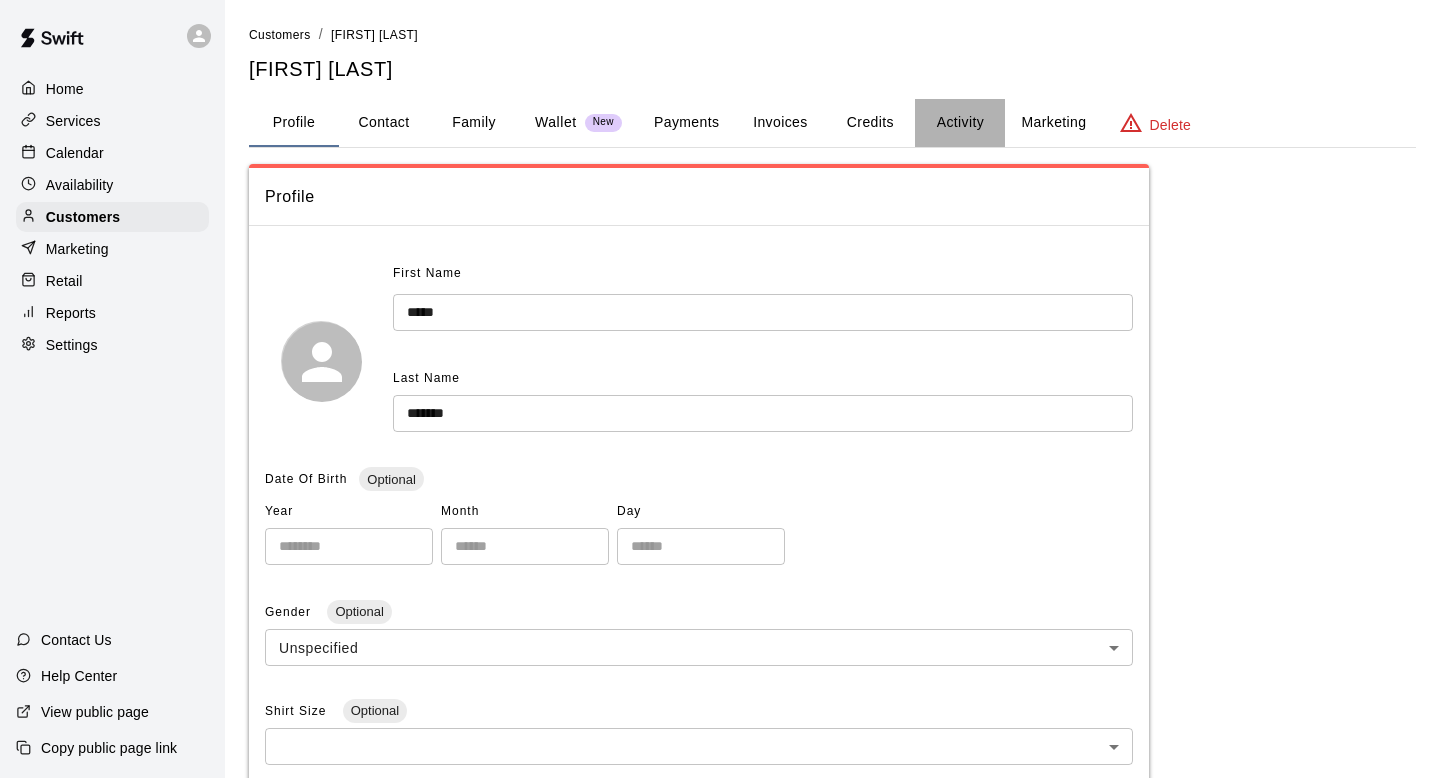 click on "Activity" at bounding box center [960, 123] 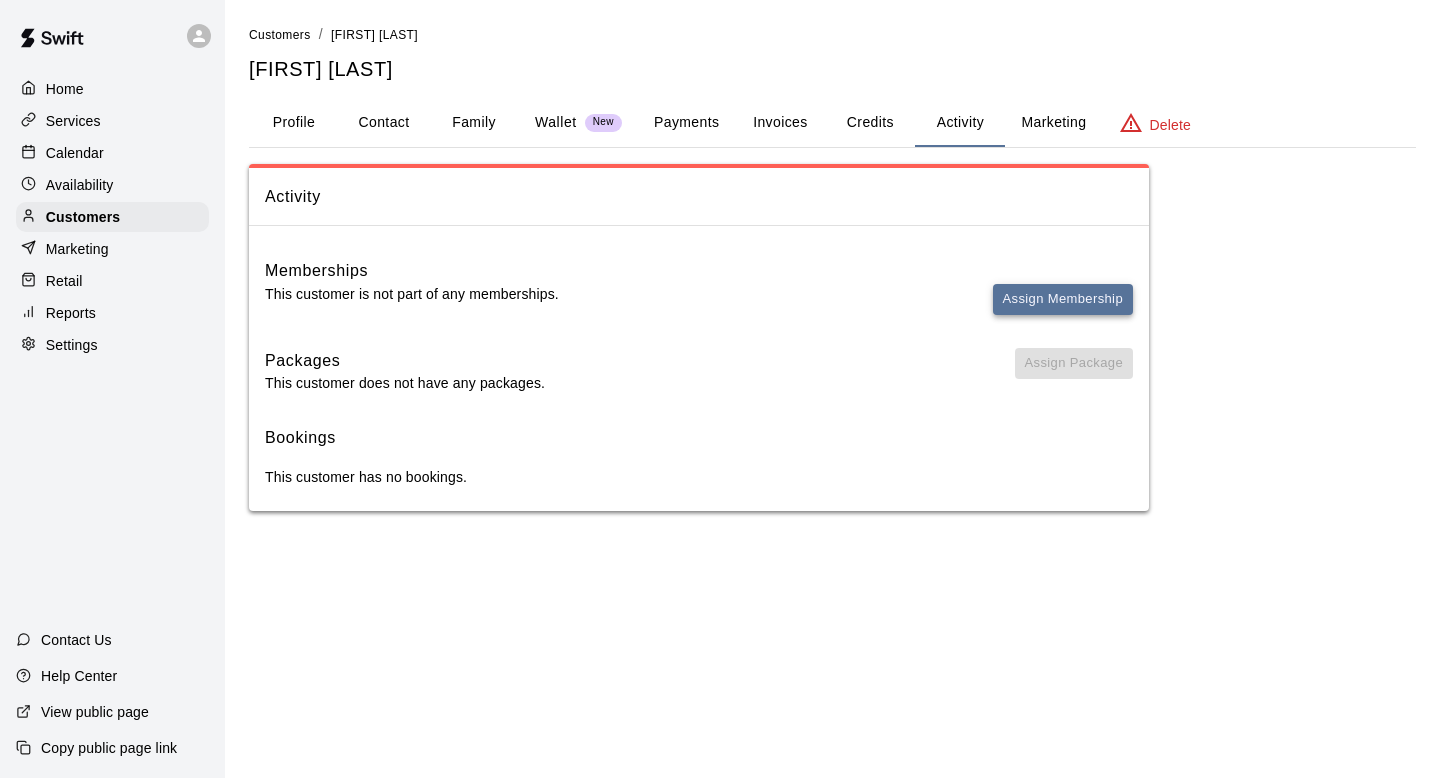 click on "Assign Membership" at bounding box center [1063, 299] 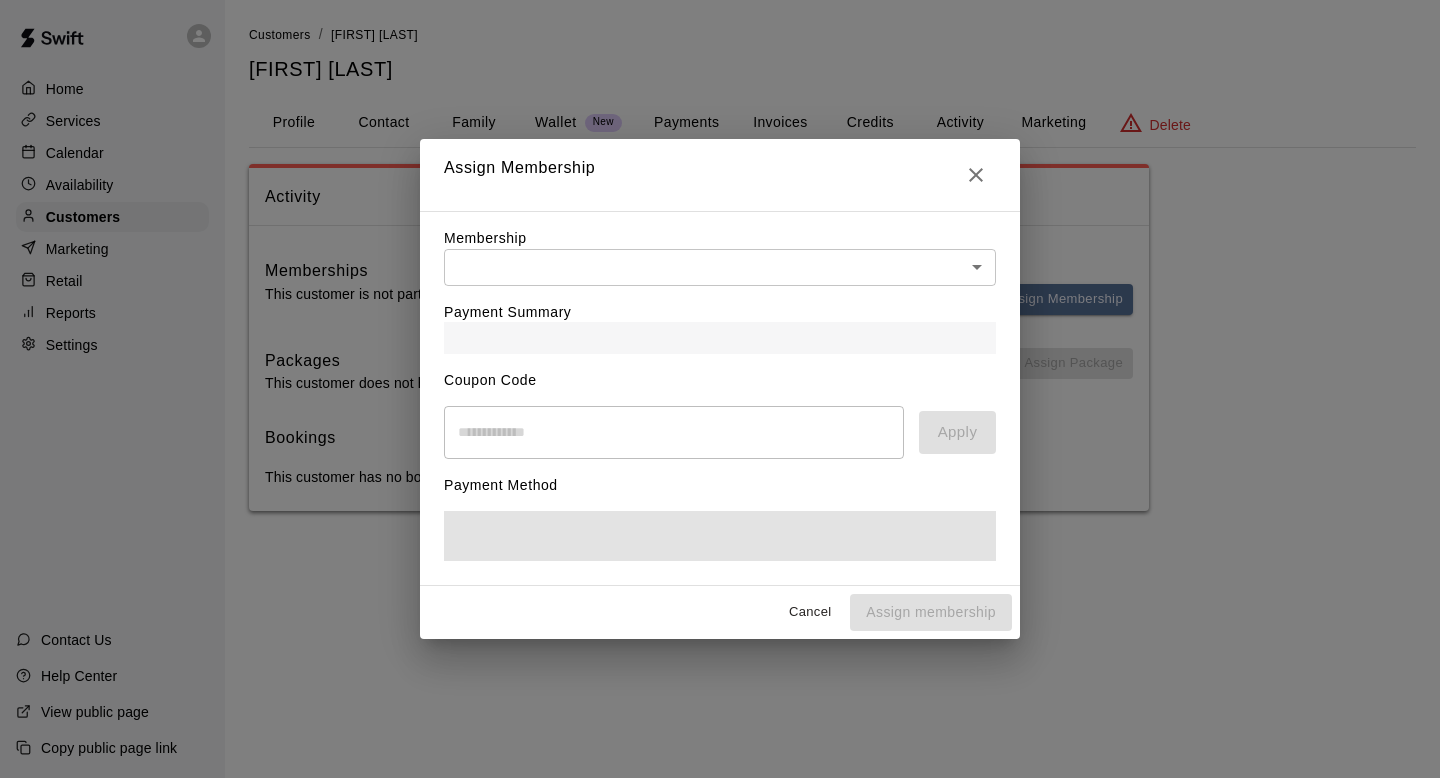 click on "Home Services Calendar Availability Customers Marketing Retail Reports Settings Contact Us Help Center View public page Copy public page link Customers / Talia Jackson Talia Jackson Profile Contact Family Wallet New Payments Invoices Credits Activity Marketing Delete Activity Memberships This customer is not part of any memberships. Assign Membership Packages This customer does not have any packages. Assign Package Bookings This customer has no bookings. Swift - Edit Customer Close cross-small Assign Membership Membership ​ ​ Payment Summary Coupon Code ​ Apply Payment Method Cancel Assign membership" at bounding box center (720, 275) 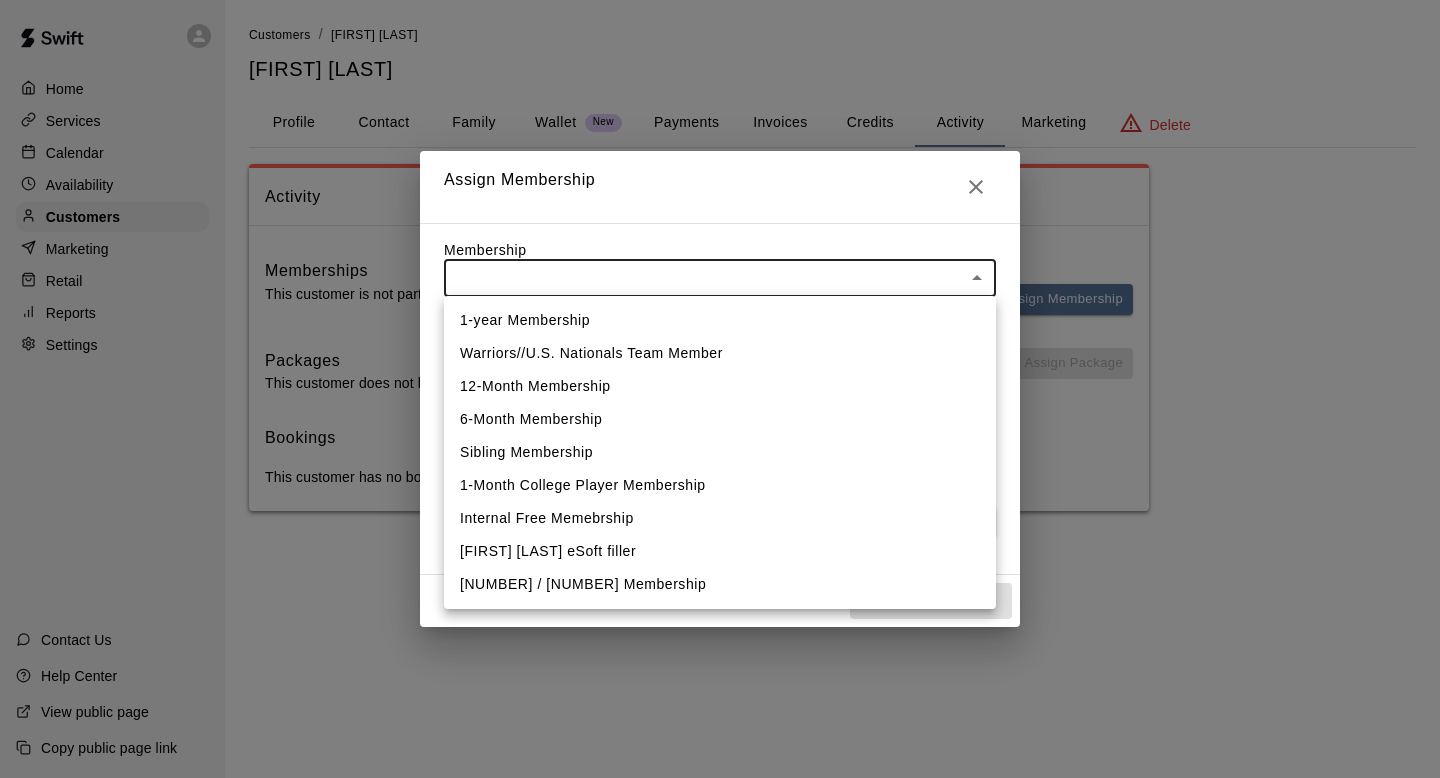 click on "Warriors//U.S. Nationals Team Member" at bounding box center [720, 353] 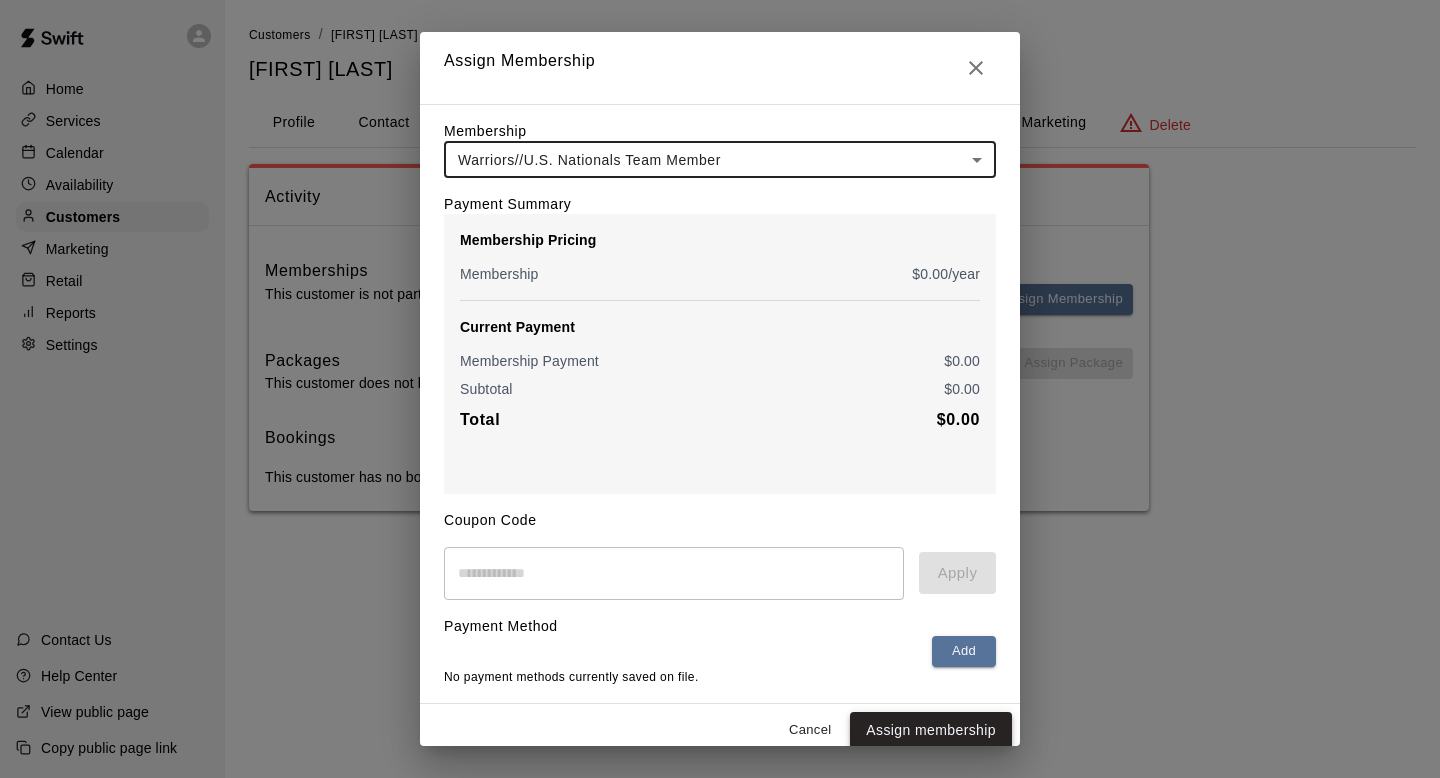 click on "Assign membership" at bounding box center [931, 730] 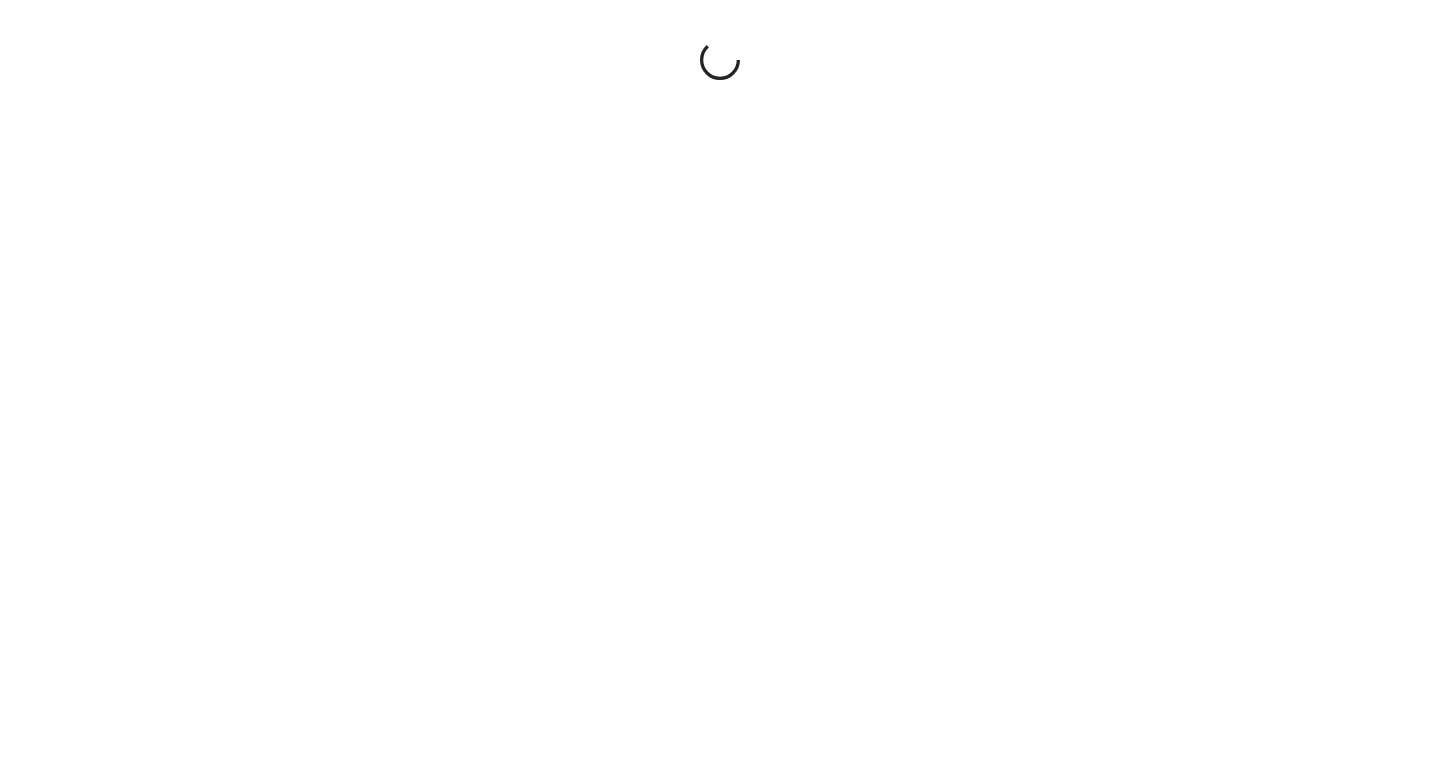 scroll, scrollTop: 0, scrollLeft: 0, axis: both 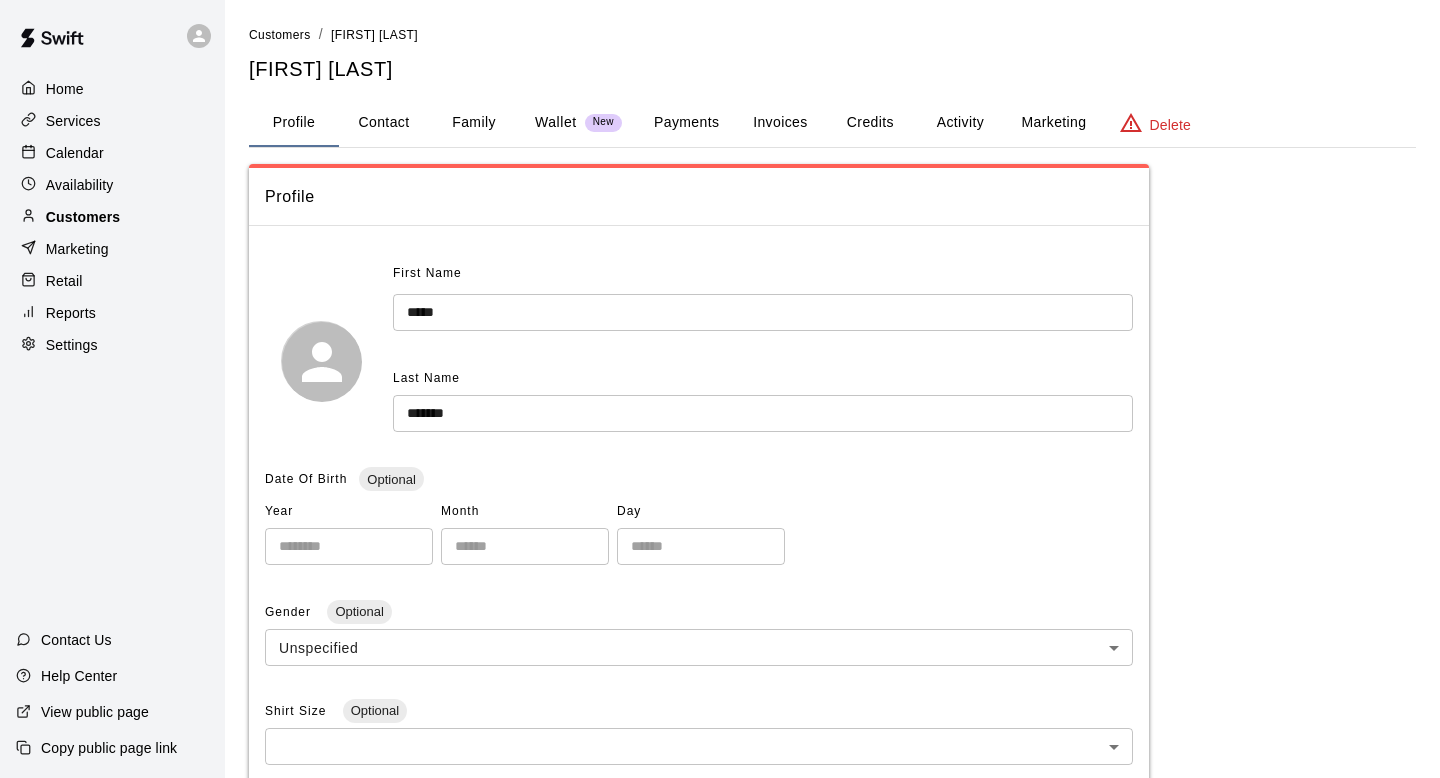 click on "Customers" at bounding box center [83, 217] 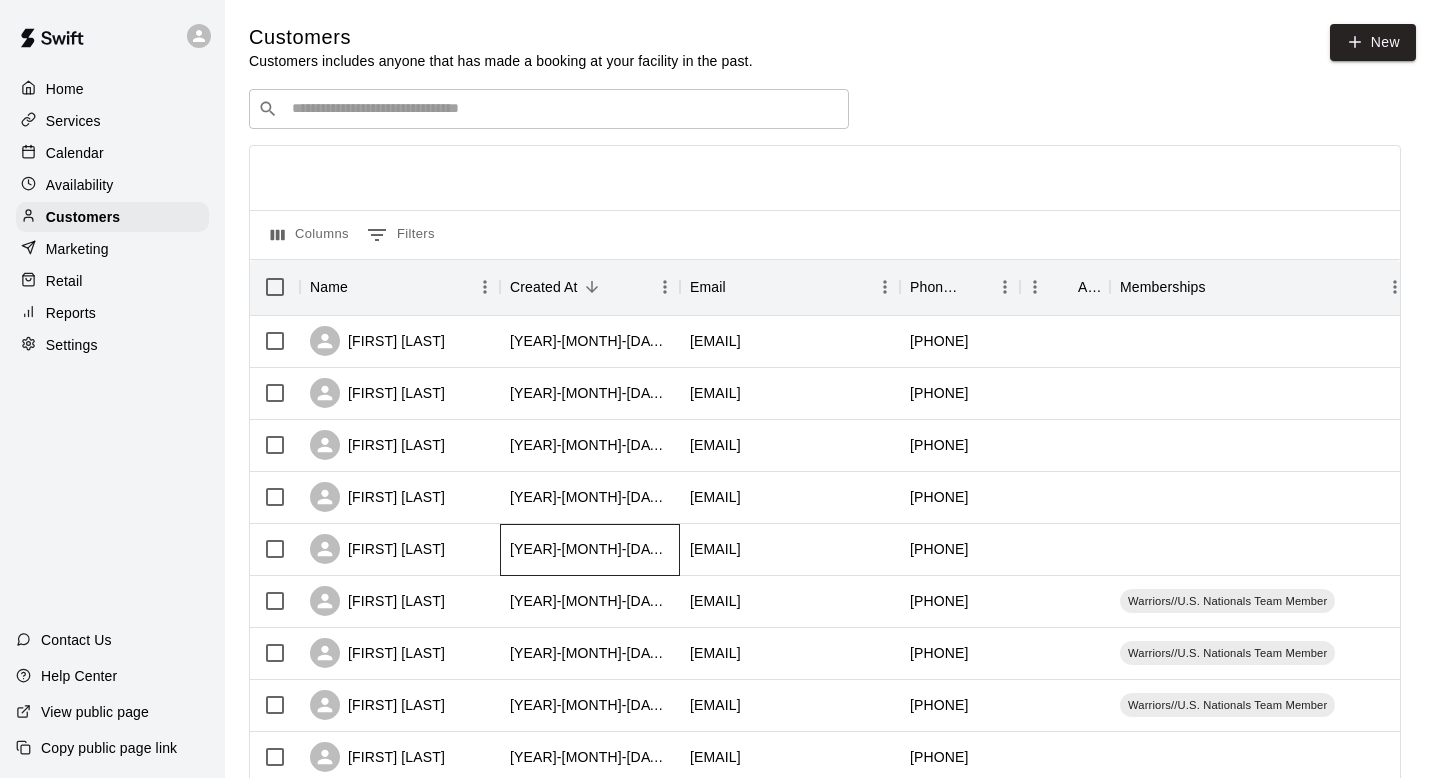 click on "[DATE] [TIME]" at bounding box center (590, 550) 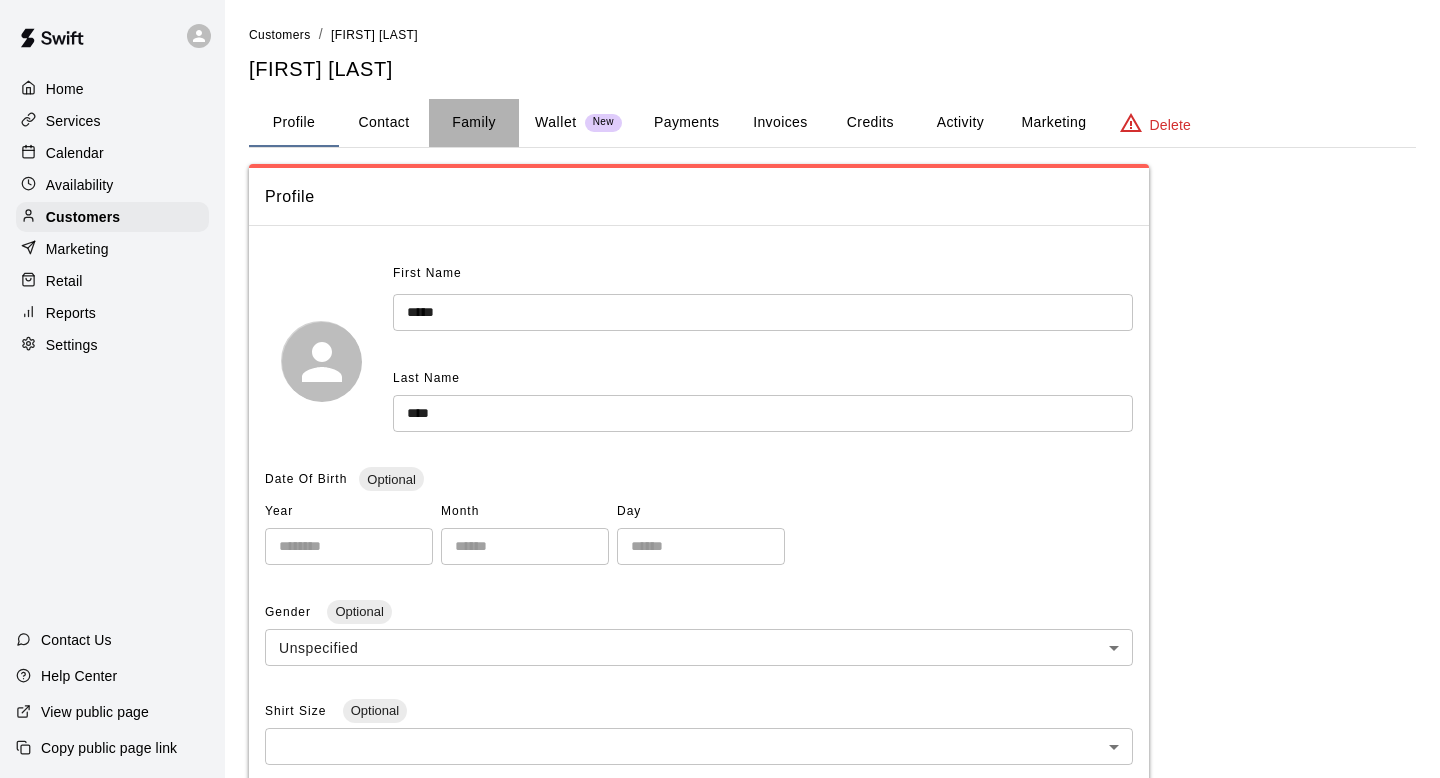 click on "Family" at bounding box center [474, 123] 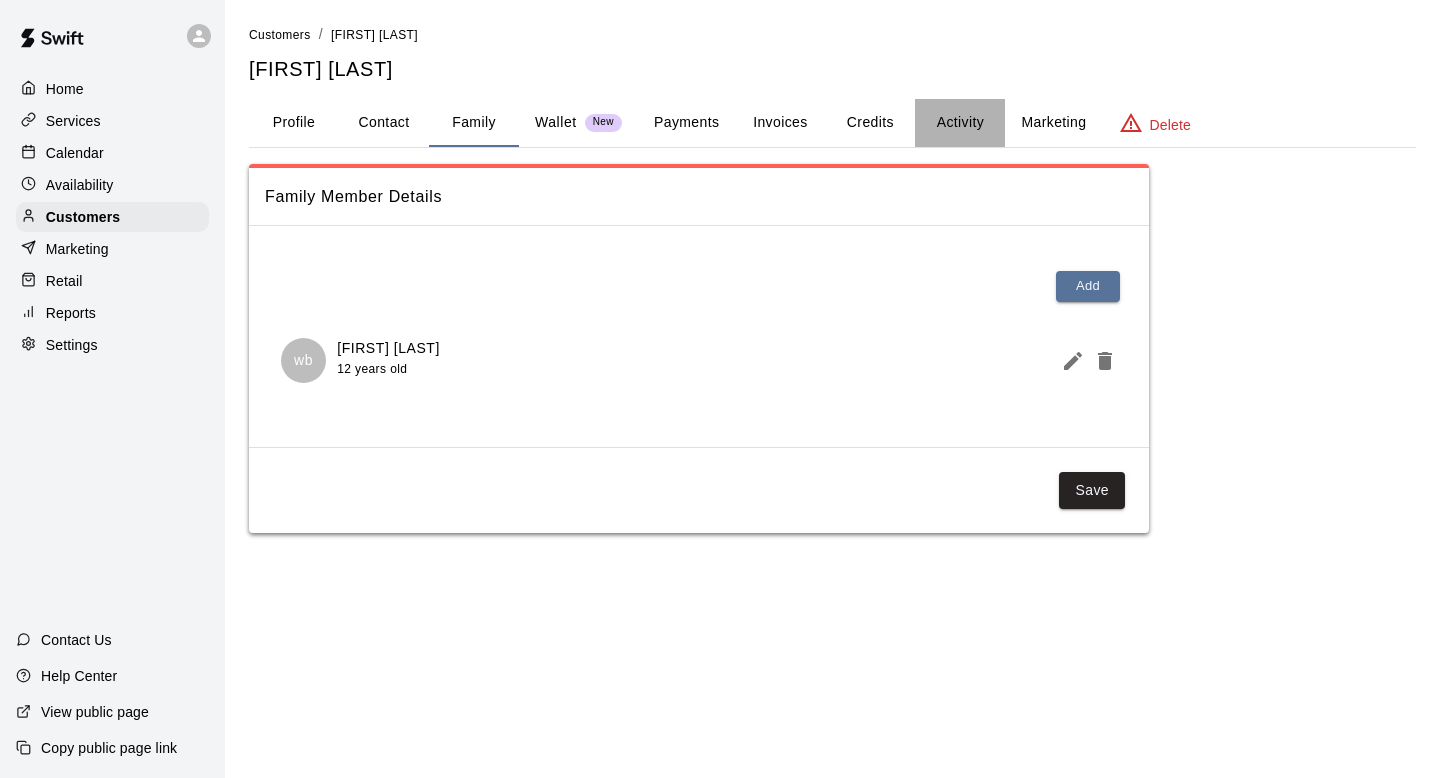 click on "Activity" at bounding box center (960, 123) 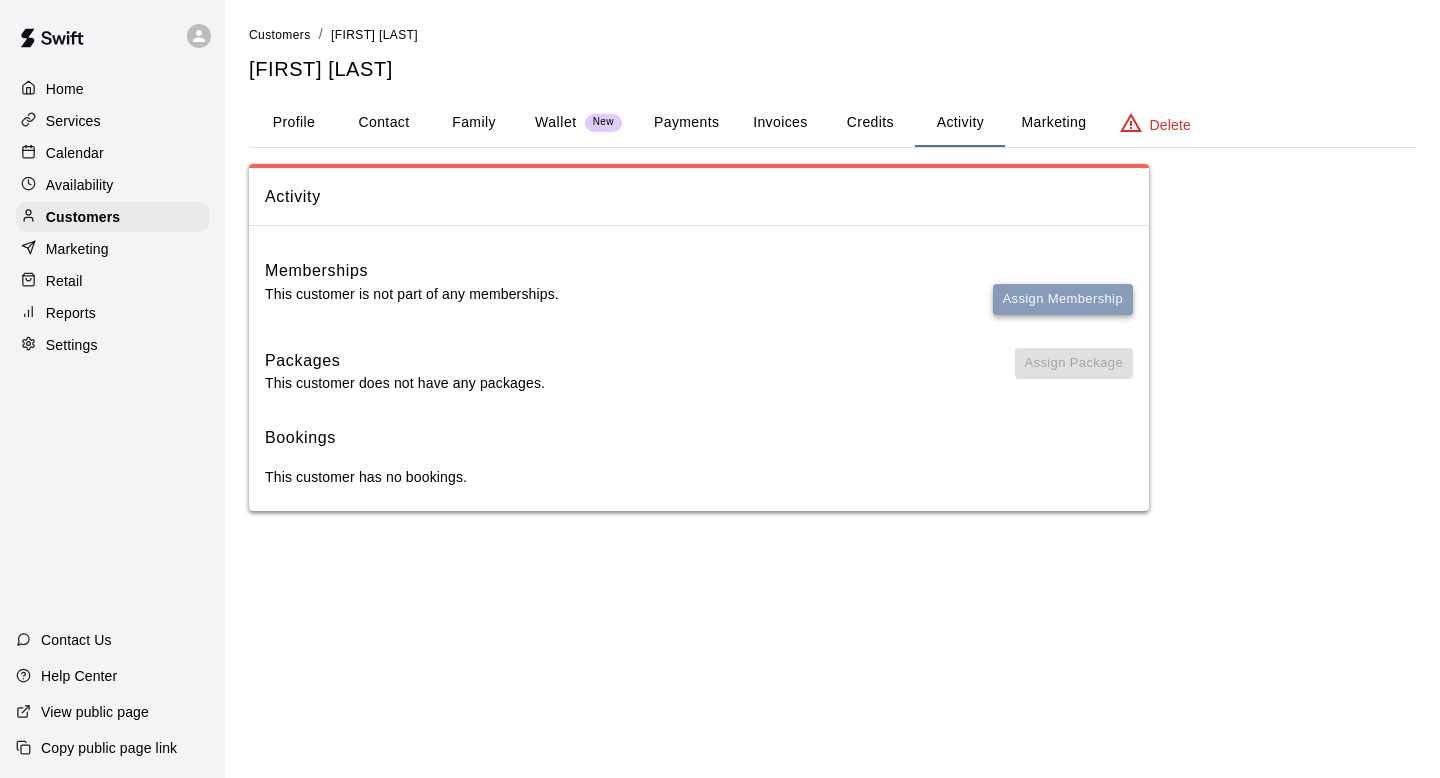 click on "Assign Membership" at bounding box center (1063, 299) 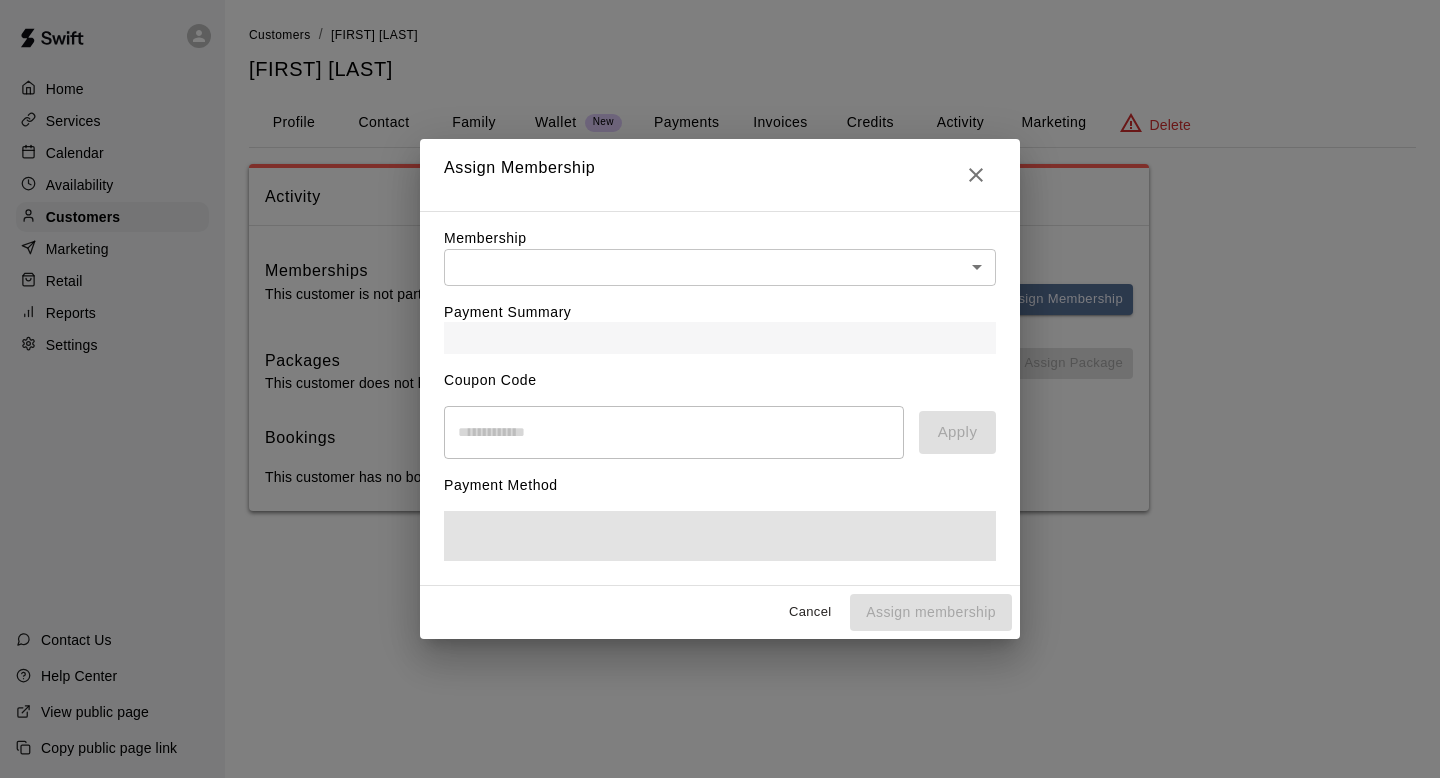 click on "Payment Summary" at bounding box center (720, 320) 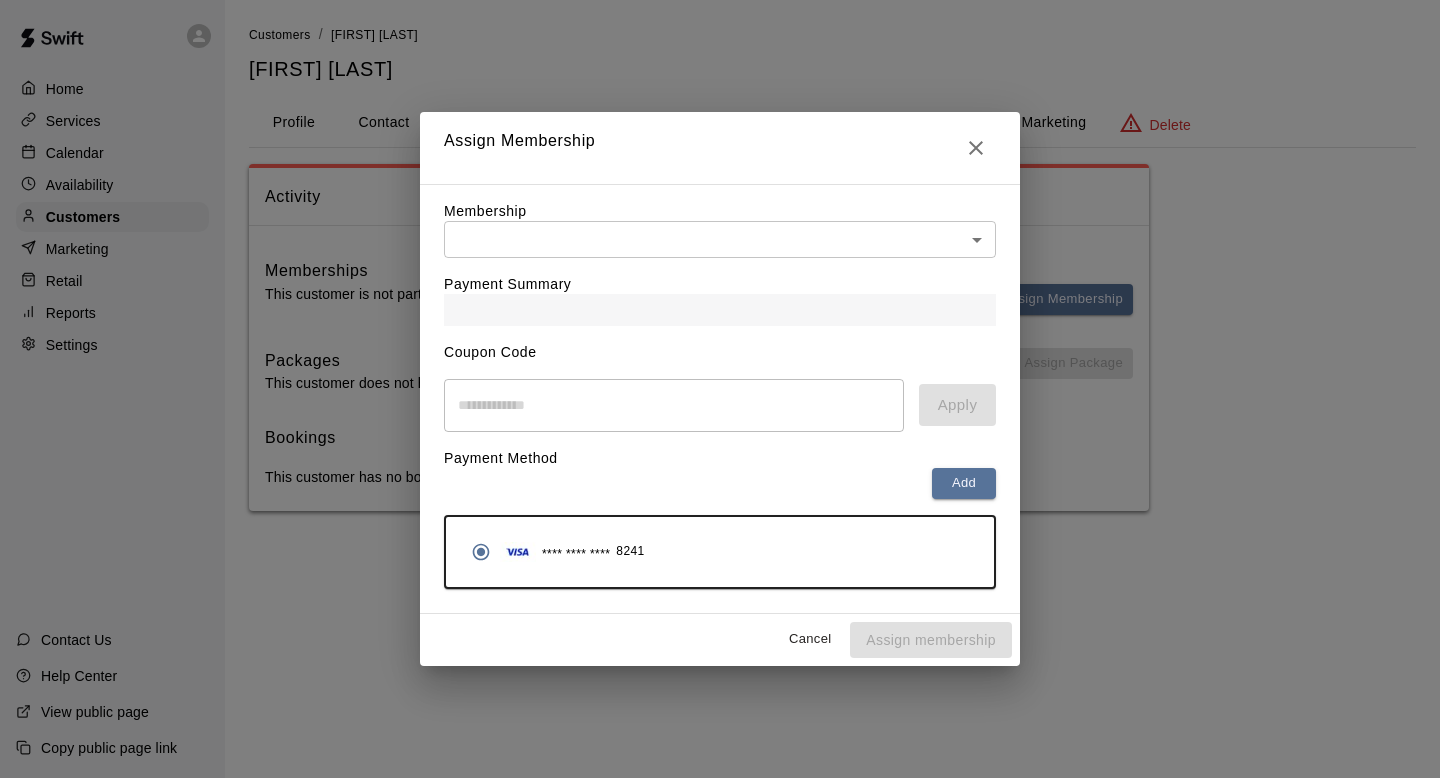click on "Home Services Calendar Availability Customers Marketing Retail Reports Settings Contact Us Help Center View public page Copy public page link Customers / nick  boyd nick  boyd Profile Contact Family Wallet New Payments Invoices Credits Activity Marketing Delete Activity Memberships This customer is not part of any memberships. Assign Membership Packages This customer does not have any packages. Assign Package Bookings This customer has no bookings. Swift - Edit Customer Close cross-small Assign Membership Membership ​ ​ Payment Summary Coupon Code ​ Apply Payment Method   Add **** **** **** 8241 Cancel Assign membership" at bounding box center (720, 275) 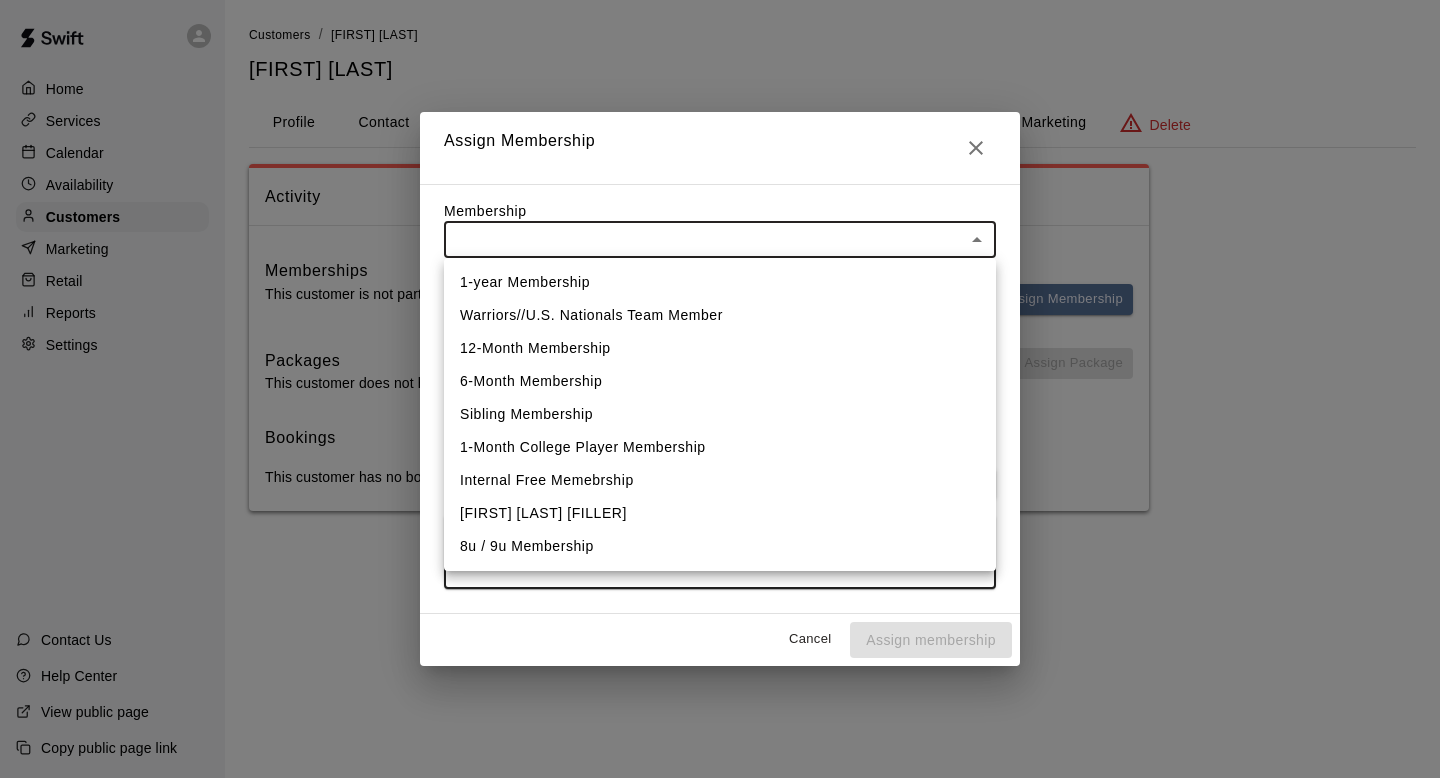 click on "Warriors//U.S. Nationals Team Member" at bounding box center [720, 315] 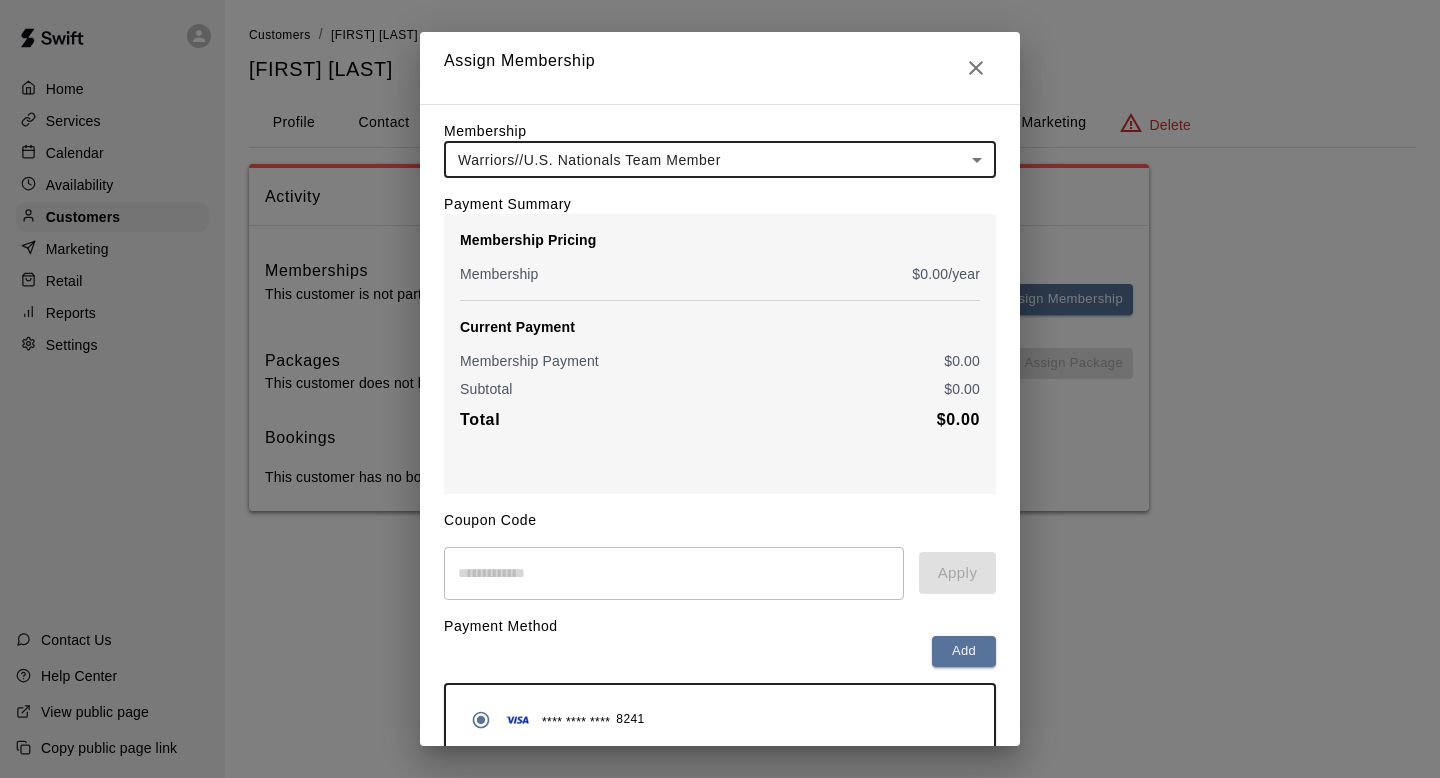 scroll, scrollTop: 90, scrollLeft: 0, axis: vertical 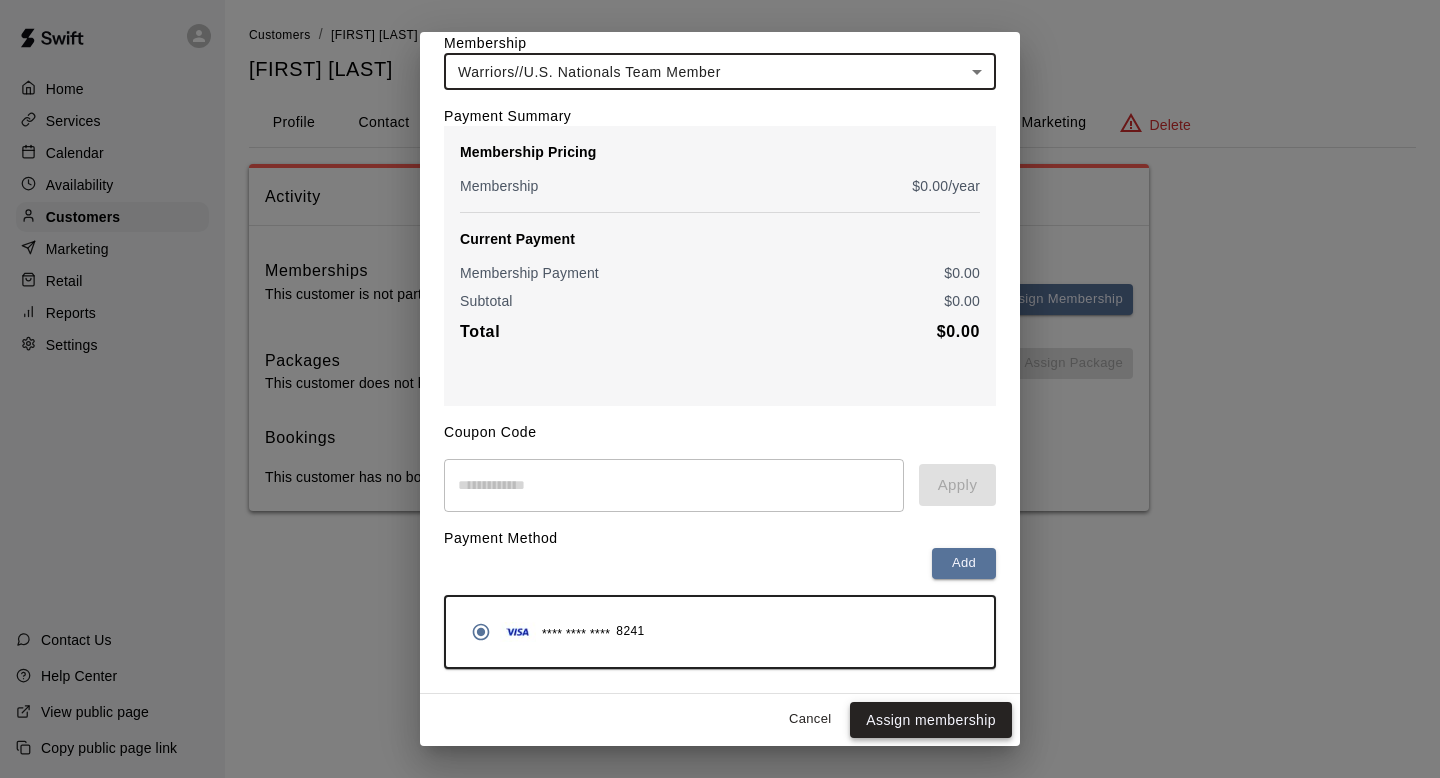 click on "Assign membership" at bounding box center (931, 720) 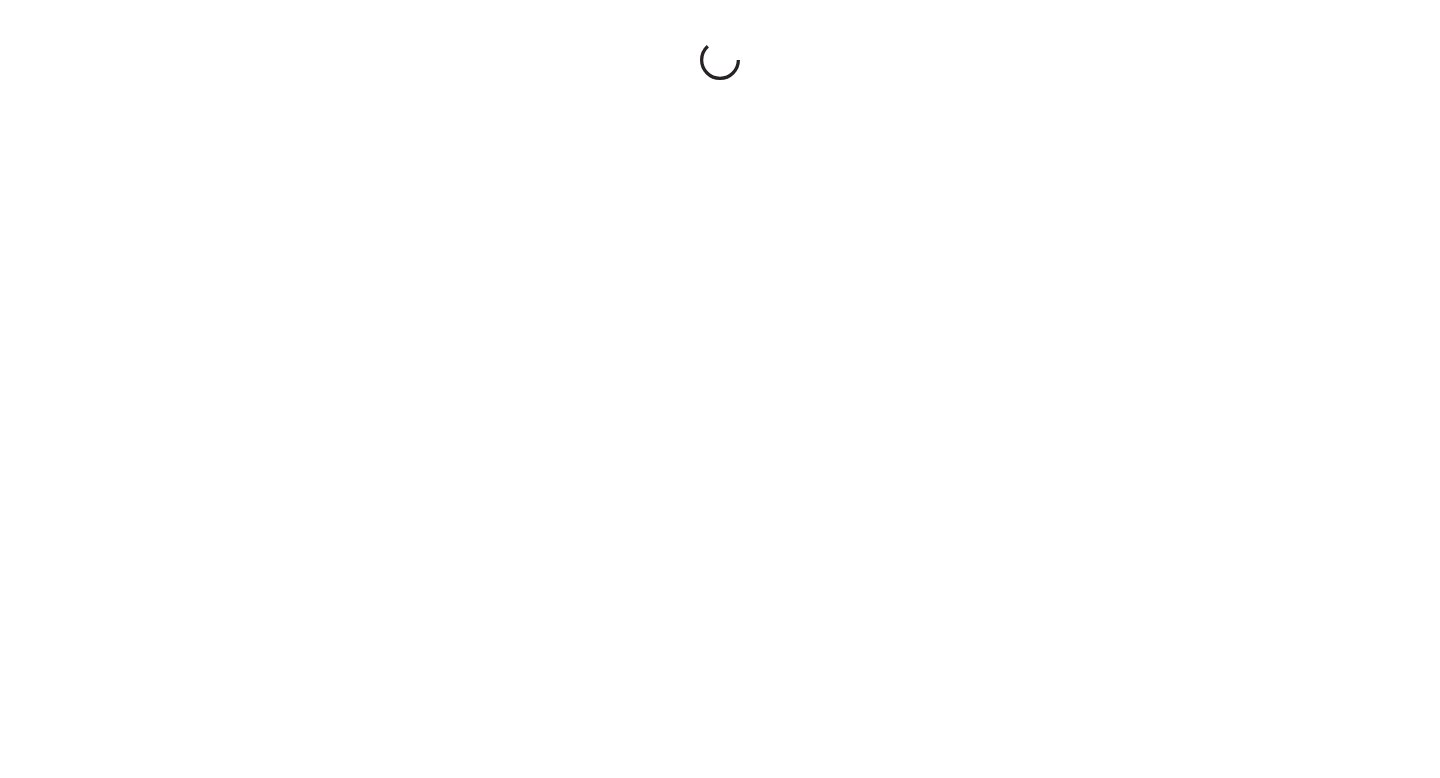 scroll, scrollTop: 0, scrollLeft: 0, axis: both 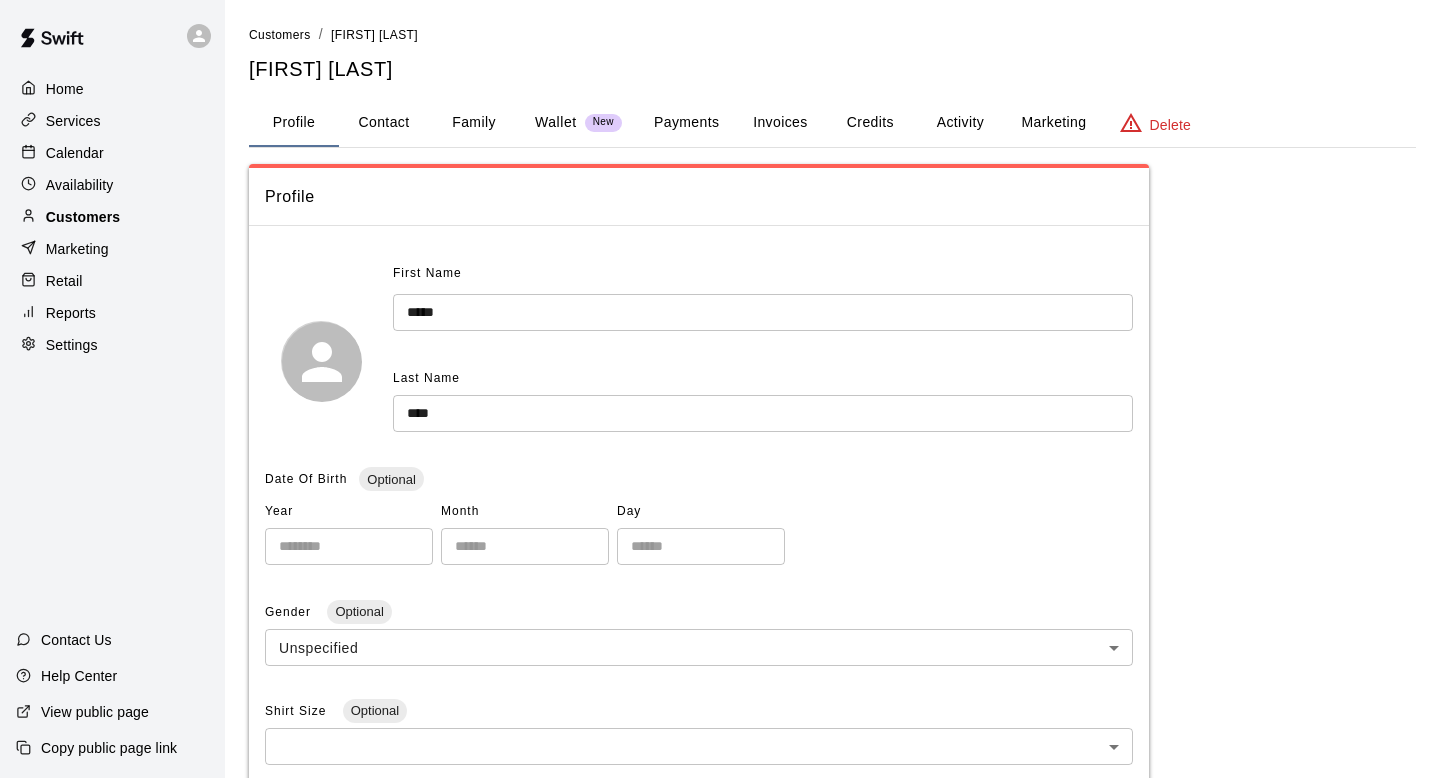 click on "Customers" at bounding box center [112, 217] 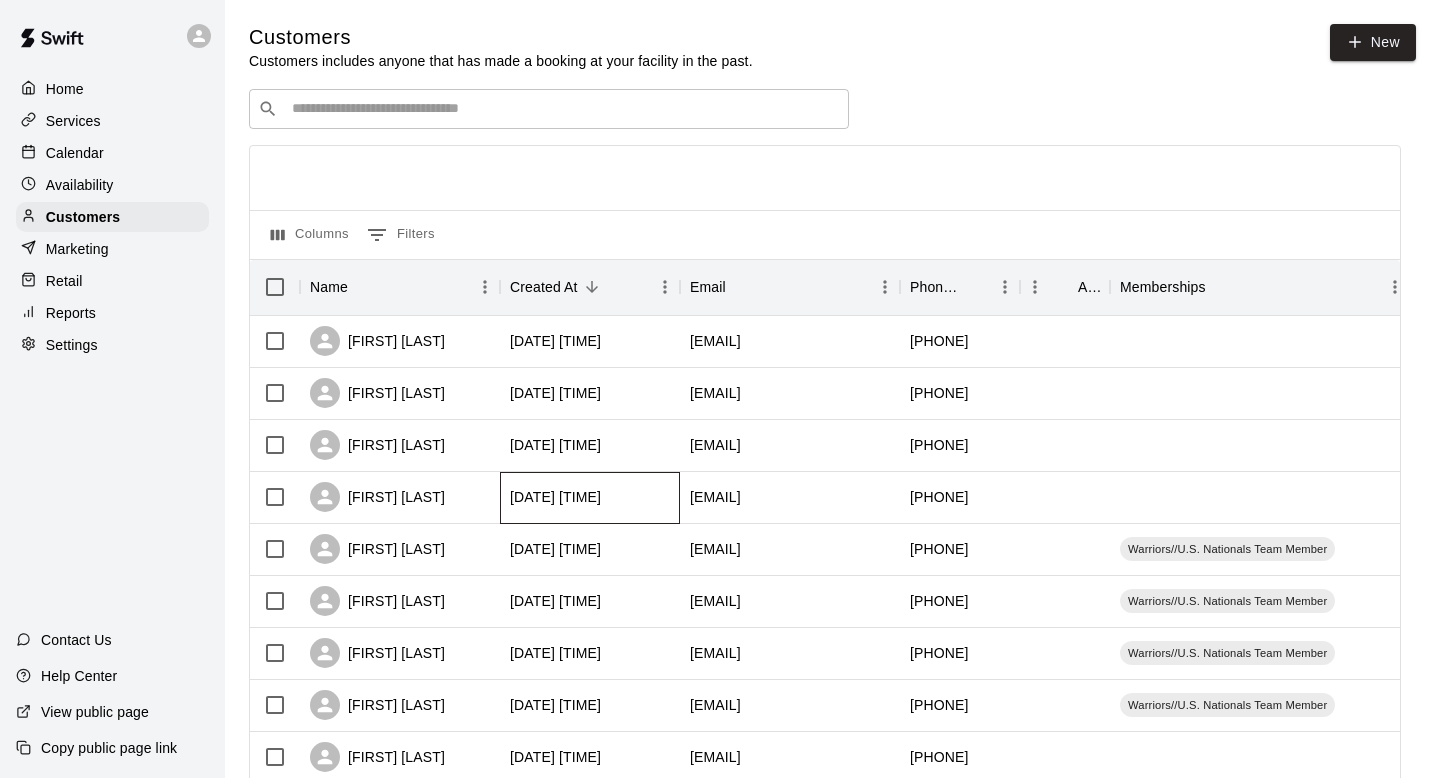 click on "[DATE] [TIME]" at bounding box center (555, 497) 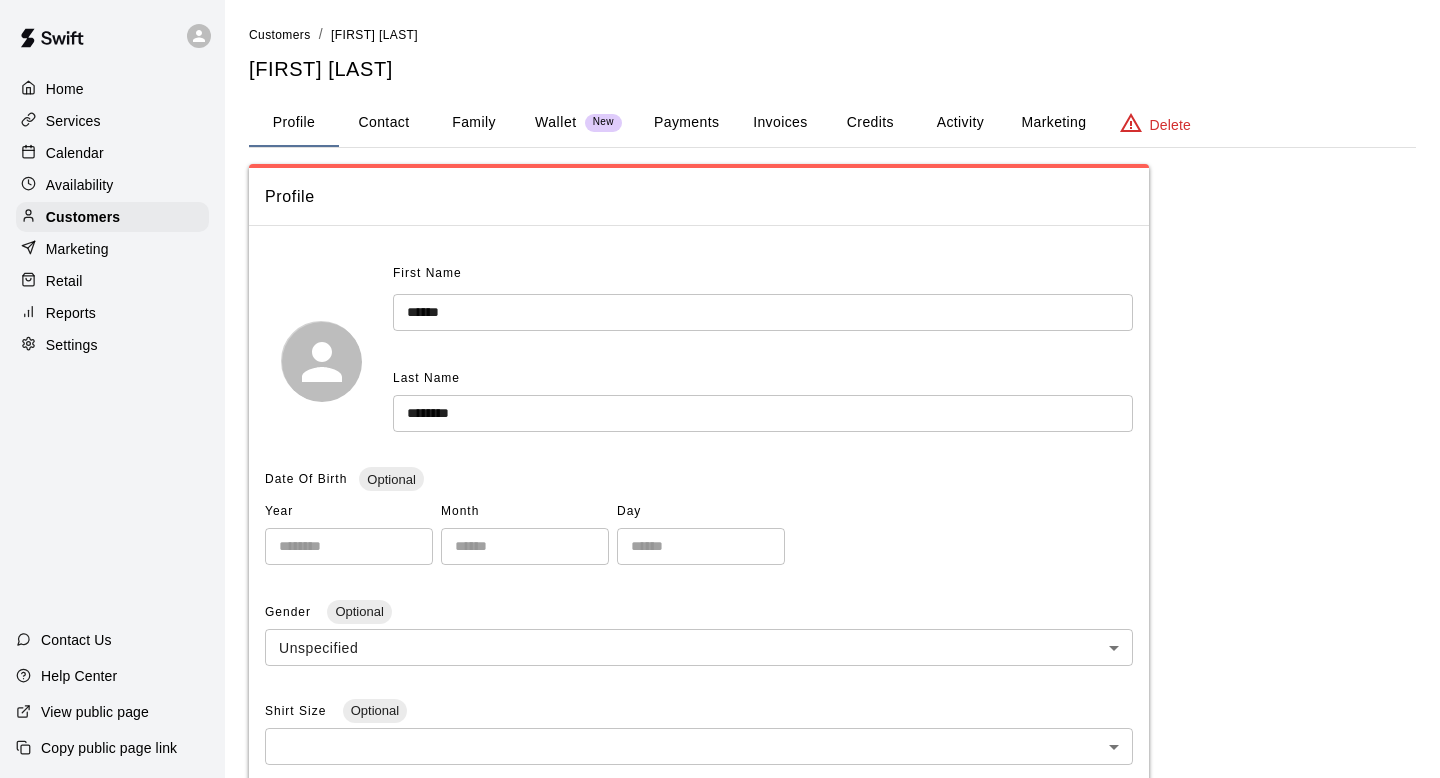 click on "Family" at bounding box center [474, 123] 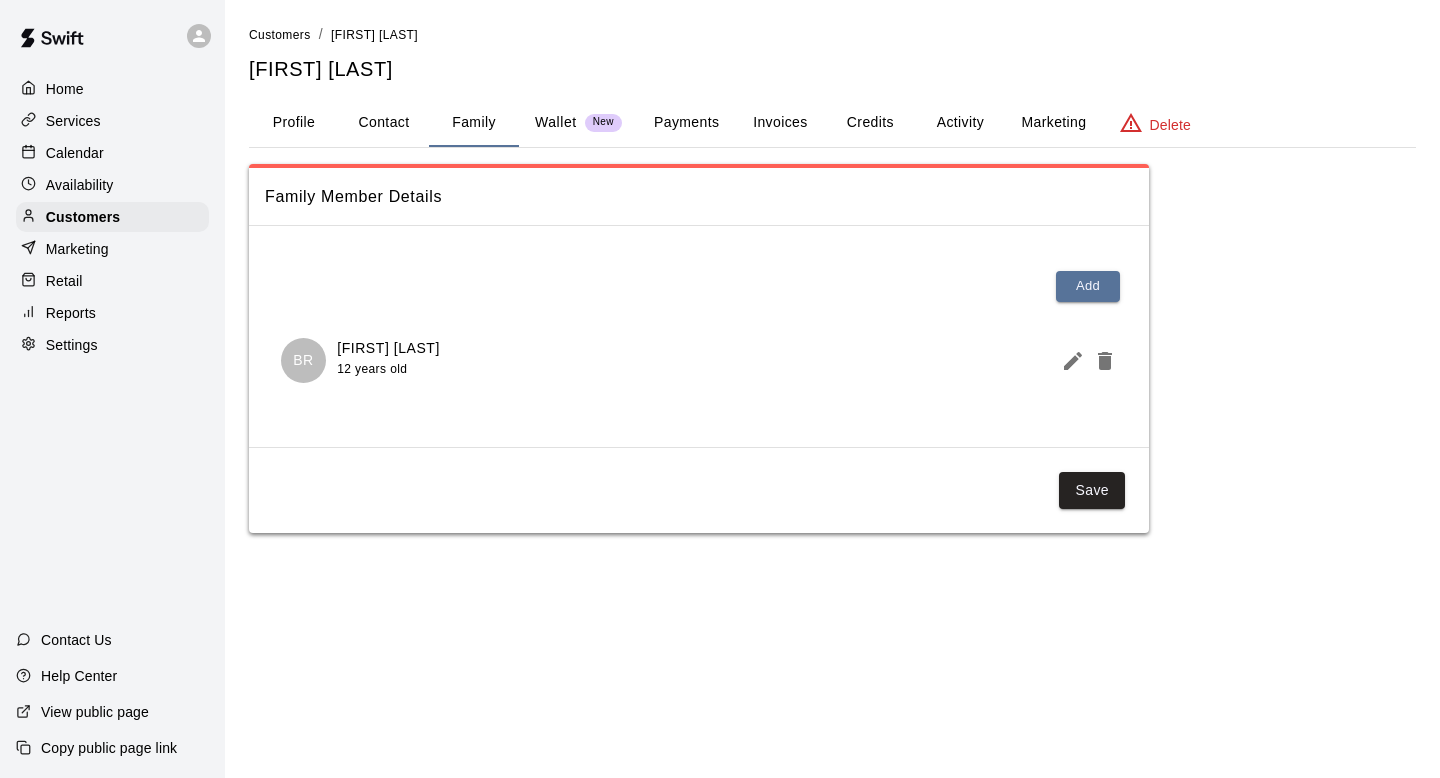 click on "Activity" at bounding box center (960, 123) 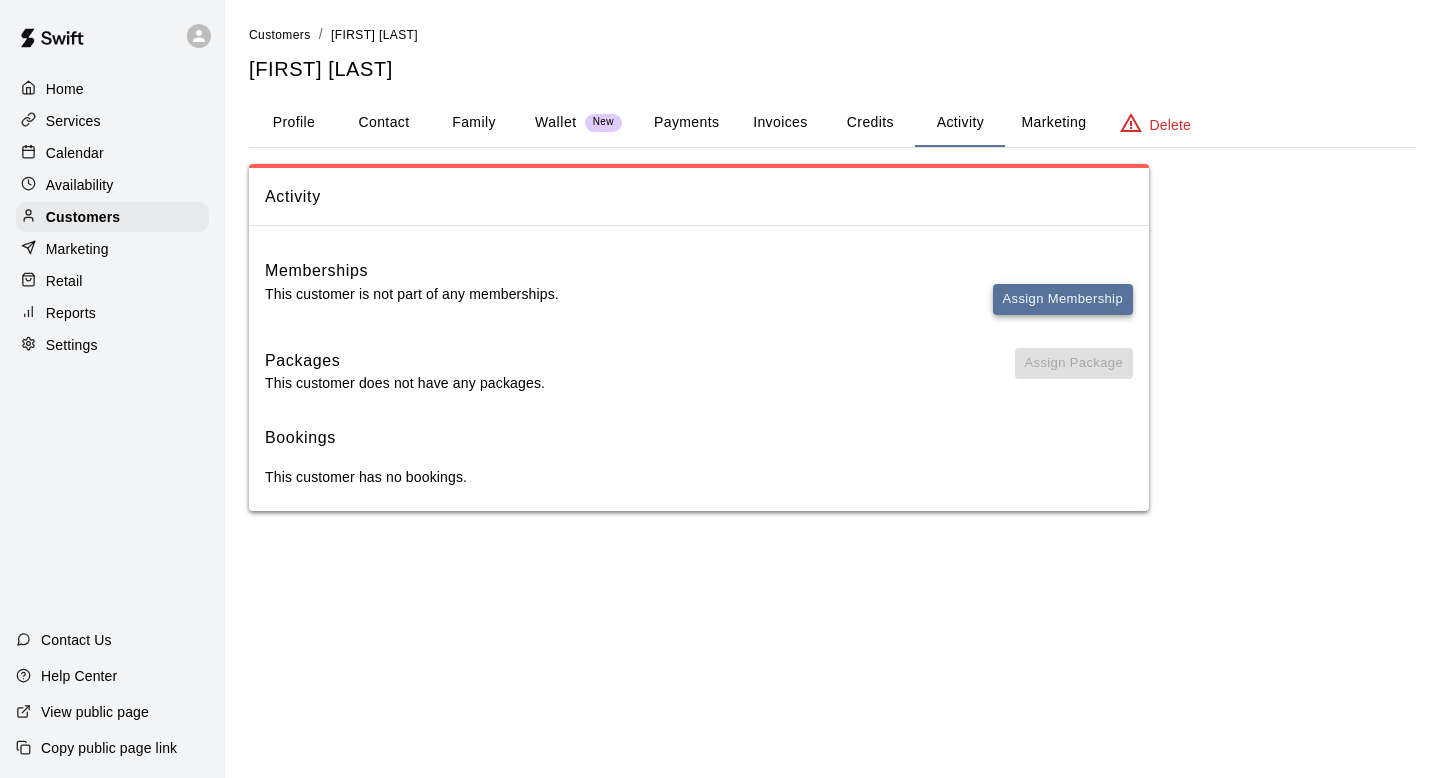 click on "Assign Membership" at bounding box center (1063, 299) 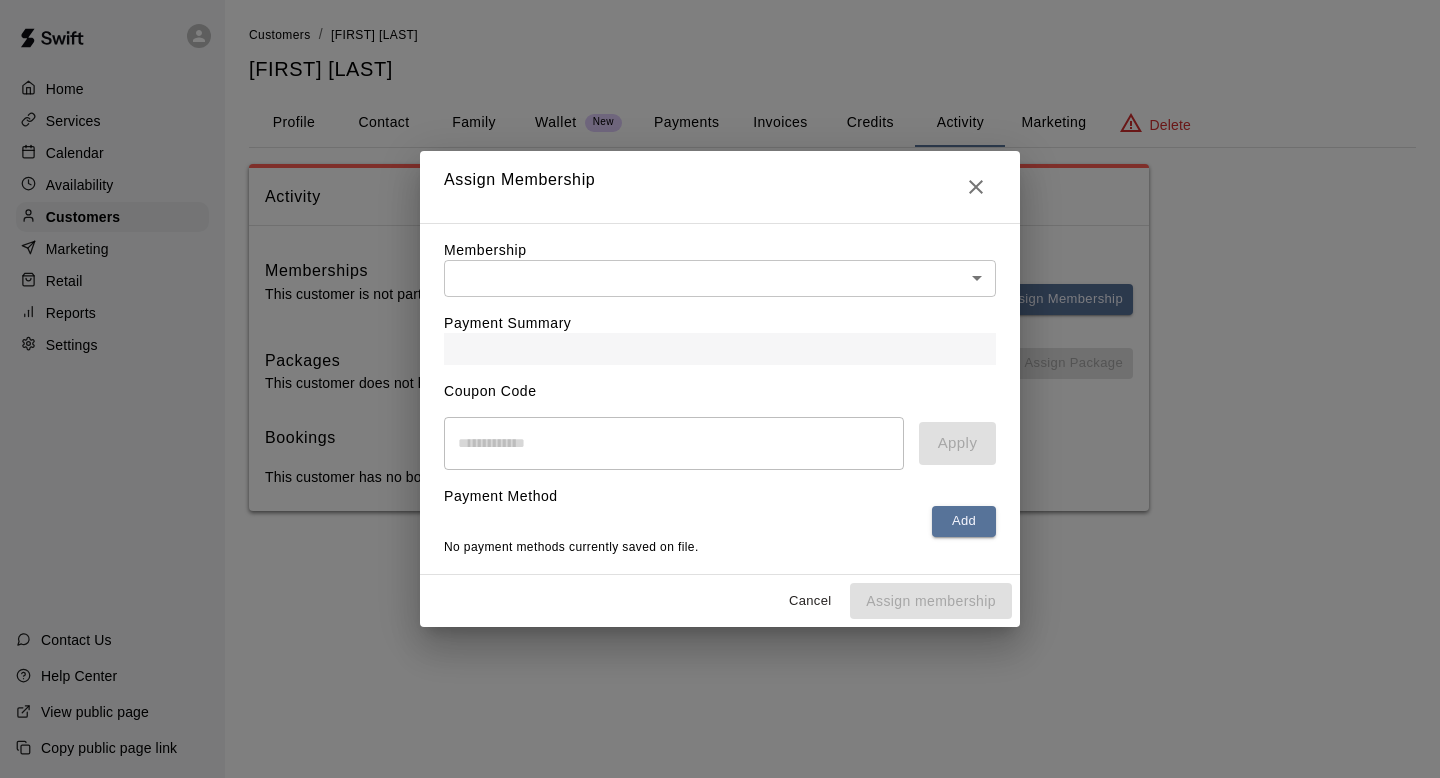 click on "Membership ​ ​" at bounding box center (720, 268) 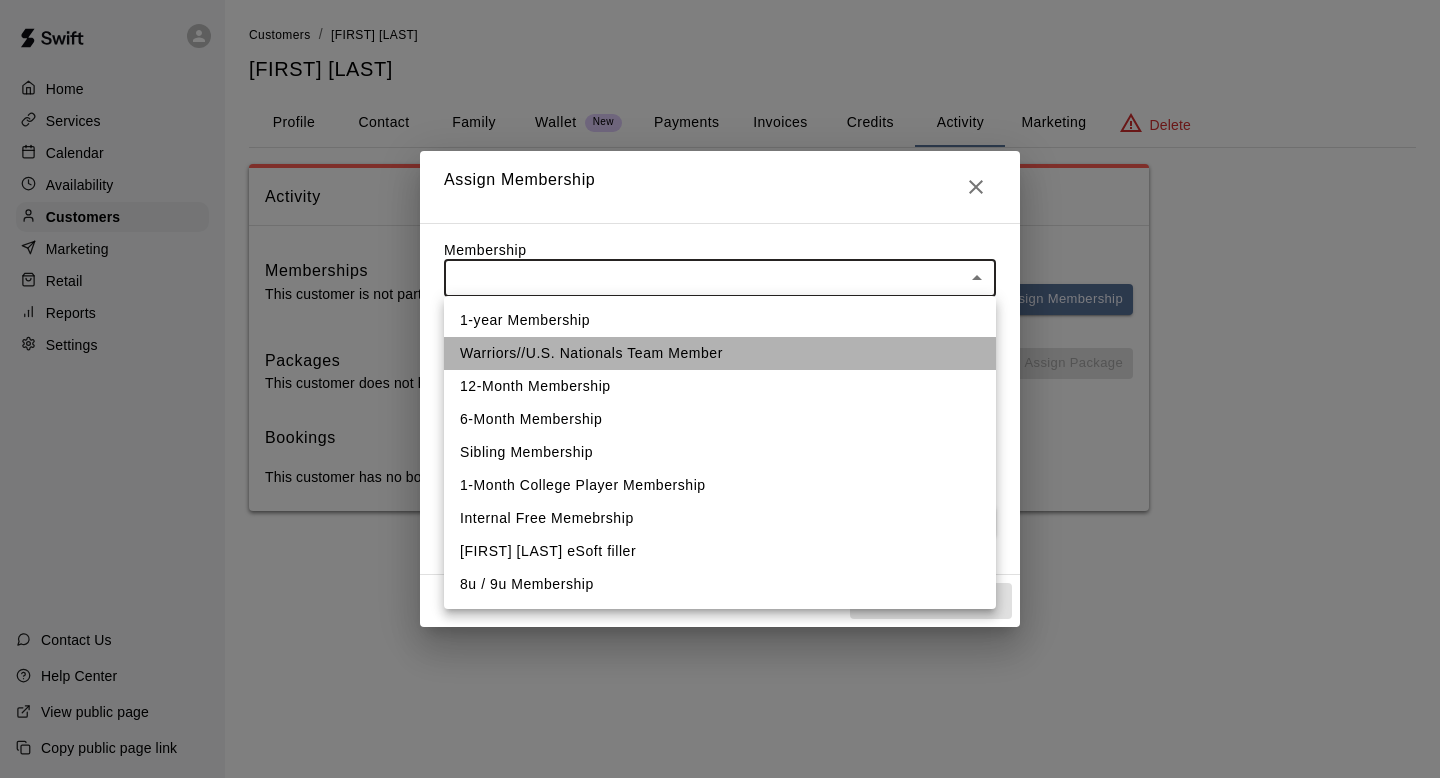 click on "Warriors//U.S. Nationals Team Member" at bounding box center (720, 353) 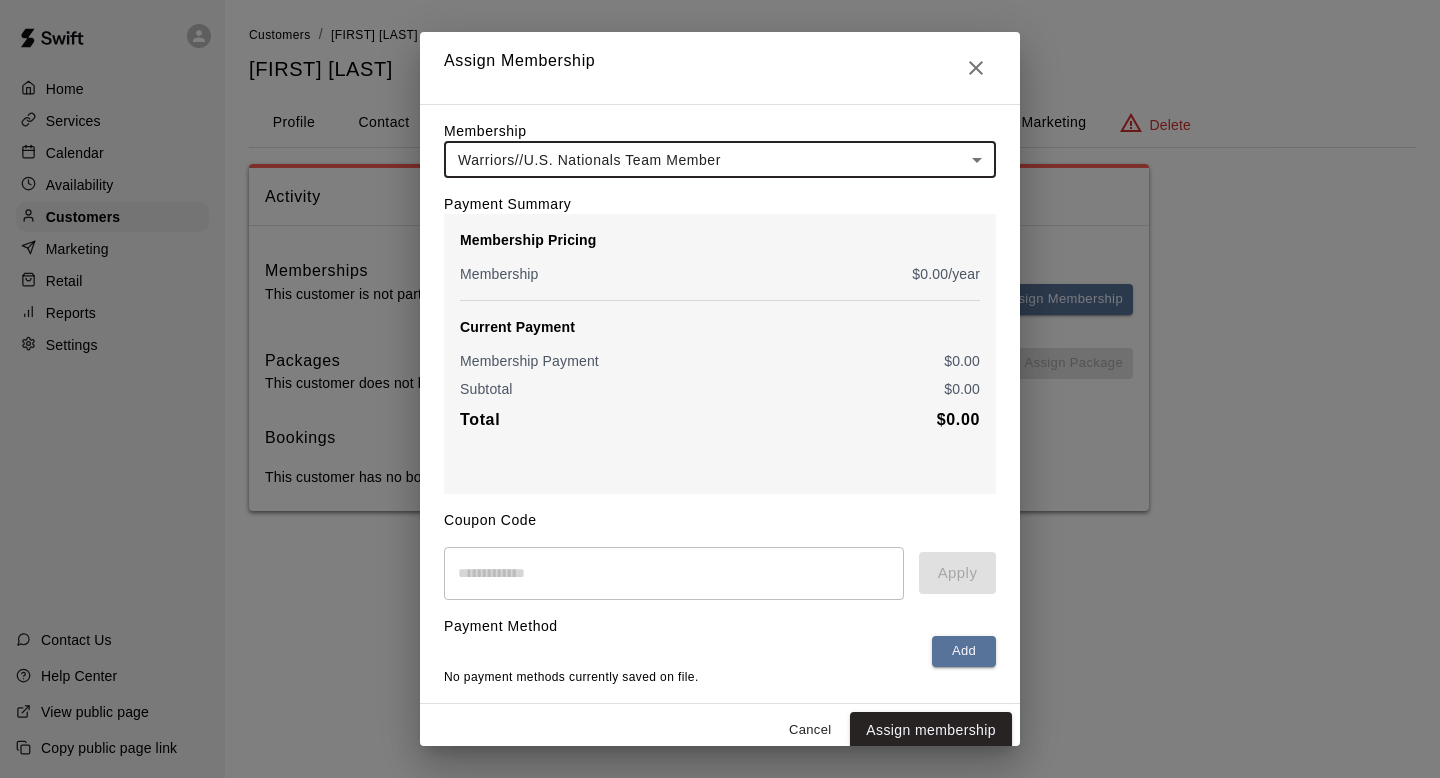 click on "Assign membership" at bounding box center (931, 730) 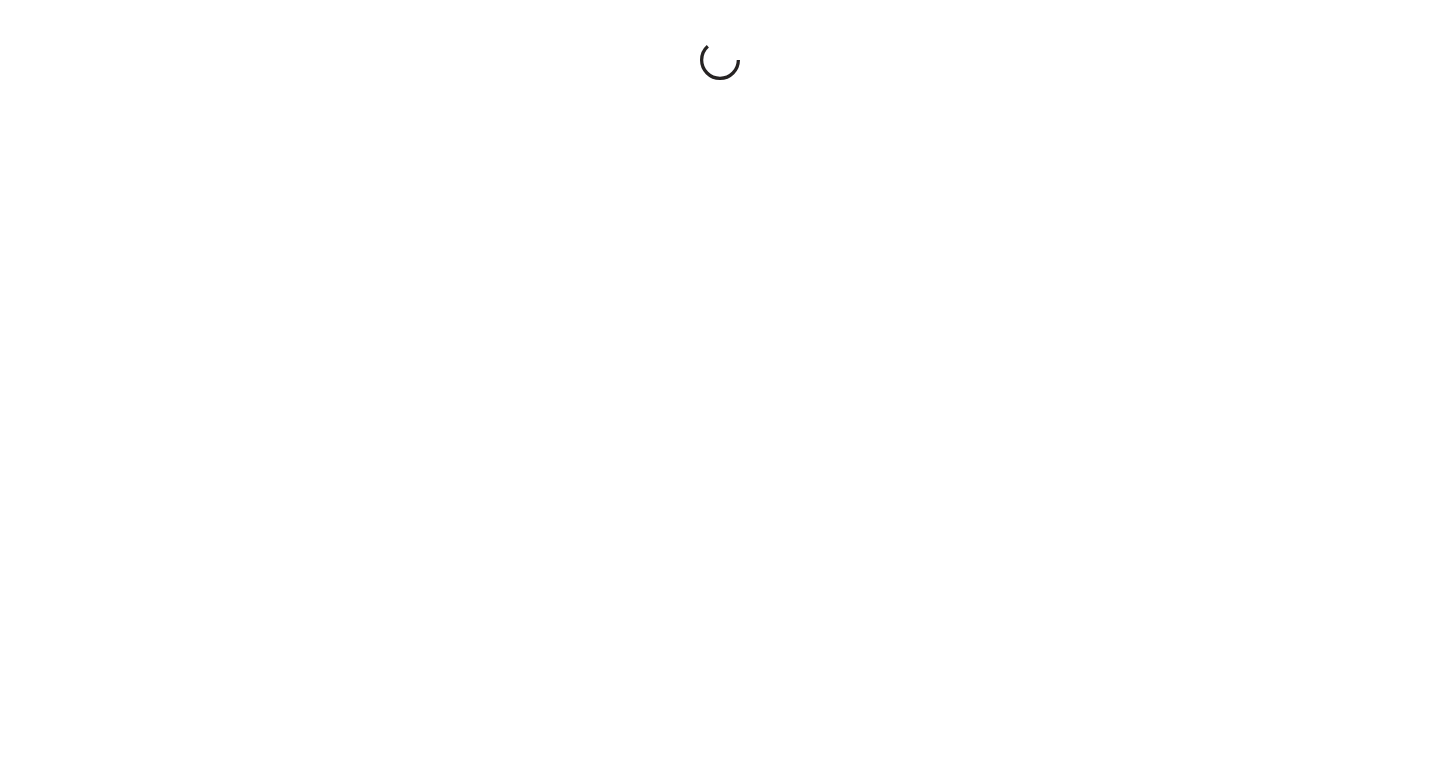 scroll, scrollTop: 0, scrollLeft: 0, axis: both 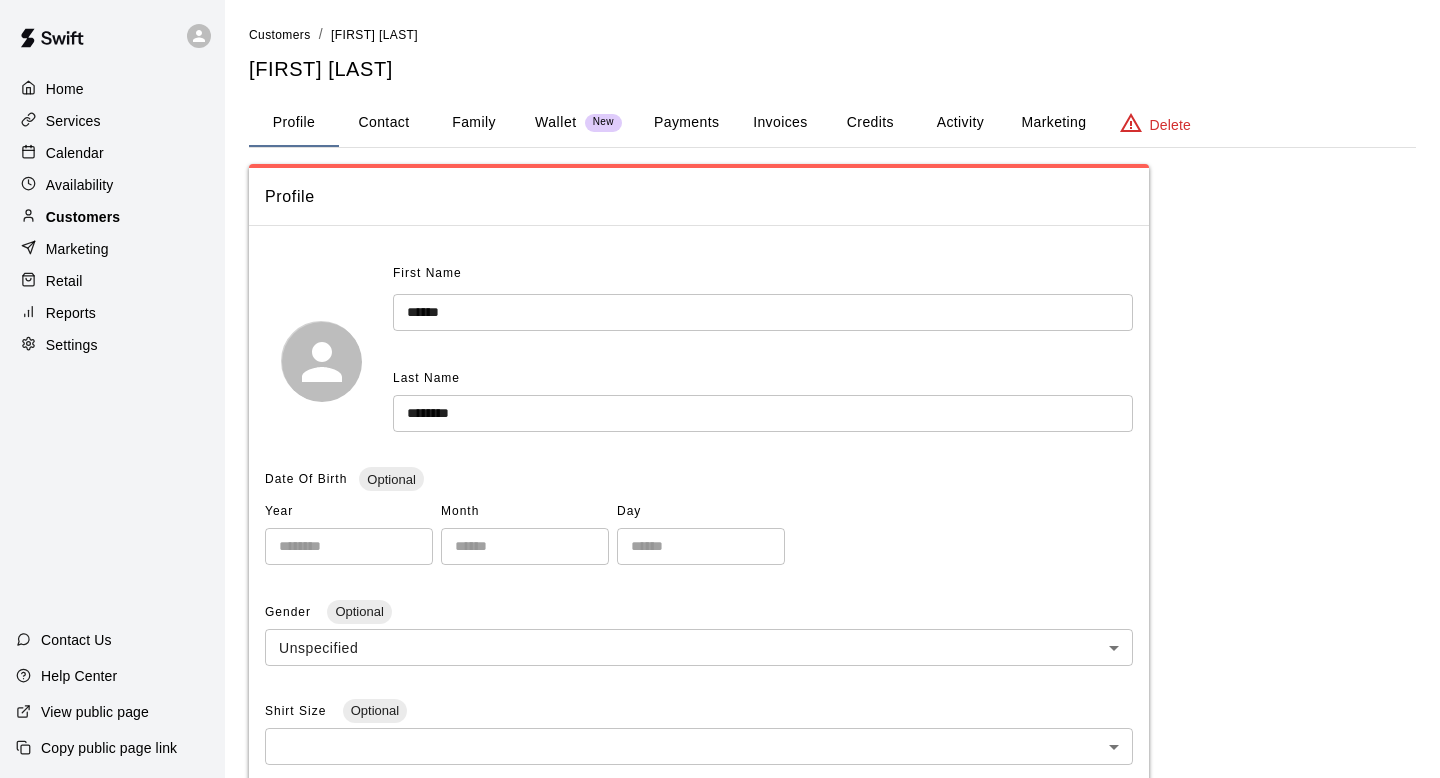 click on "Customers" at bounding box center [112, 217] 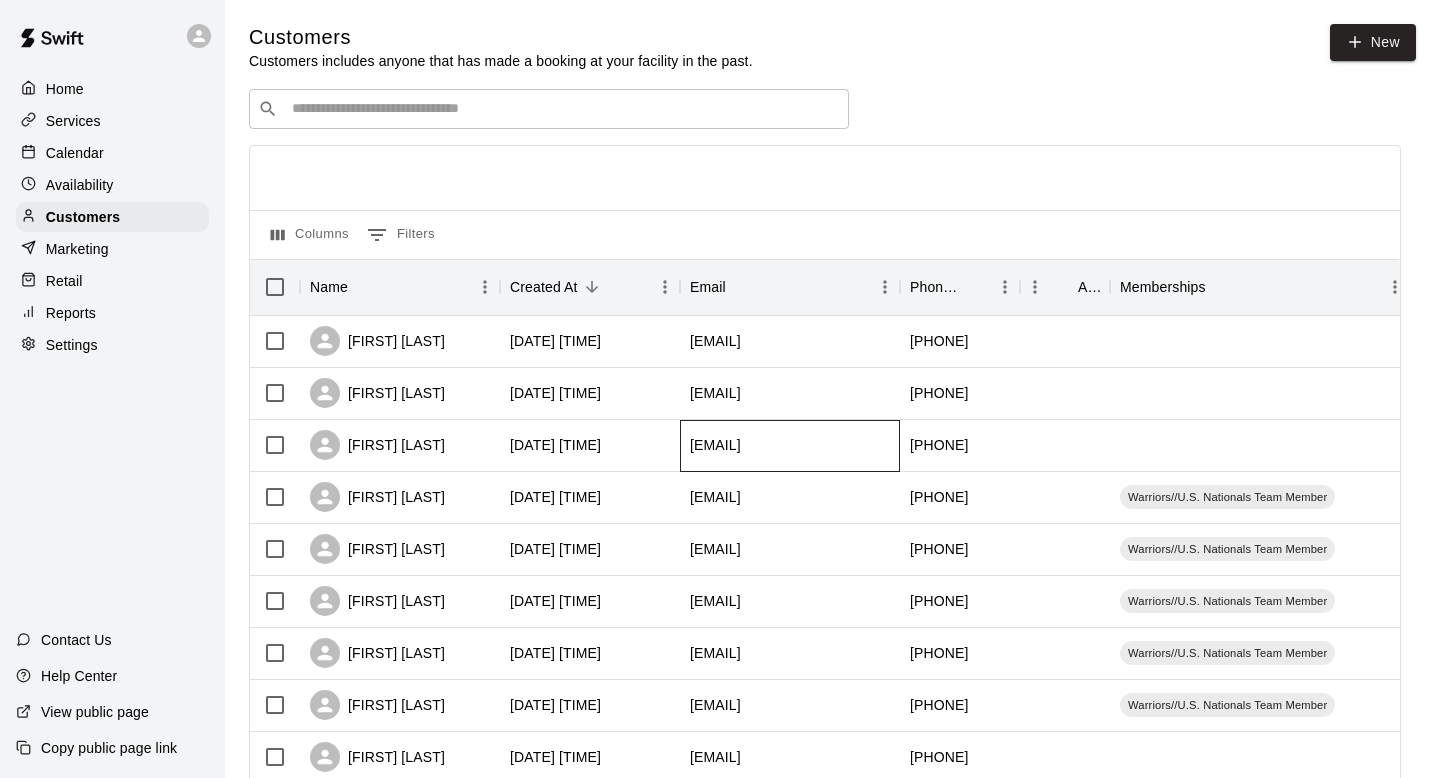 click on "[EMAIL]" at bounding box center [790, 446] 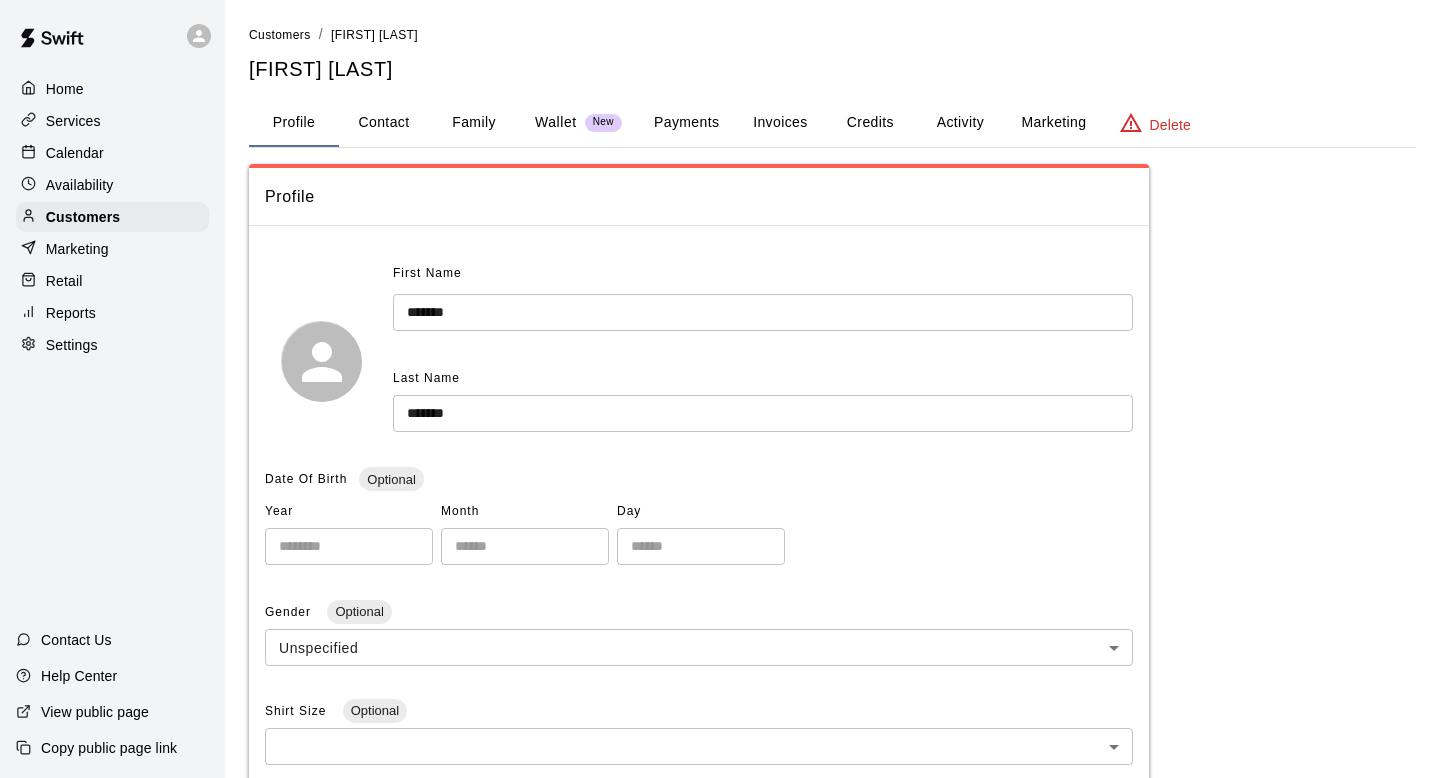 click on "Activity" at bounding box center (960, 123) 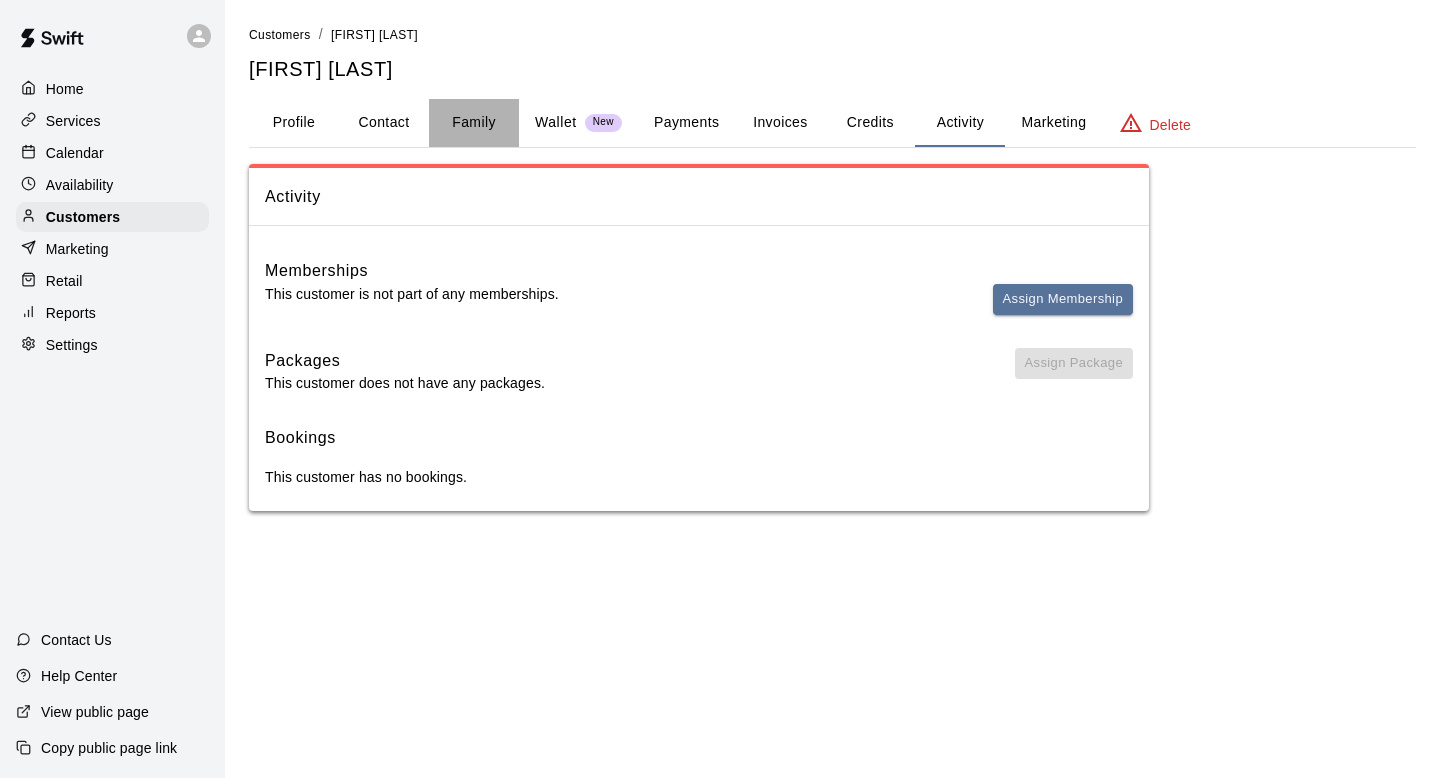 click on "Family" at bounding box center [474, 123] 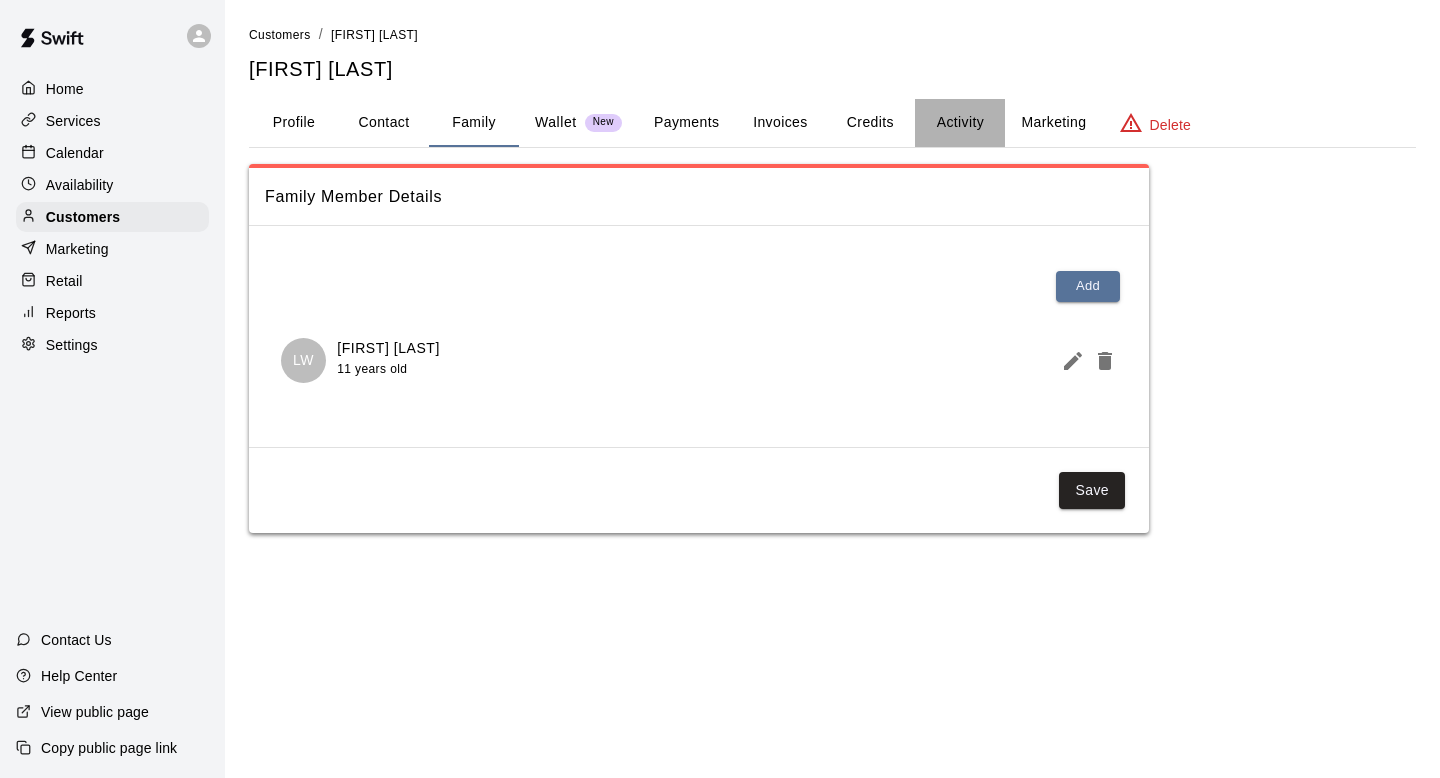 click on "Activity" at bounding box center [960, 123] 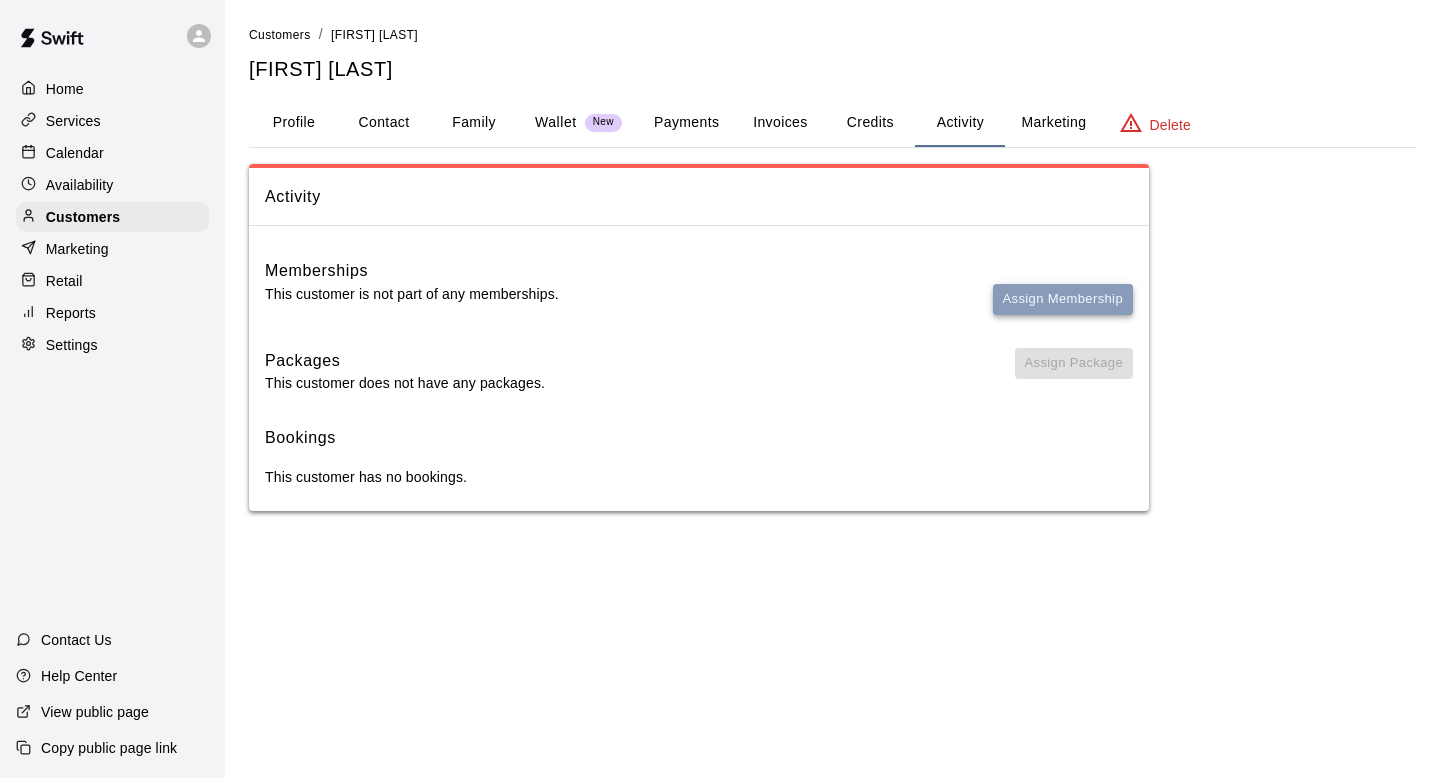 click on "Assign Membership" at bounding box center (1063, 299) 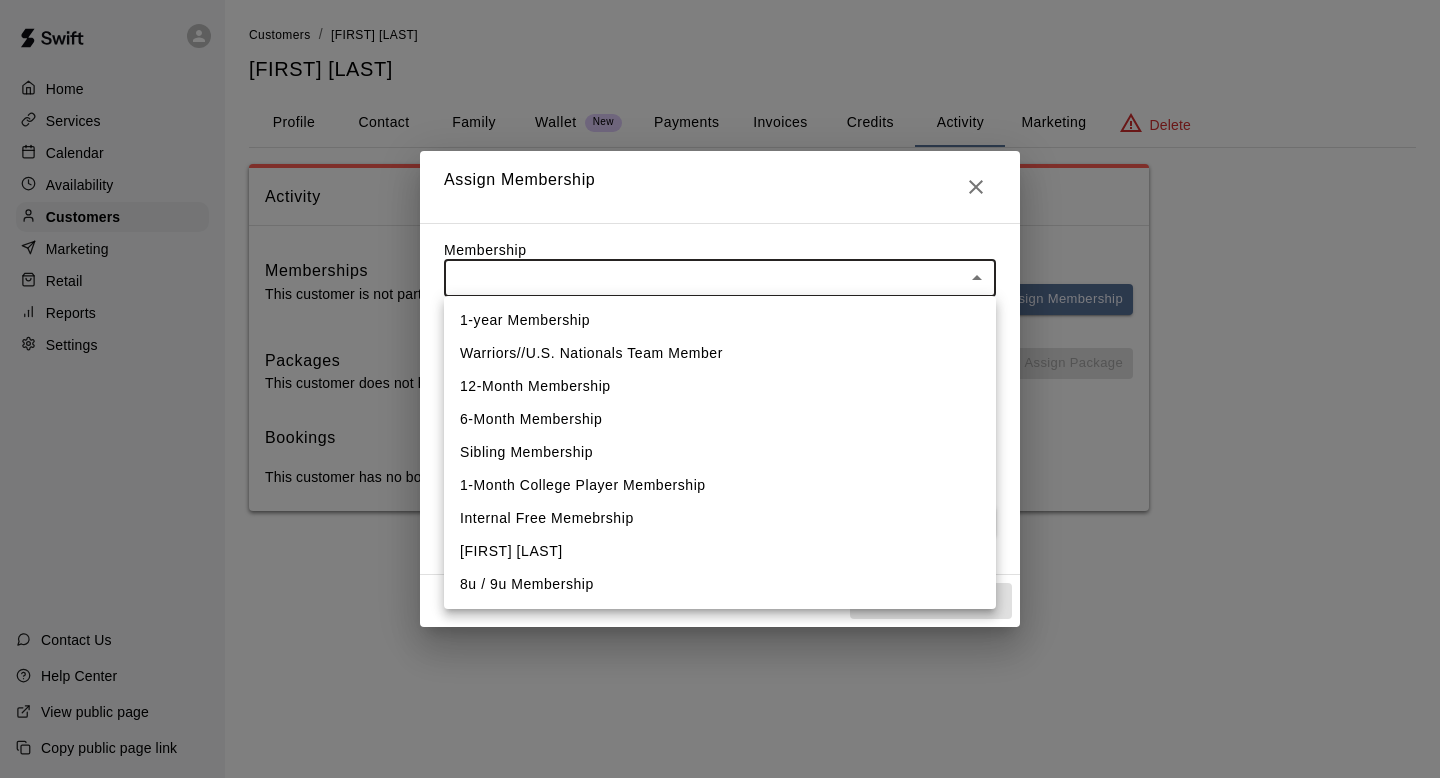click on "Home Services Calendar Availability Customers Marketing Retail Reports Settings Contact Us Help Center View public page Copy public page link Customers / [FIRST] [LAST] [FIRST] [LAST] Profile Contact Family Wallet New Payments Invoices Credits Activity Marketing Delete Activity Memberships This customer is not part of any memberships. Assign Membership Packages This customer does not have any packages. Assign Package Bookings This customer has no bookings. Swift - Edit Customer Close cross-small Assign Membership Membership ​ ​ Payment Summary Coupon Code ​ Apply Payment Method   Add No payment methods currently saved on file. Cancel Assign membership 1-year Membership Warriors//U.S. Nationals Team Member 12-Month Membership 6-Month Membership Sibling Membership 1-Month College Player Membership Internal Free Memebrship [FIRST] [LAST] 8u / 9u Membership" at bounding box center [720, 275] 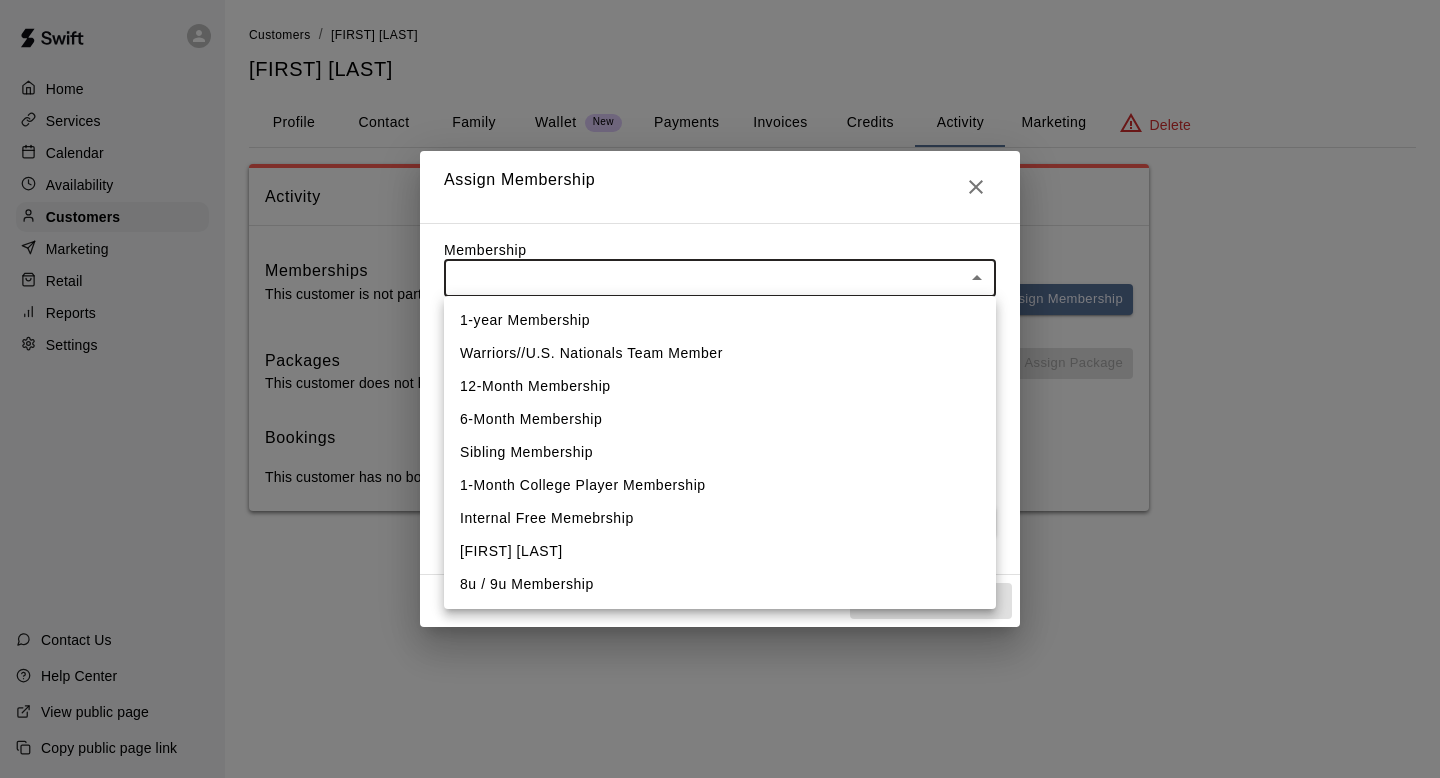 click on "Warriors//U.S. Nationals Team Member" at bounding box center [720, 353] 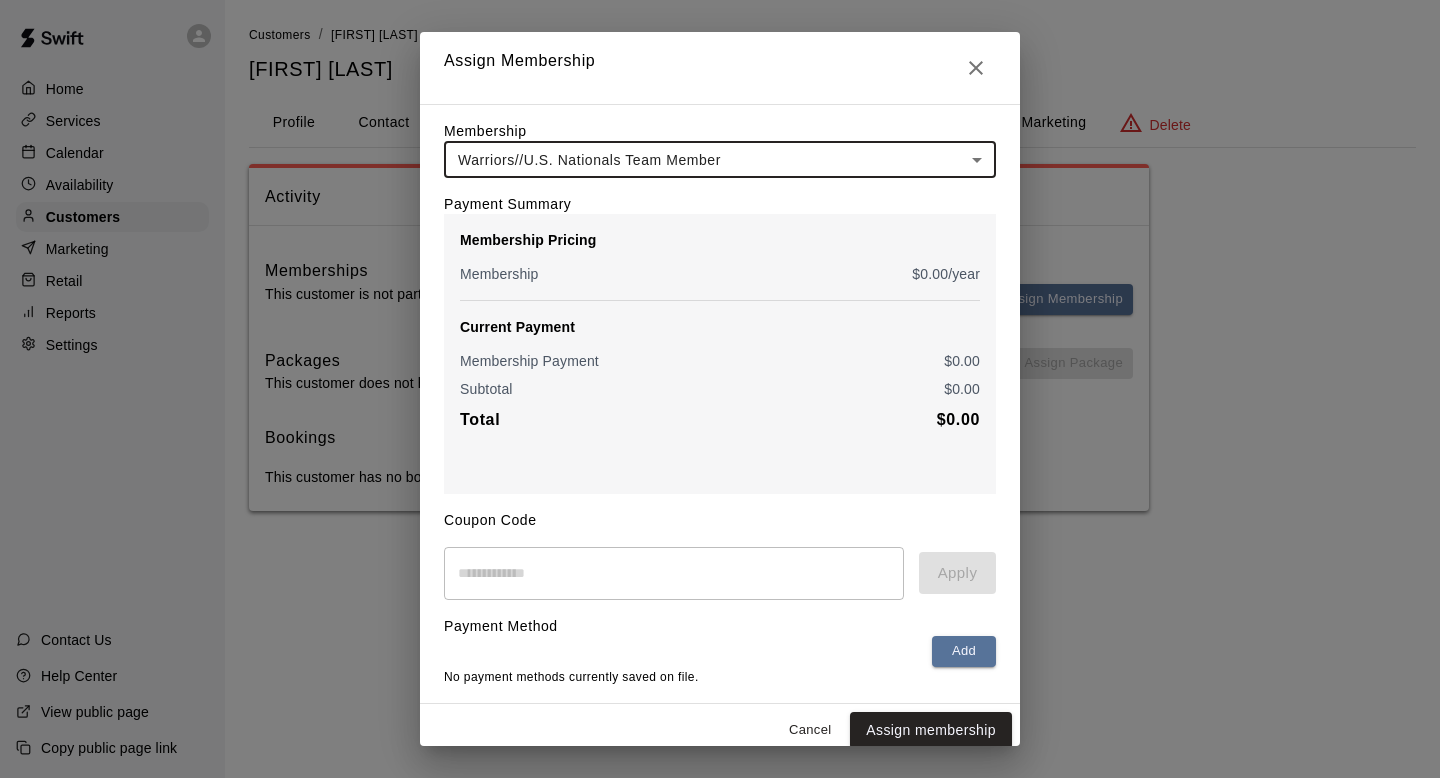 click on "Cancel Assign membership" at bounding box center (720, 730) 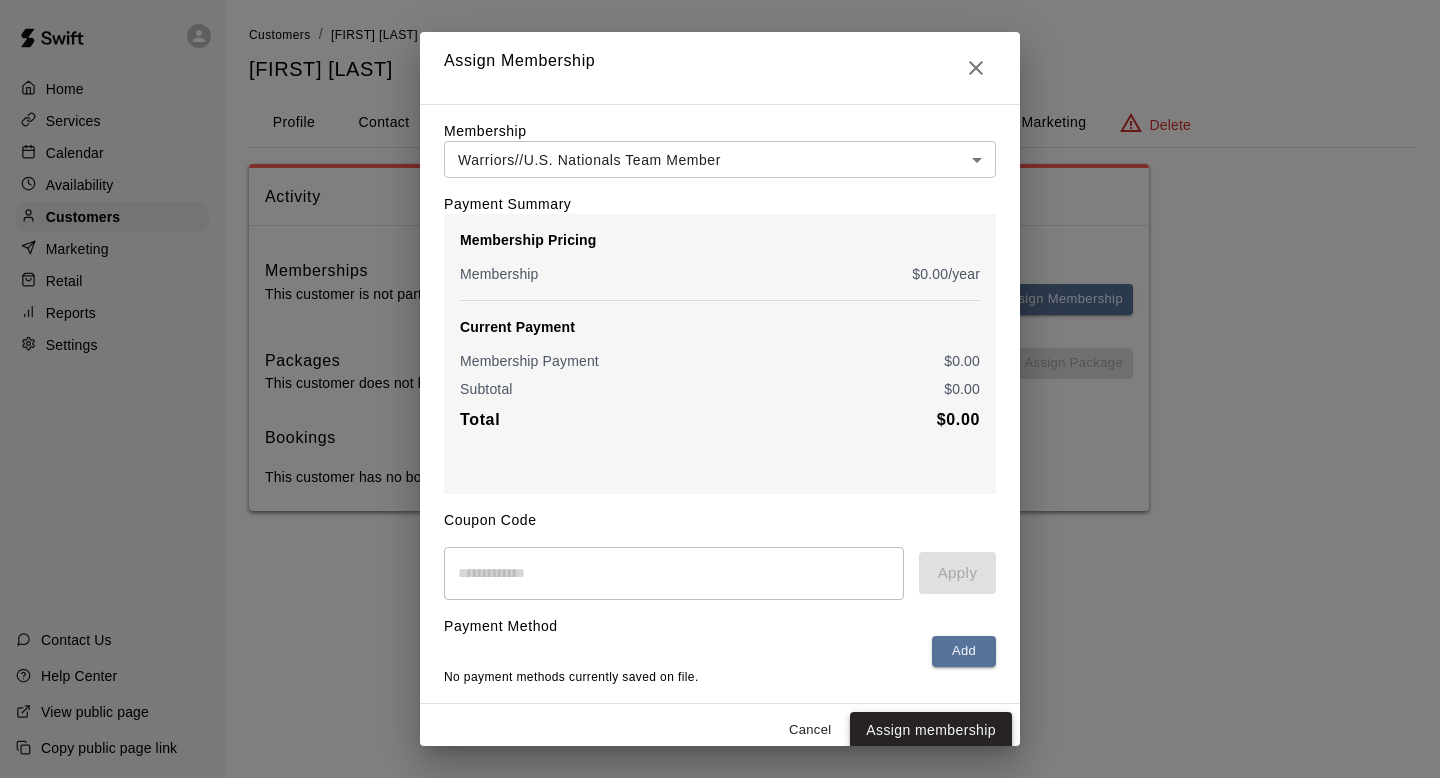 click on "Assign membership" at bounding box center (931, 730) 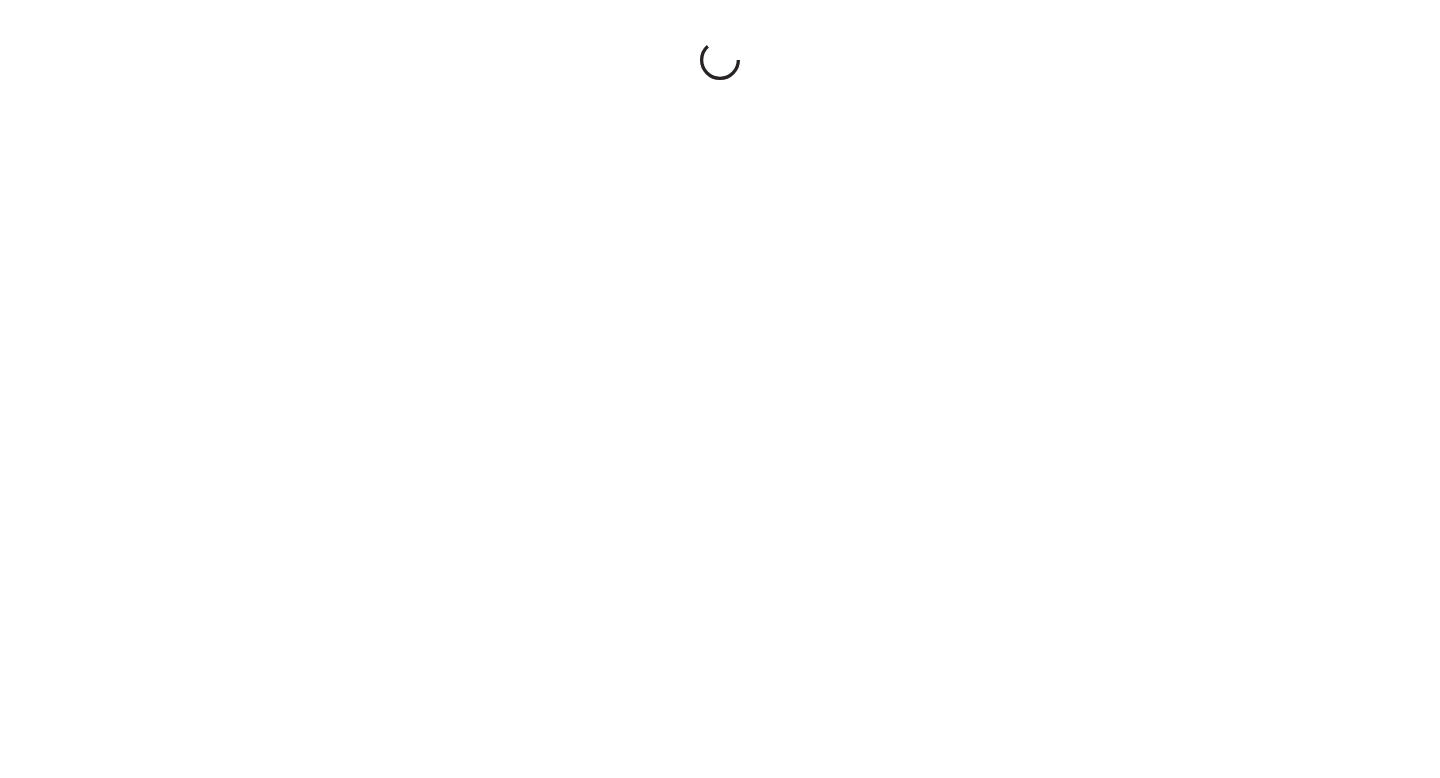 scroll, scrollTop: 0, scrollLeft: 0, axis: both 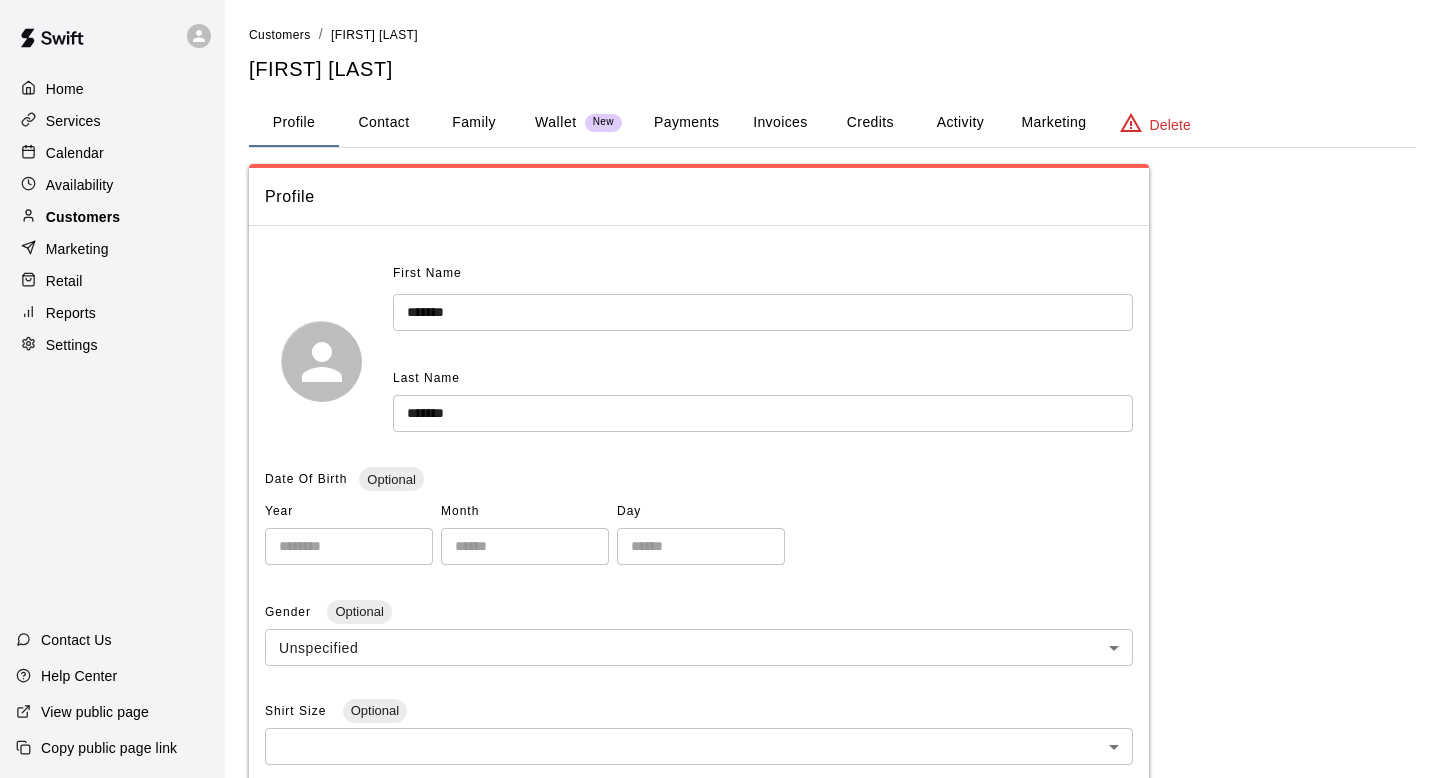 click on "Customers" at bounding box center (83, 217) 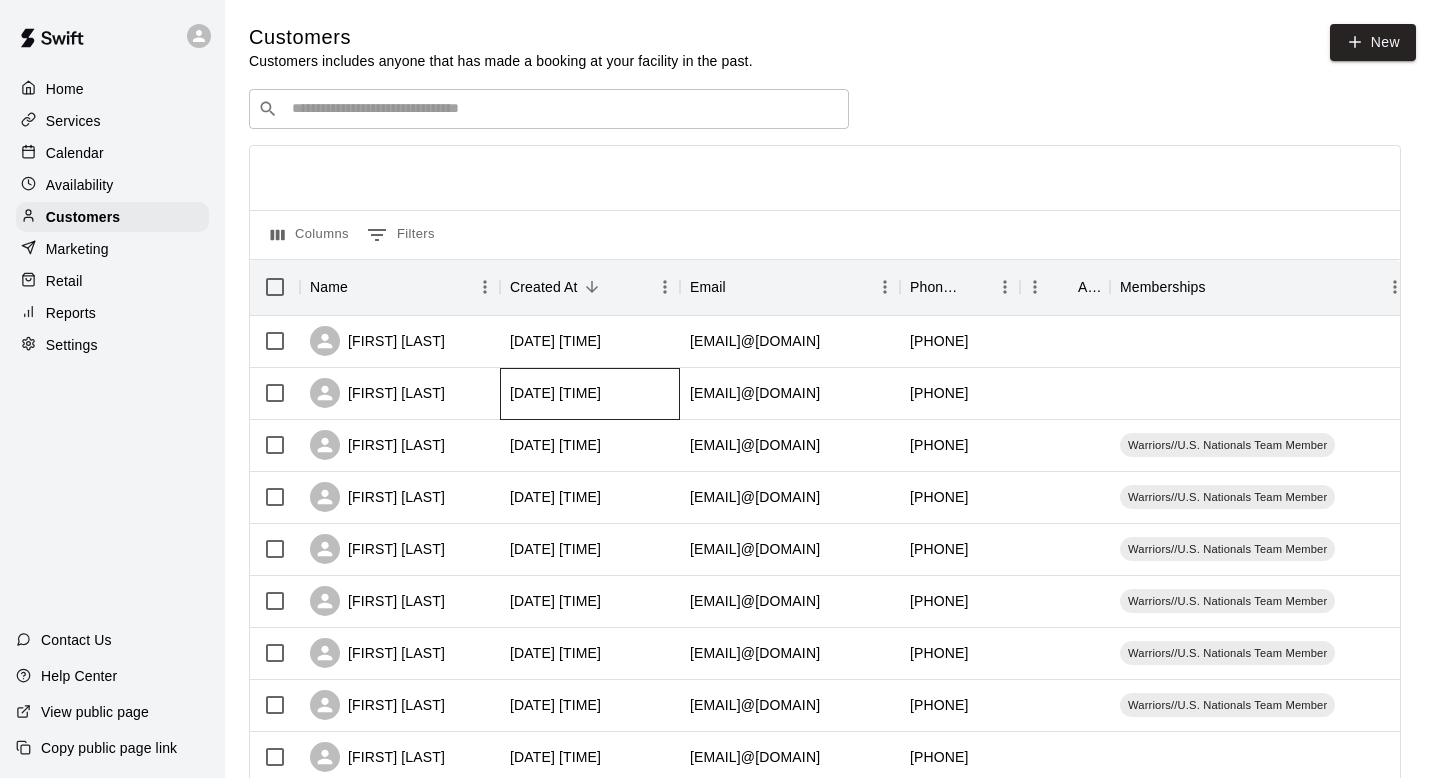drag, startPoint x: 608, startPoint y: 394, endPoint x: 484, endPoint y: 387, distance: 124.197426 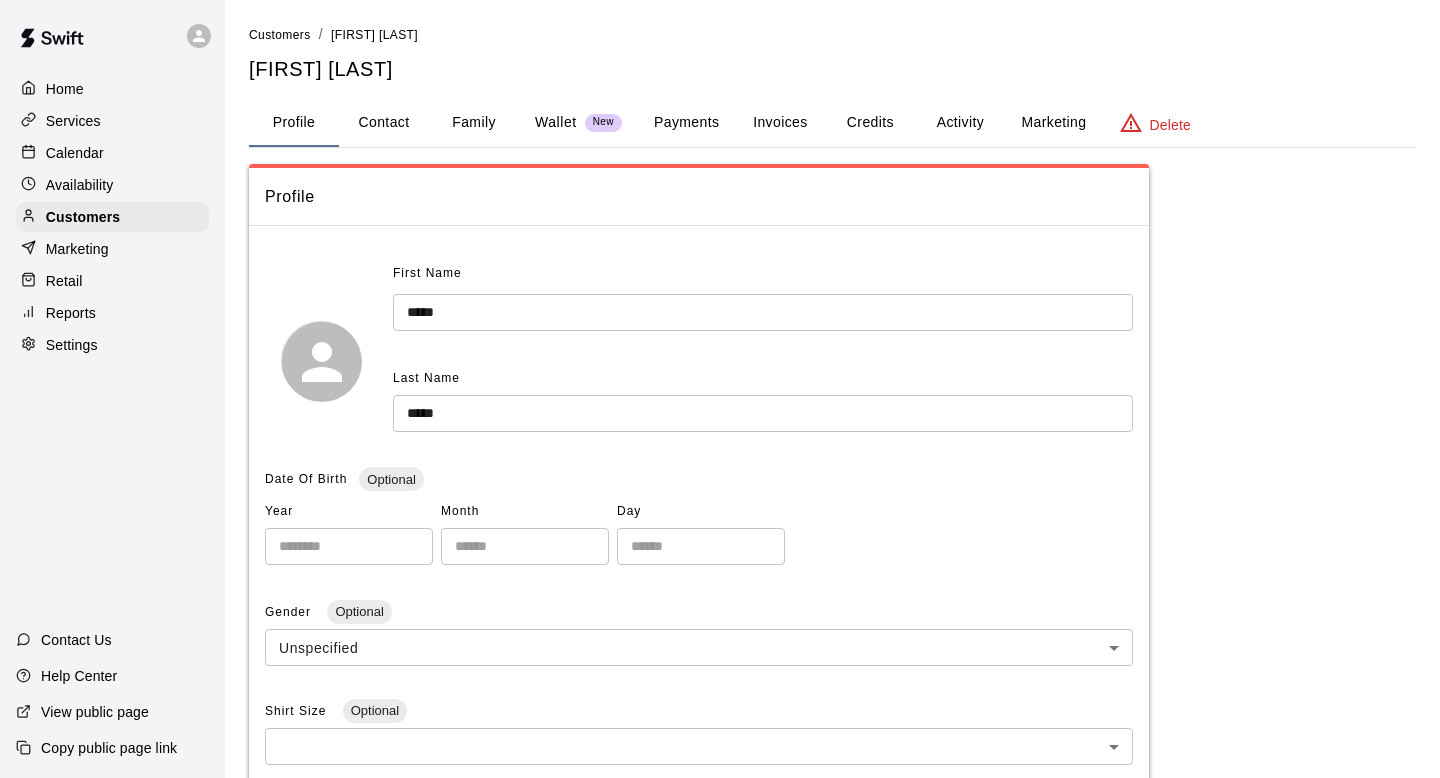 click on "Family" at bounding box center (474, 123) 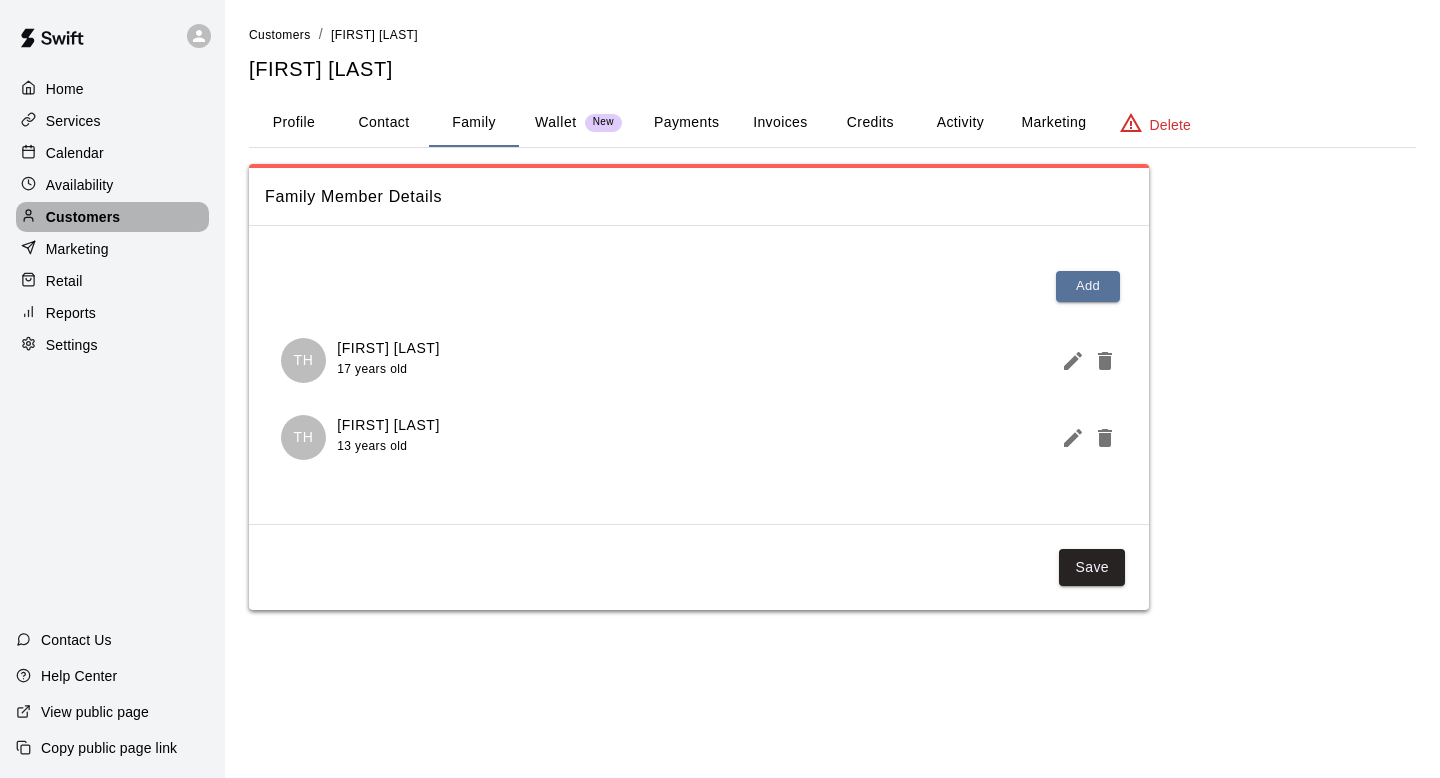 click on "Customers" at bounding box center [83, 217] 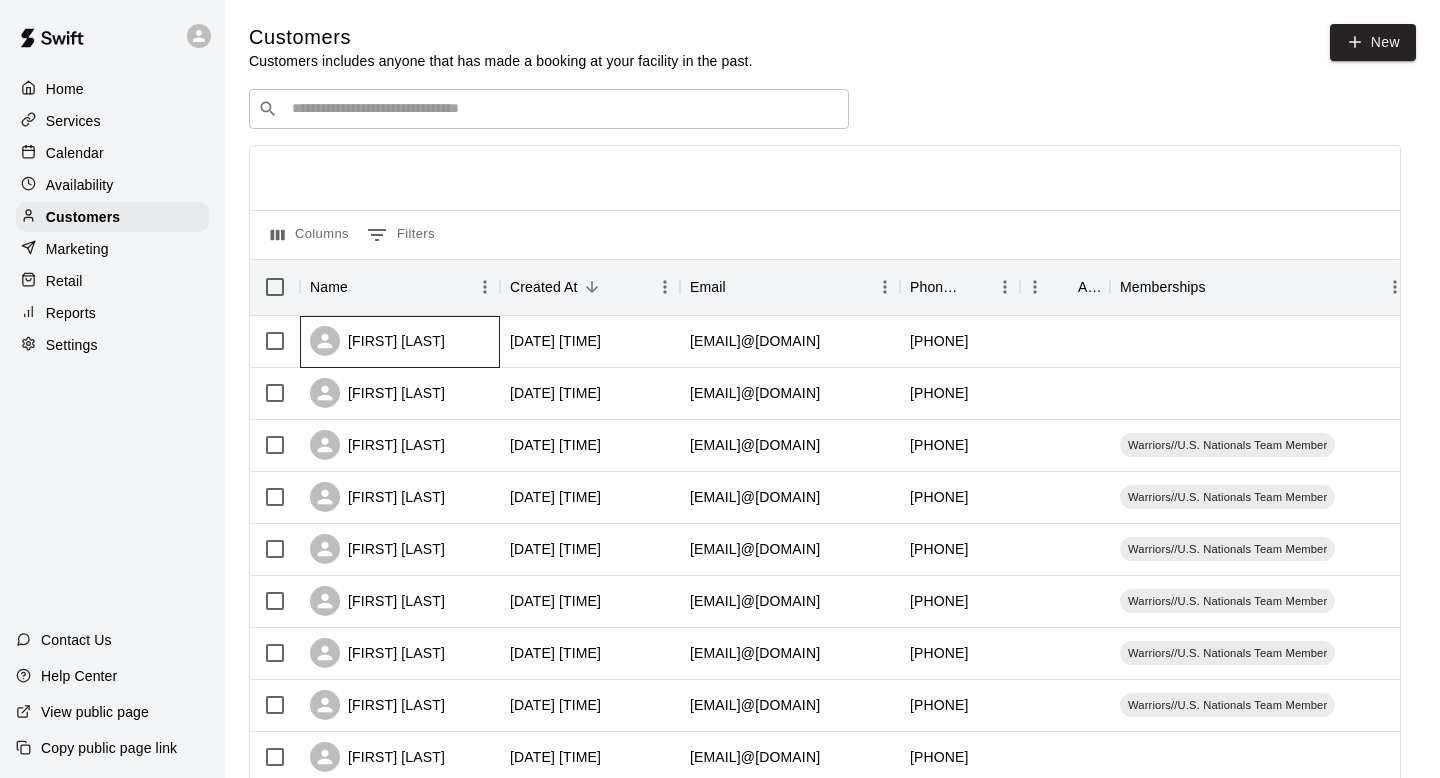 click on "[FIRST] [LAST]" at bounding box center (377, 341) 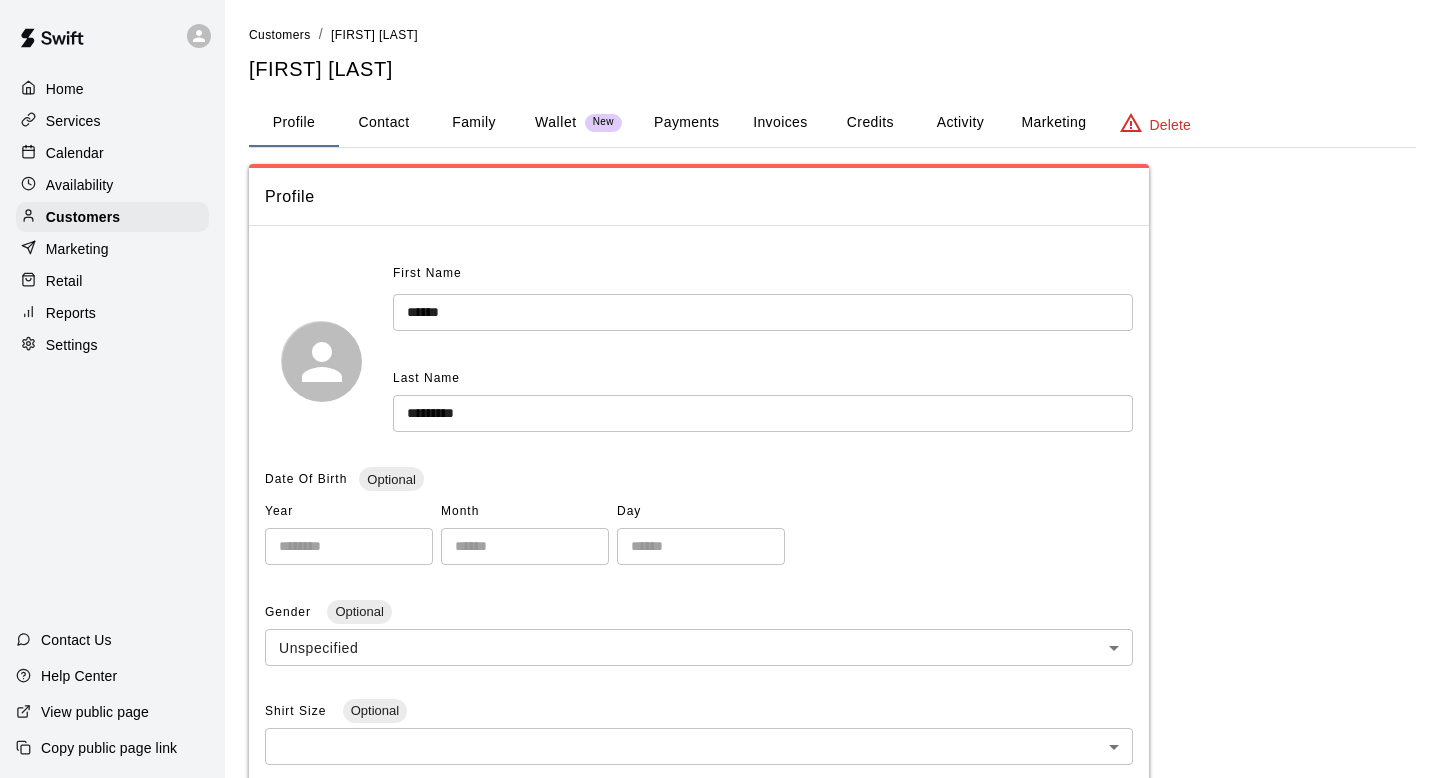 click on "Payments" at bounding box center [686, 123] 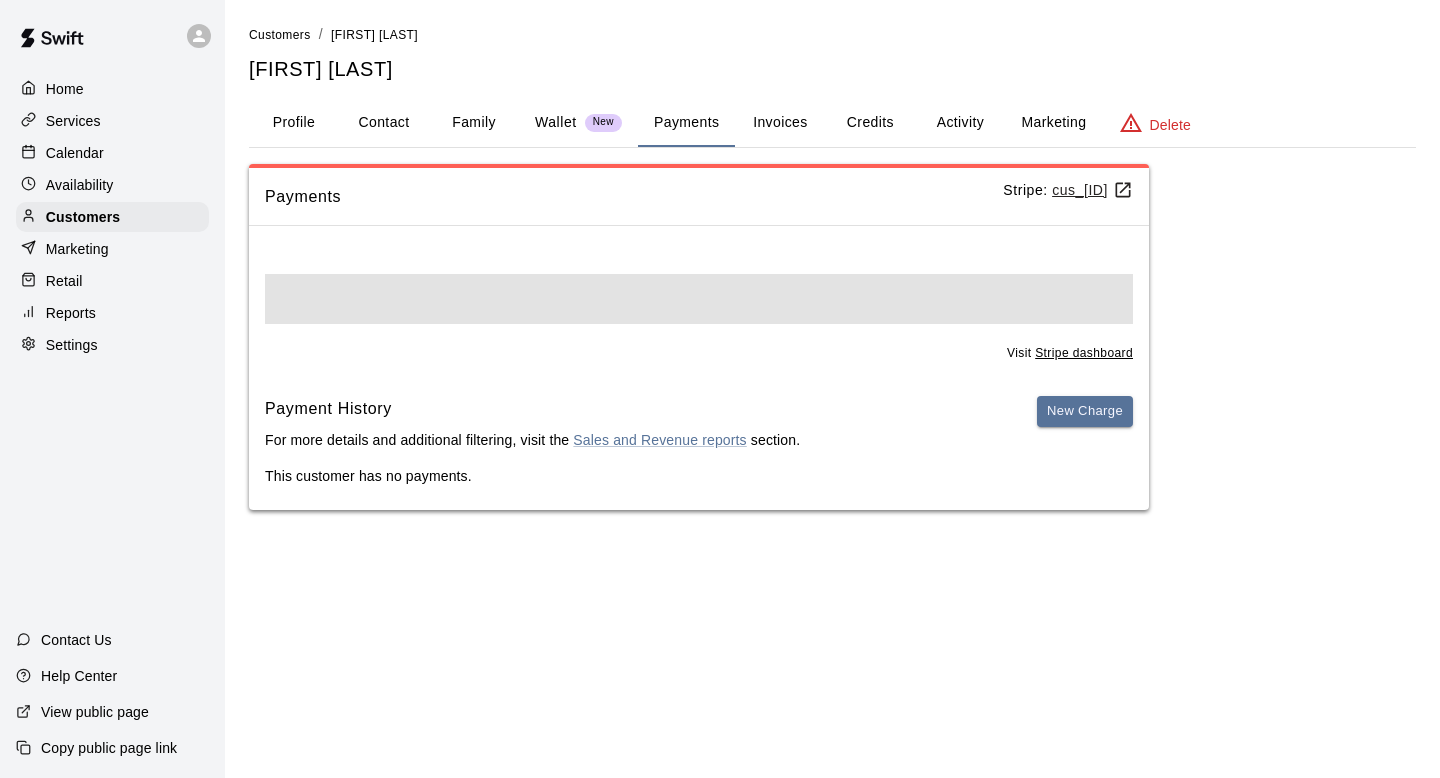 click on "Activity" at bounding box center (960, 123) 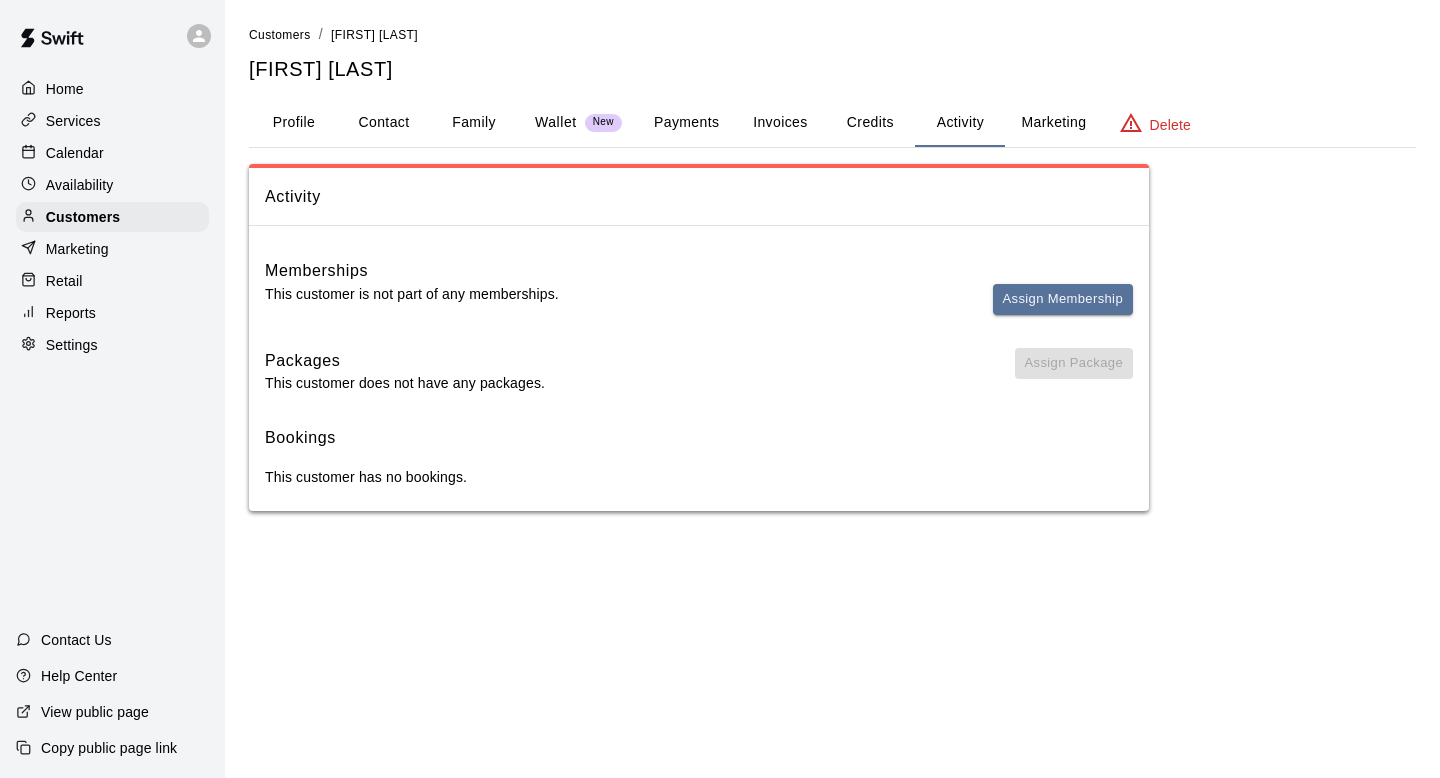 click on "Family" at bounding box center [474, 123] 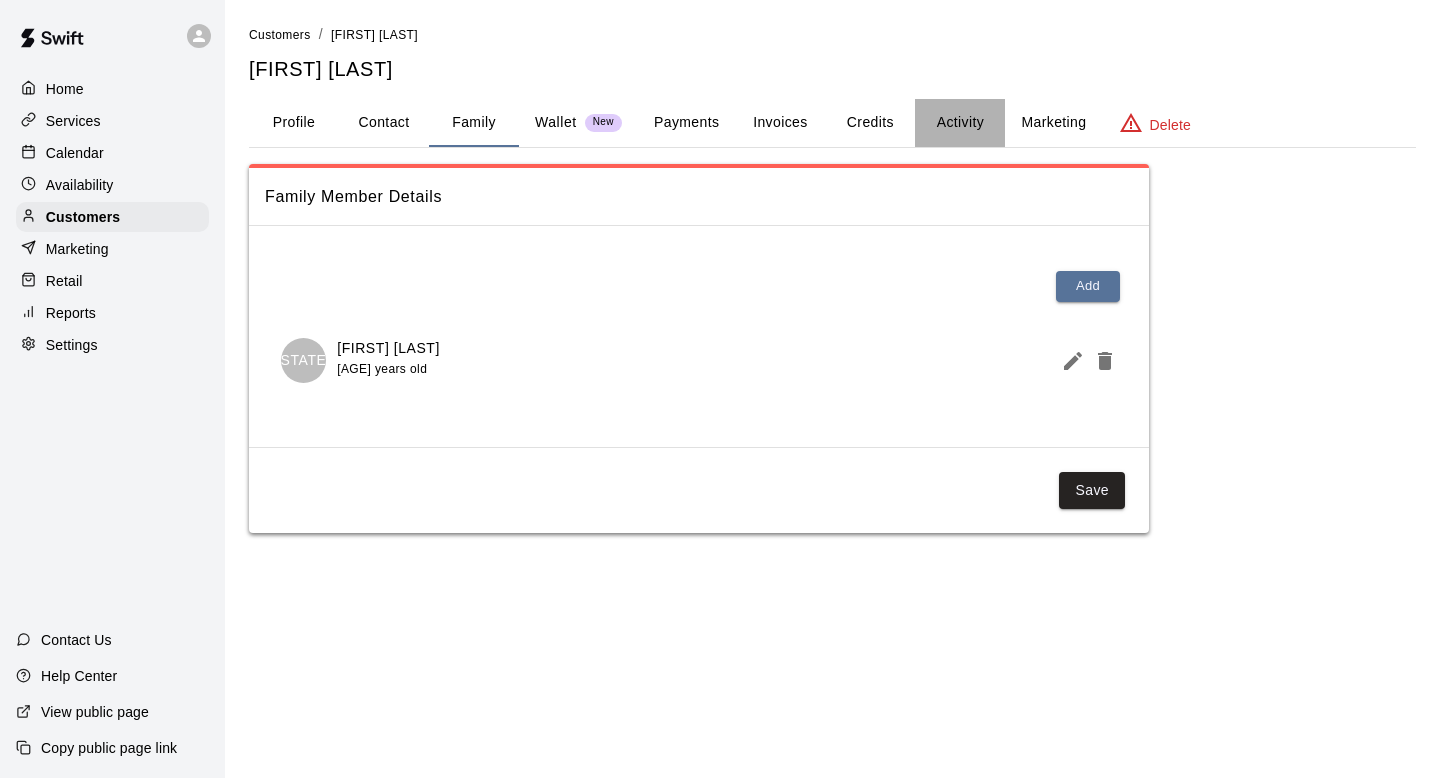 click on "Activity" at bounding box center (960, 123) 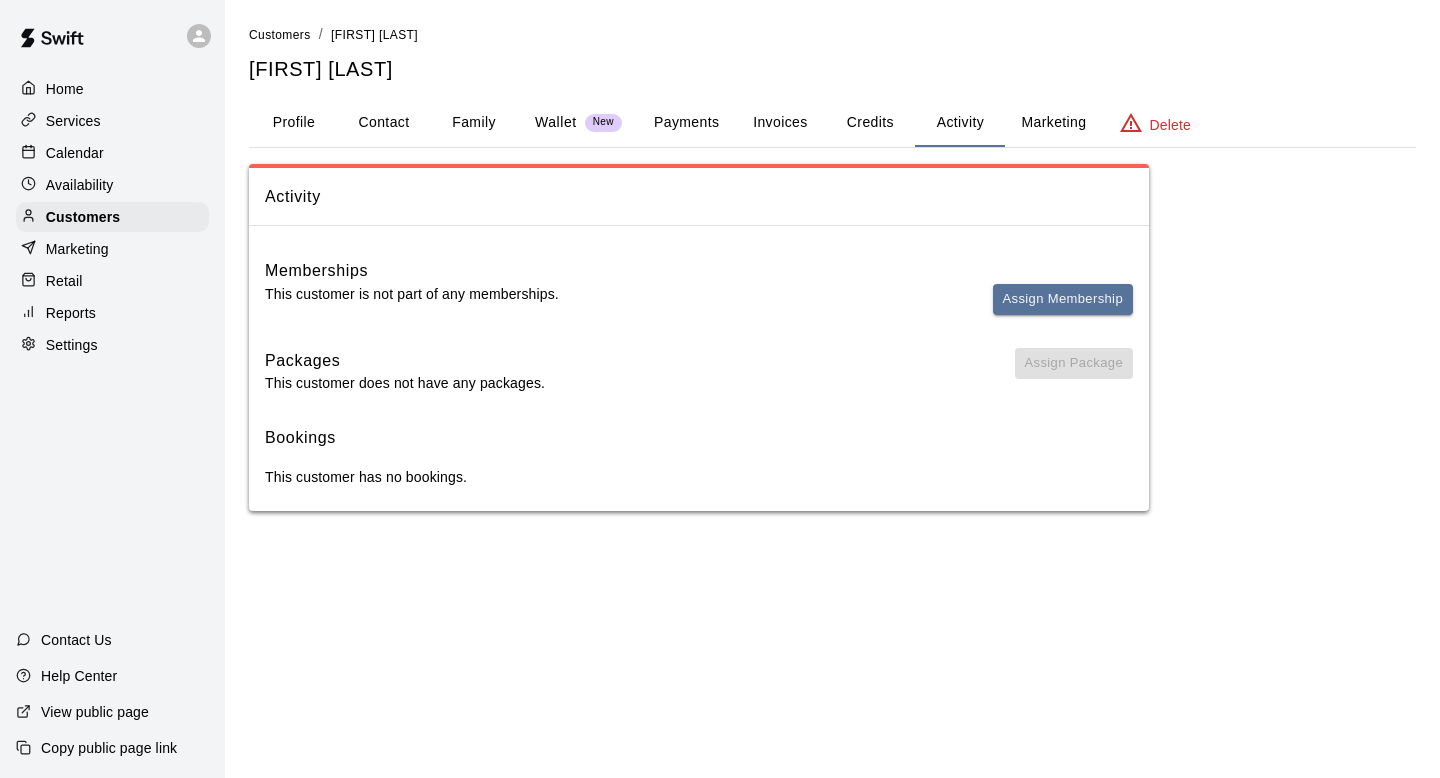 click on "Memberships" at bounding box center (699, 271) 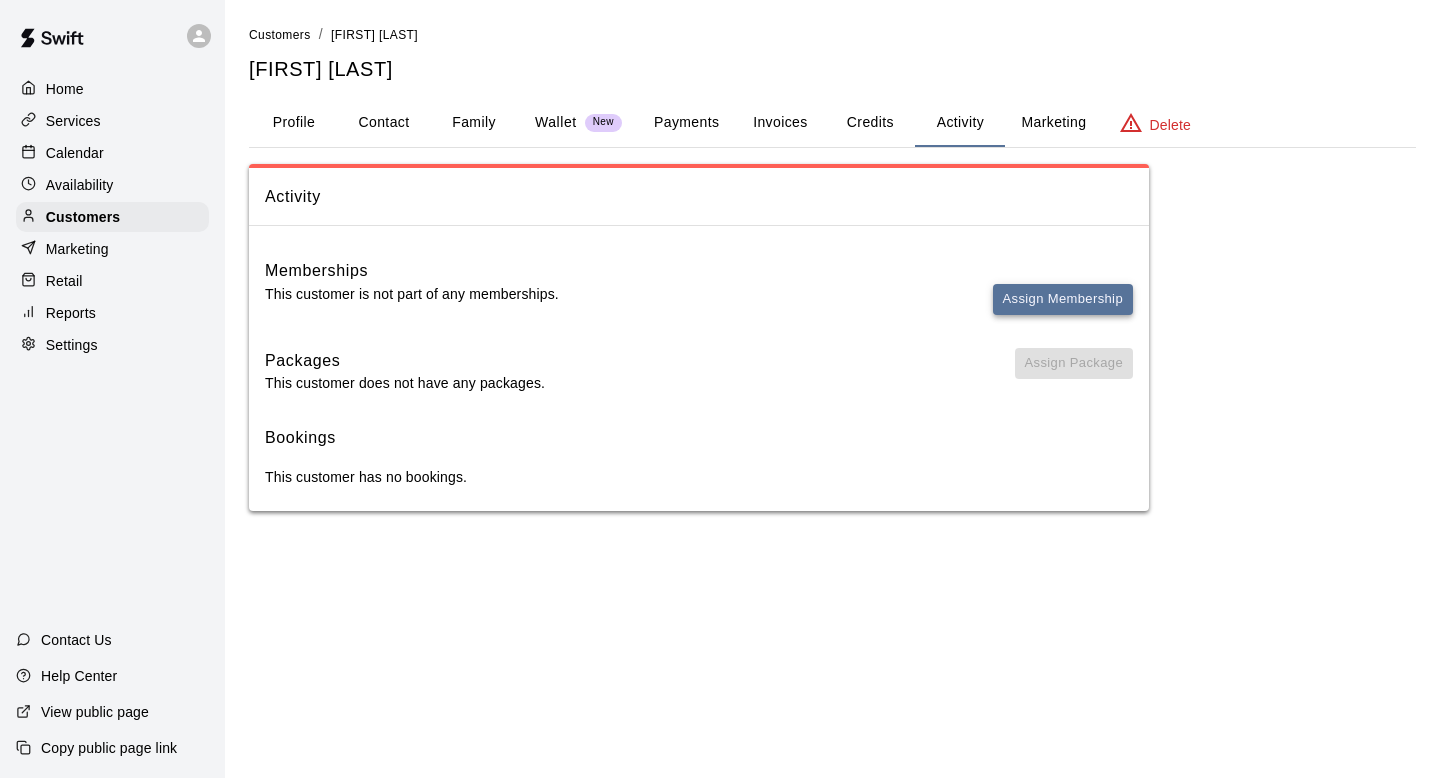 click on "Assign Membership" at bounding box center [1063, 299] 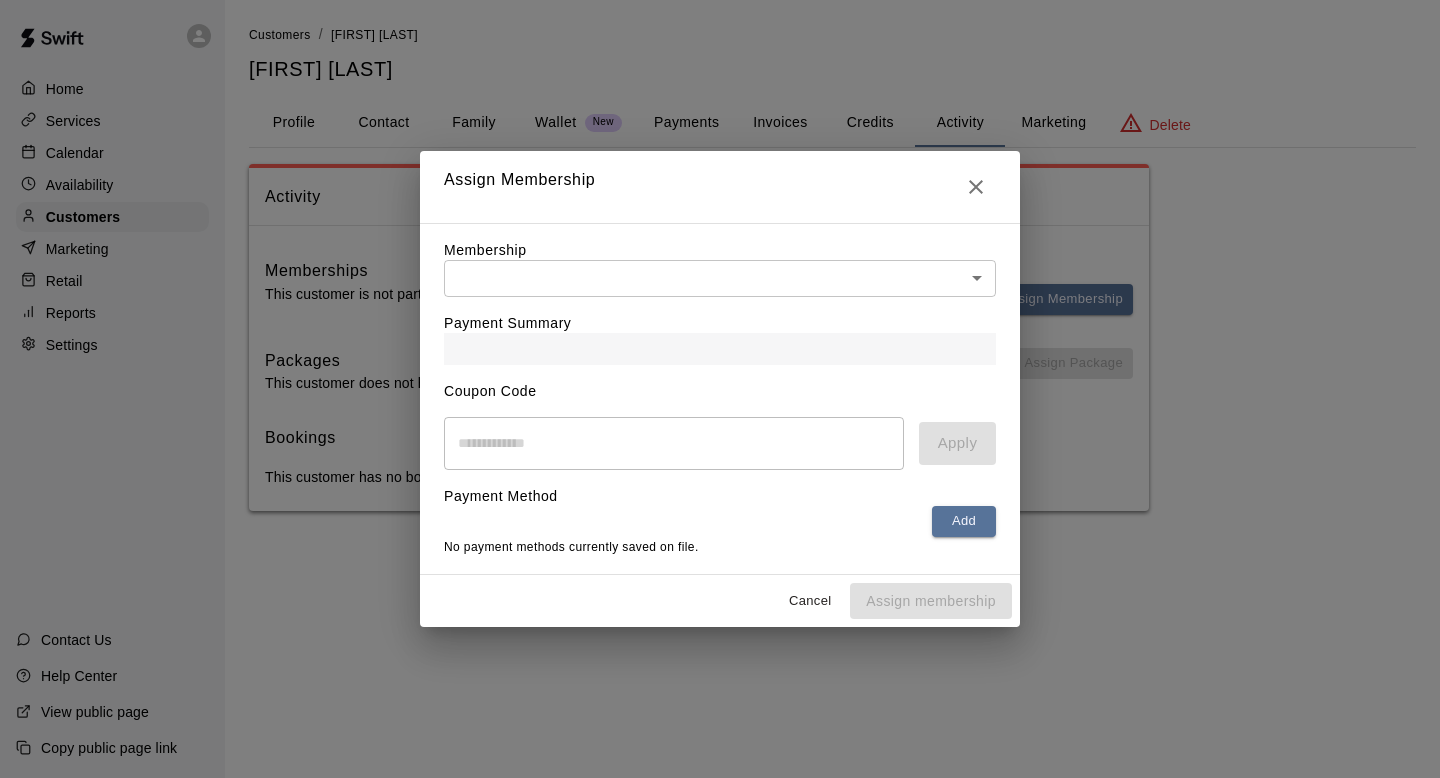click on "Home Services Calendar Availability Customers Marketing Retail Reports Settings Contact Us Help Center View public page Copy public page link Customers / [FIRST] [LAST] [FIRST] [LAST] Profile Contact Family Wallet New Payments Invoices Credits Activity Marketing Delete Activity Memberships This customer is not part of any memberships. Assign Membership Packages This customer does not have any packages. Assign Package Bookings This customer has no bookings. Swift - Edit Customer Close cross-small Assign Membership Membership ​ ​ Payment Summary Coupon Code ​ Apply Payment Method   Add No payment methods currently saved on file. Cancel Assign membership" at bounding box center (720, 275) 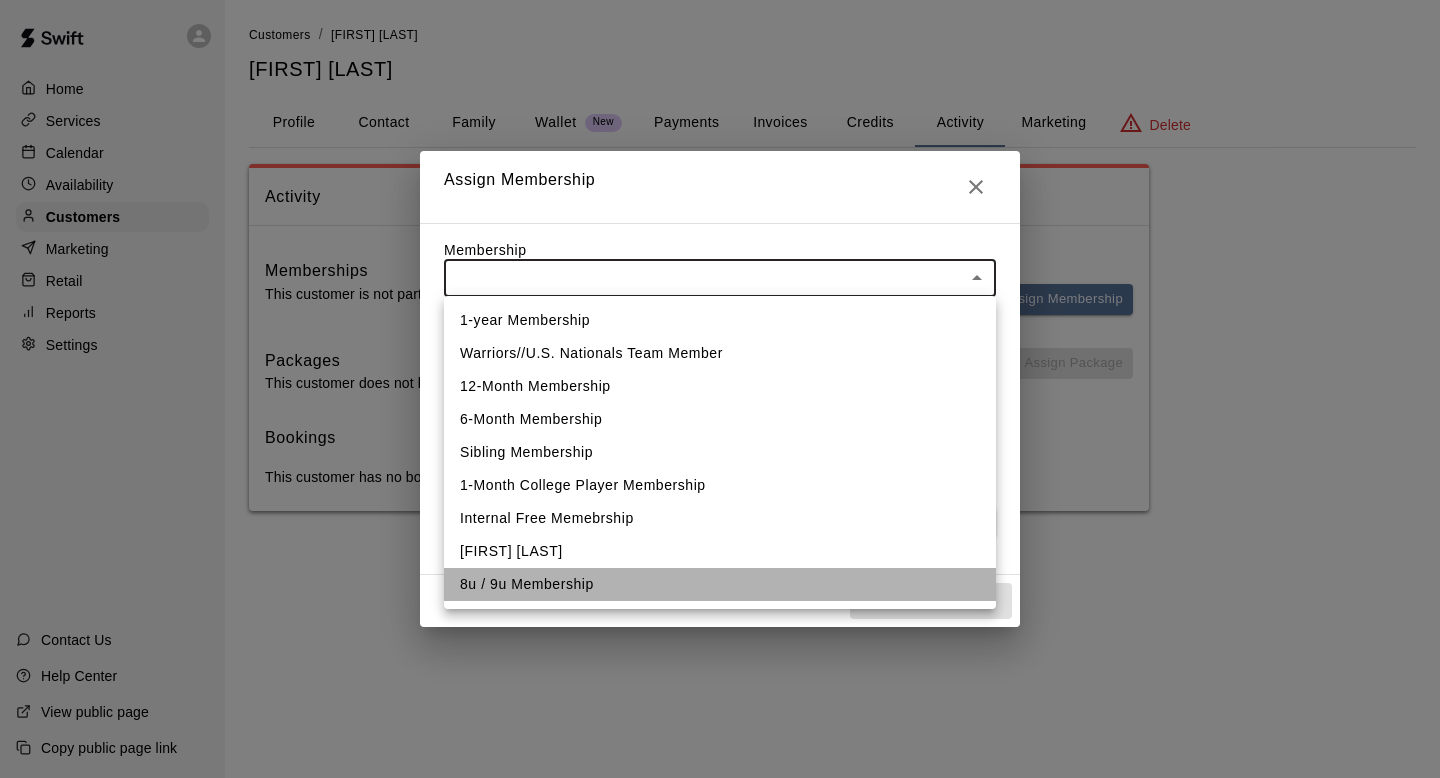 click on "8u / 9u Membership" at bounding box center (720, 584) 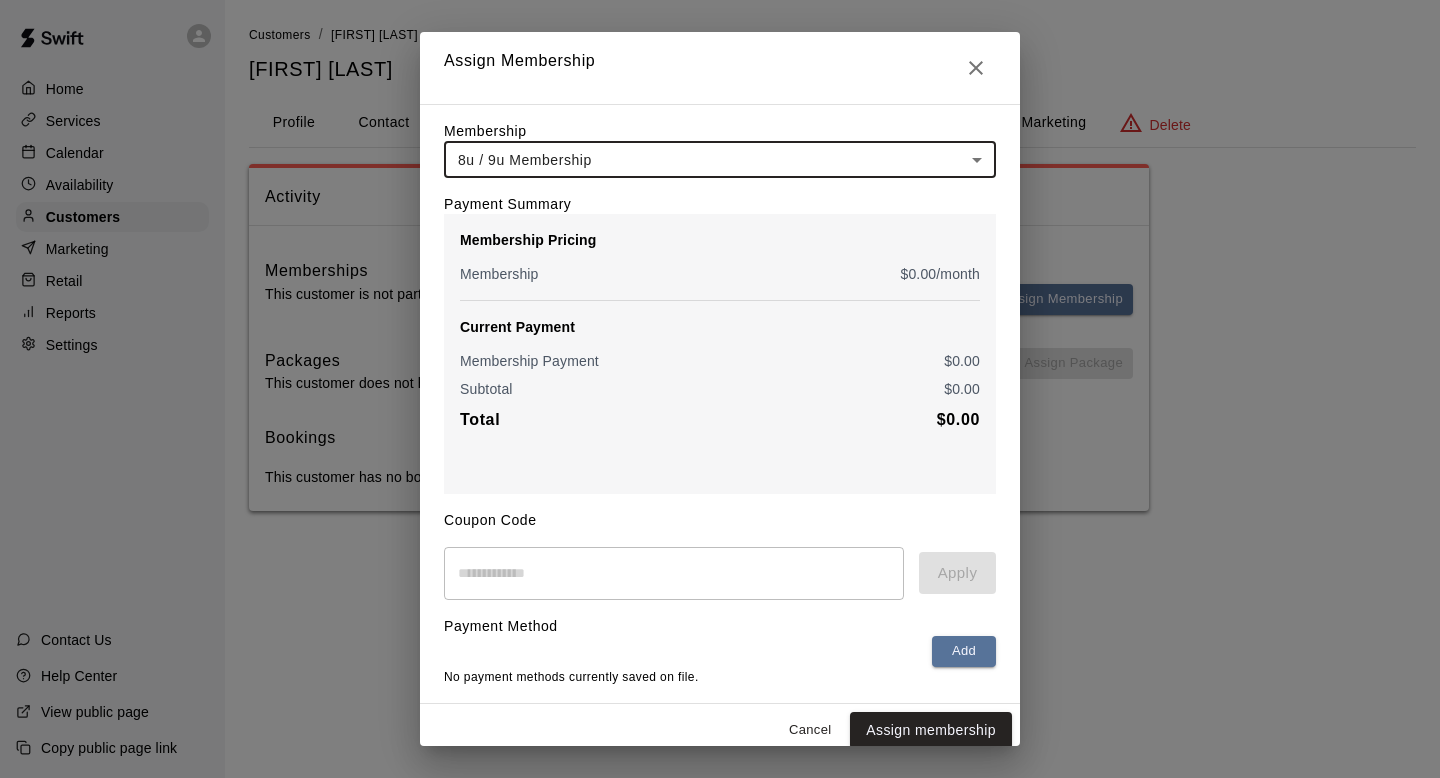 scroll, scrollTop: 14, scrollLeft: 0, axis: vertical 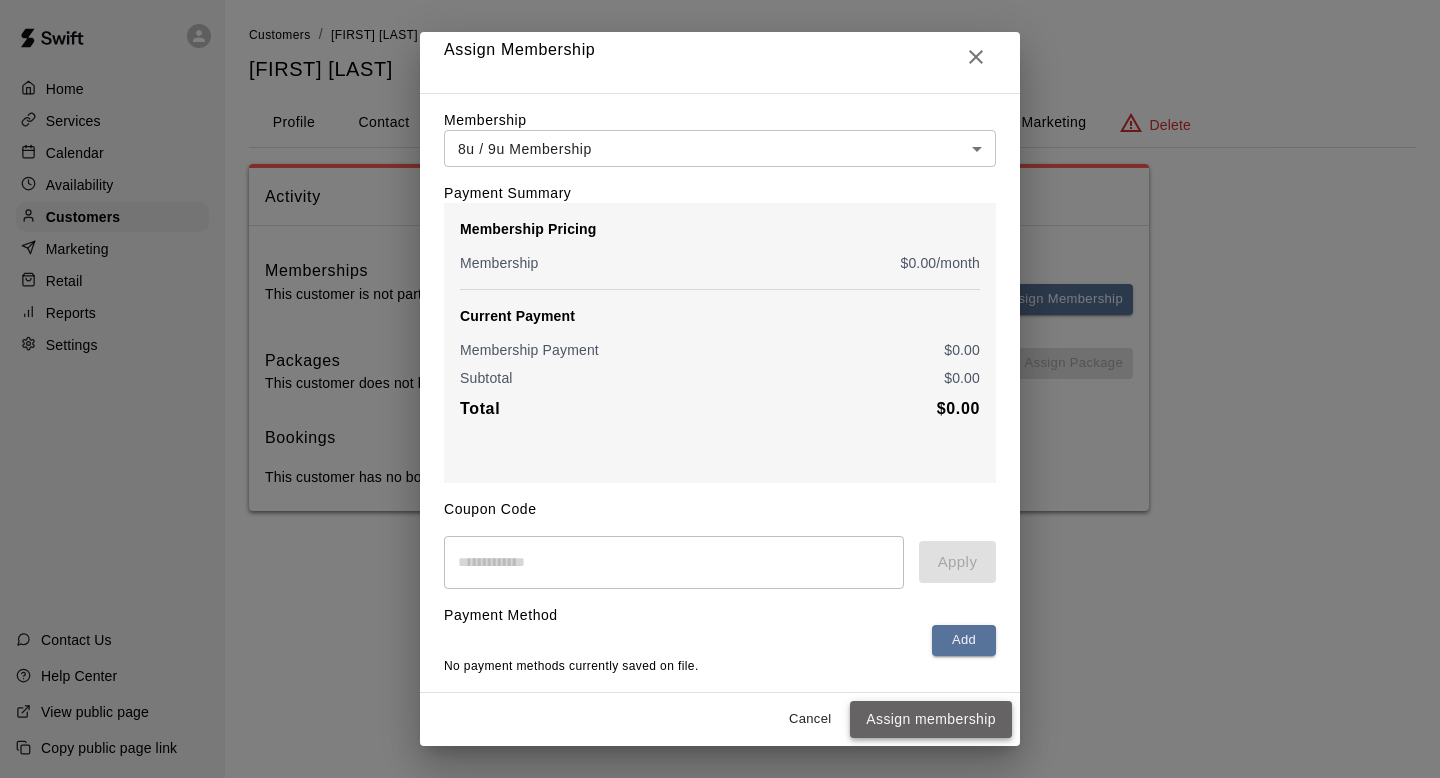 click on "Assign membership" at bounding box center (931, 719) 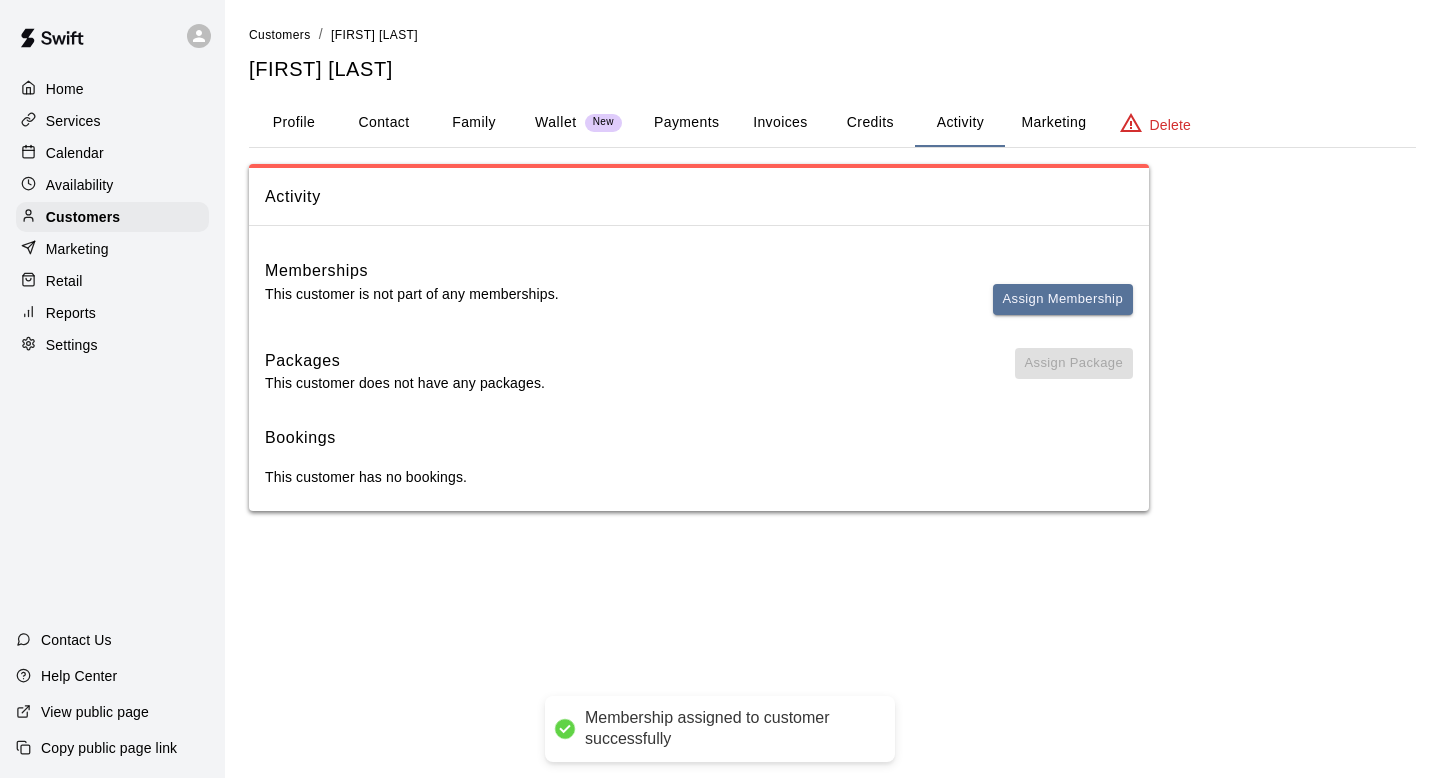 scroll, scrollTop: 0, scrollLeft: 0, axis: both 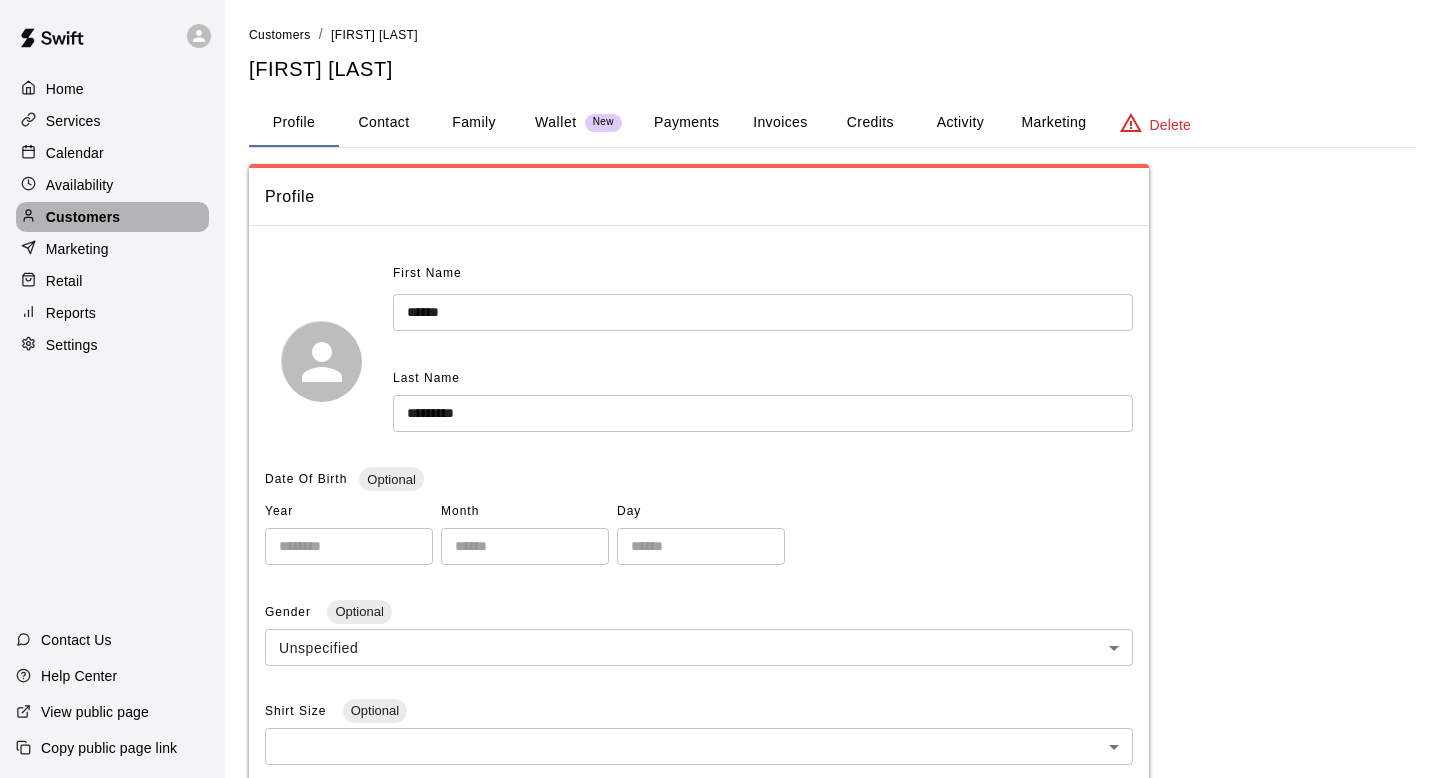 click on "Customers" at bounding box center [83, 217] 